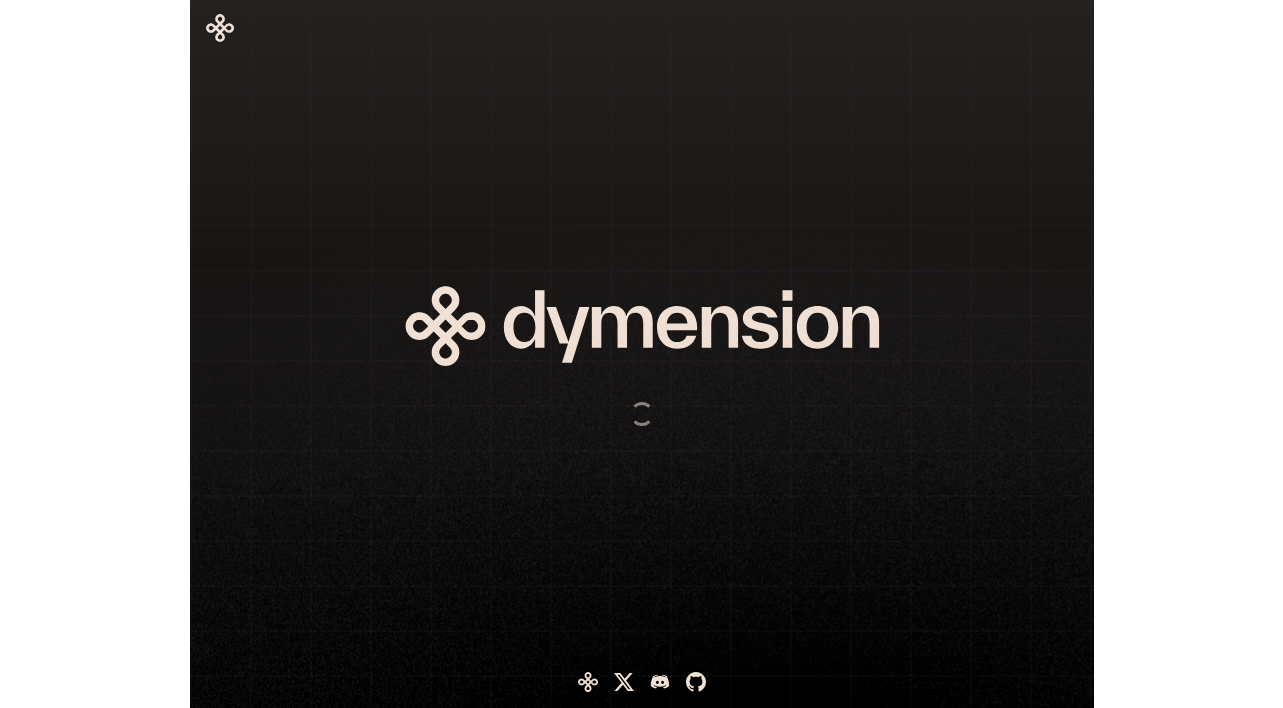 scroll, scrollTop: 0, scrollLeft: 0, axis: both 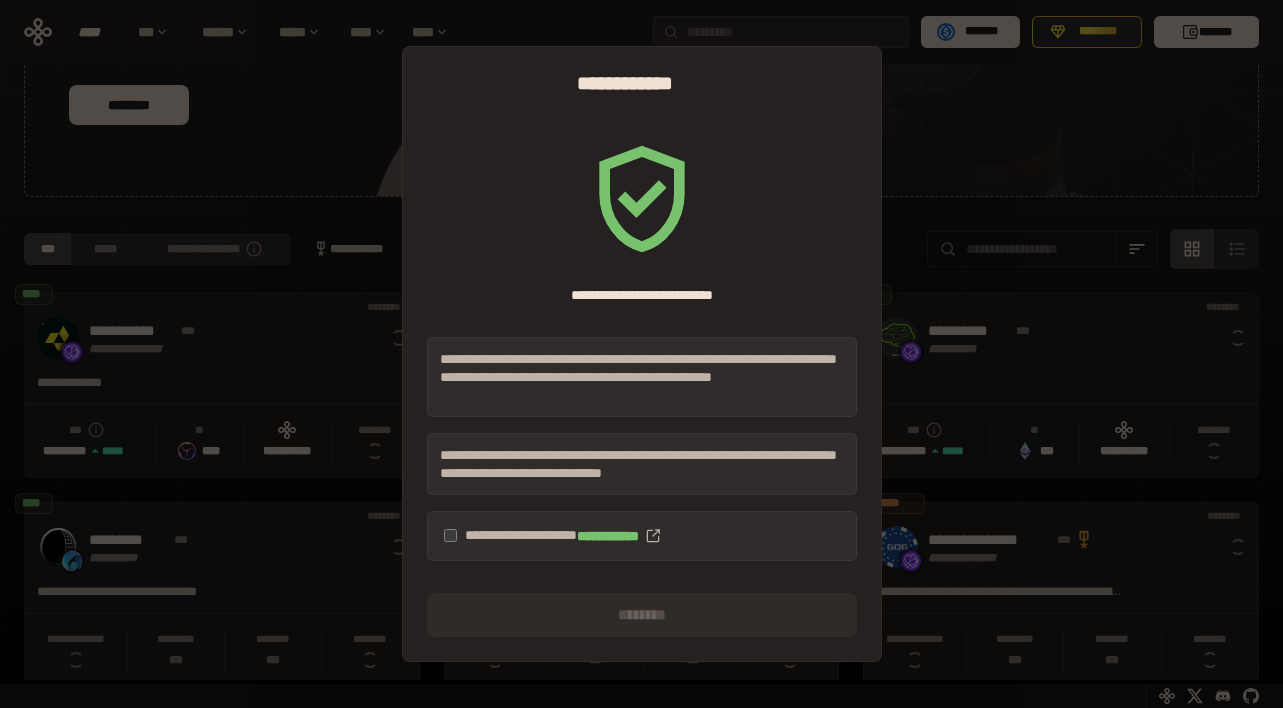 click on "**********" at bounding box center [642, 536] 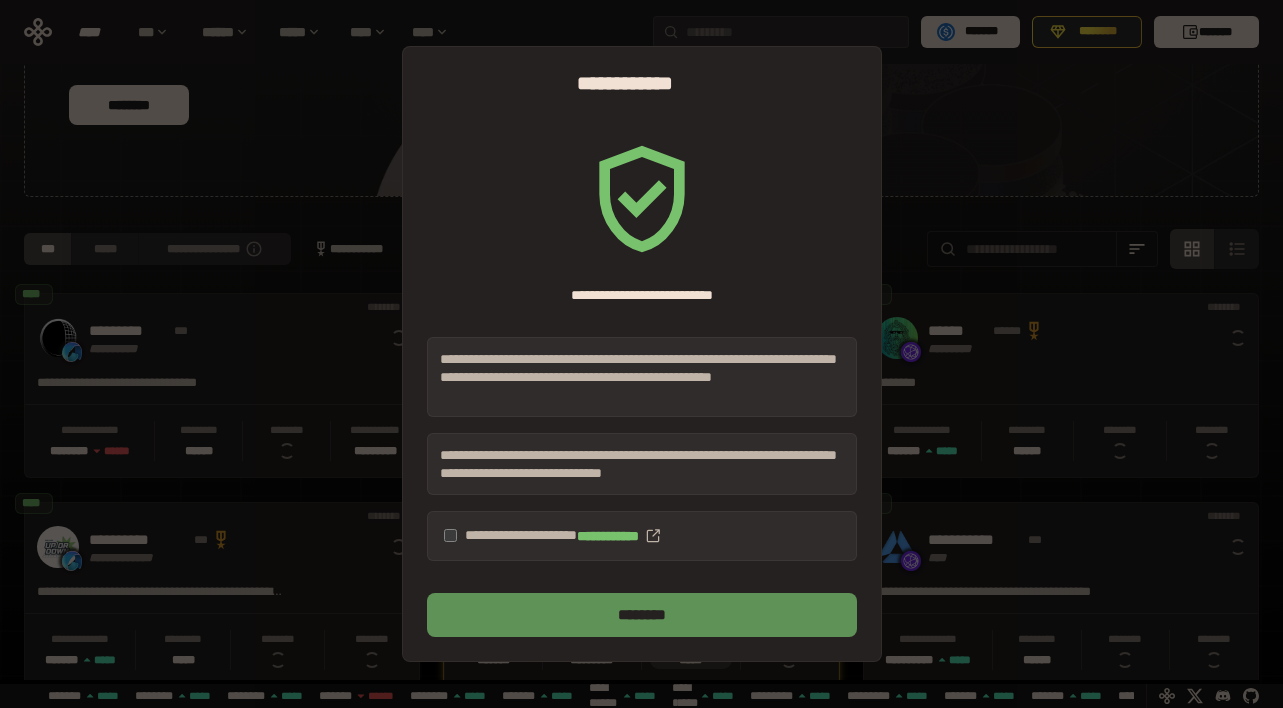 click on "********" at bounding box center (642, 615) 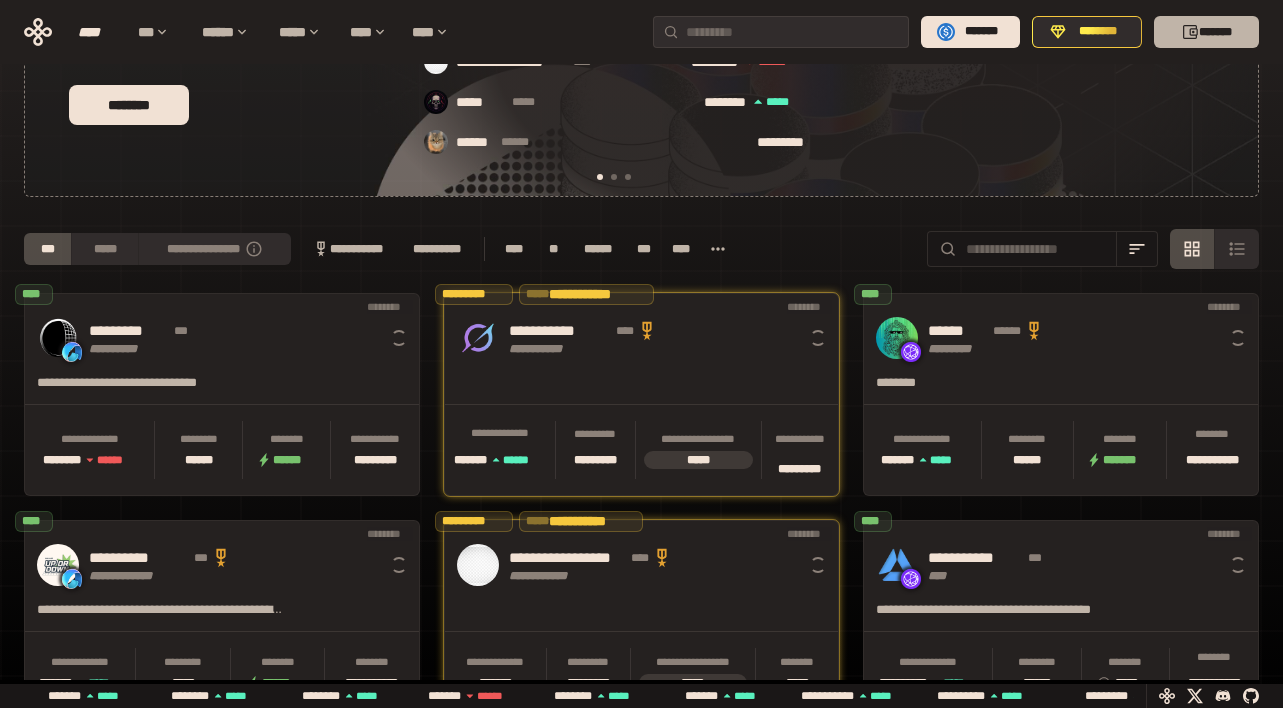 click on "*******" at bounding box center [1206, 32] 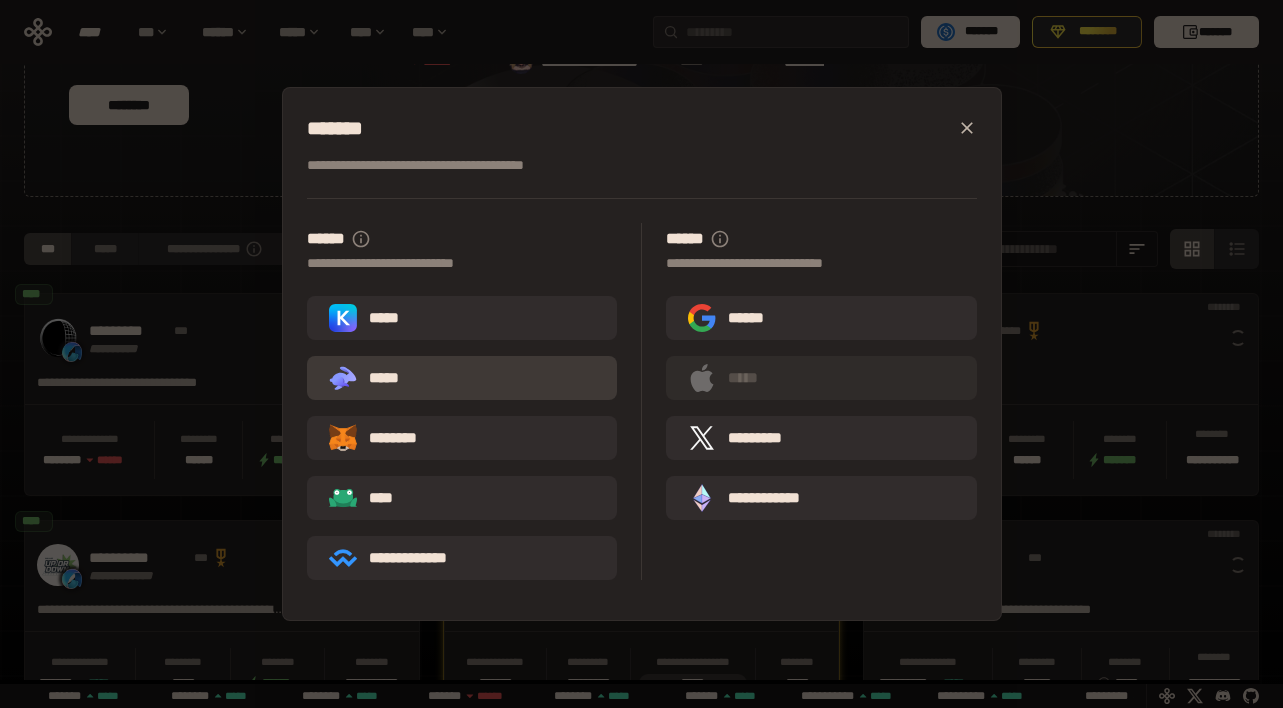 scroll, scrollTop: 0, scrollLeft: 436, axis: horizontal 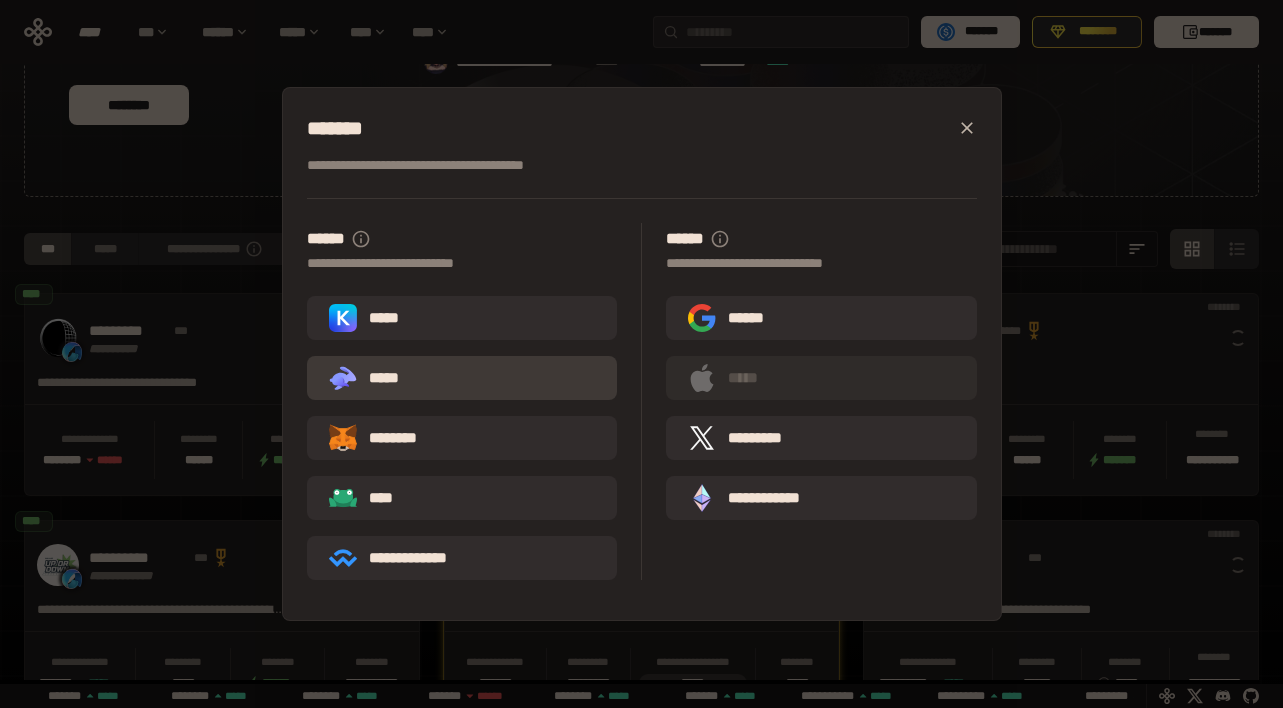 click on ".st0{fill:url(#SVGID_1_);}
.st1{fill-rule:evenodd;clip-rule:evenodd;fill:url(#SVGID_00000161597173617360504640000012432366591255278478_);}
.st2{fill-rule:evenodd;clip-rule:evenodd;fill:url(#SVGID_00000021803777515098205300000017382971856690286485_);}
.st3{fill:url(#SVGID_00000031192219548086493050000012287181694732331425_);}
*****" at bounding box center (462, 378) 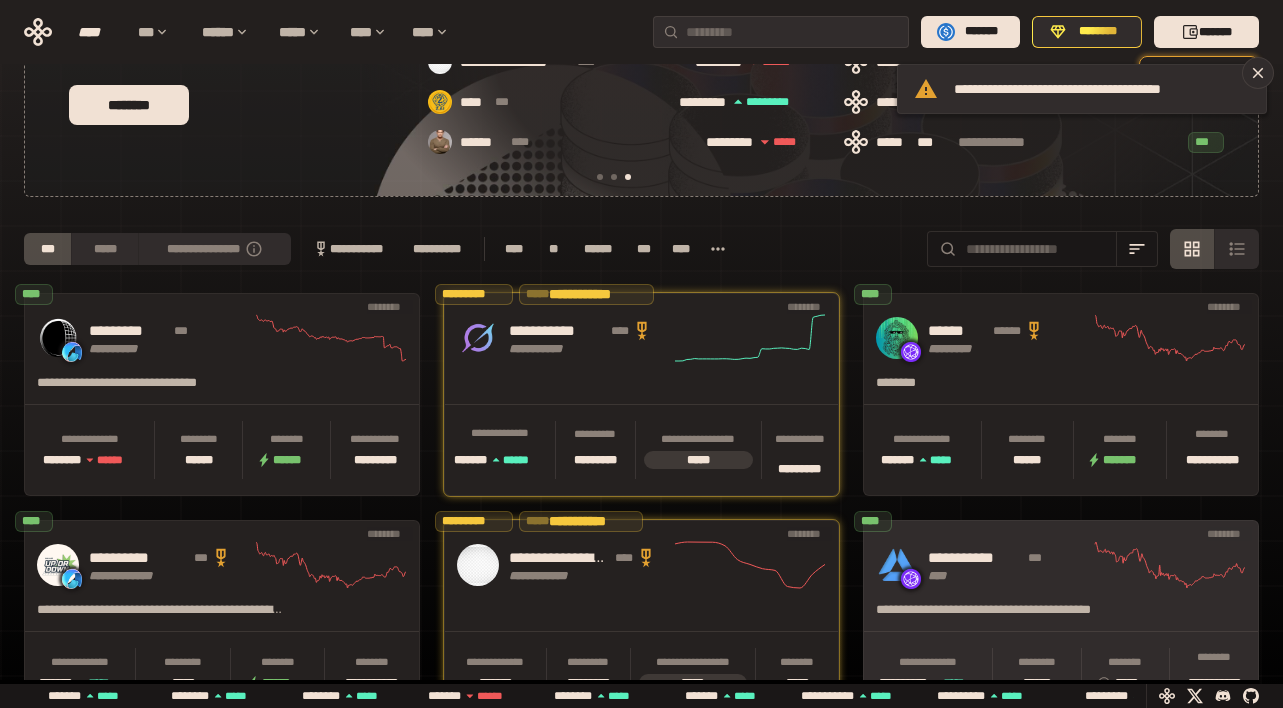 scroll, scrollTop: 0, scrollLeft: 856, axis: horizontal 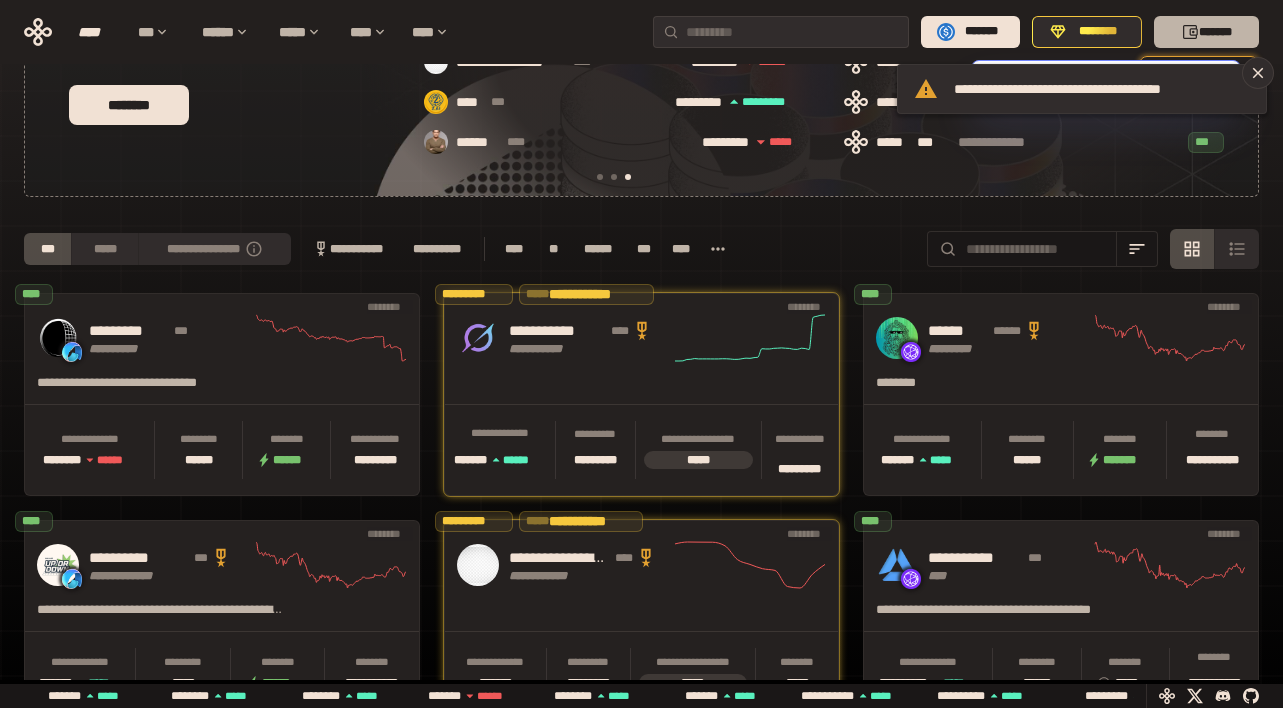 click on "*******" at bounding box center (1206, 32) 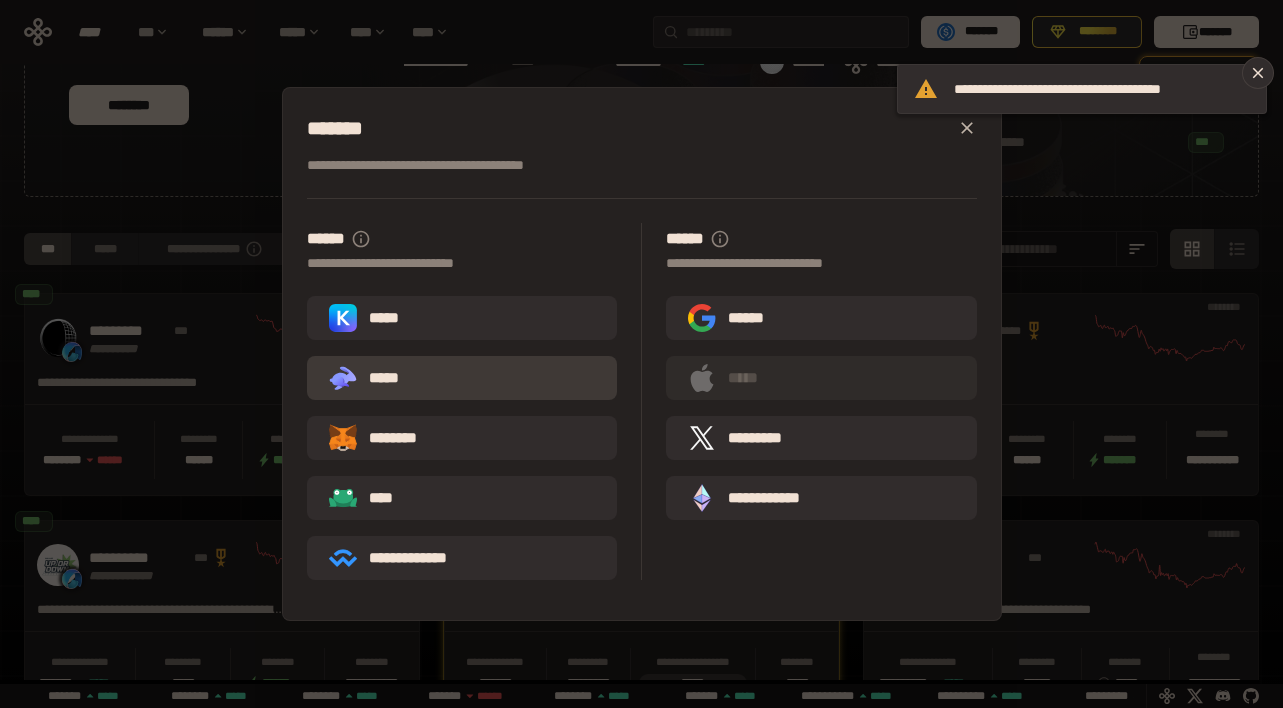 scroll, scrollTop: 0, scrollLeft: 436, axis: horizontal 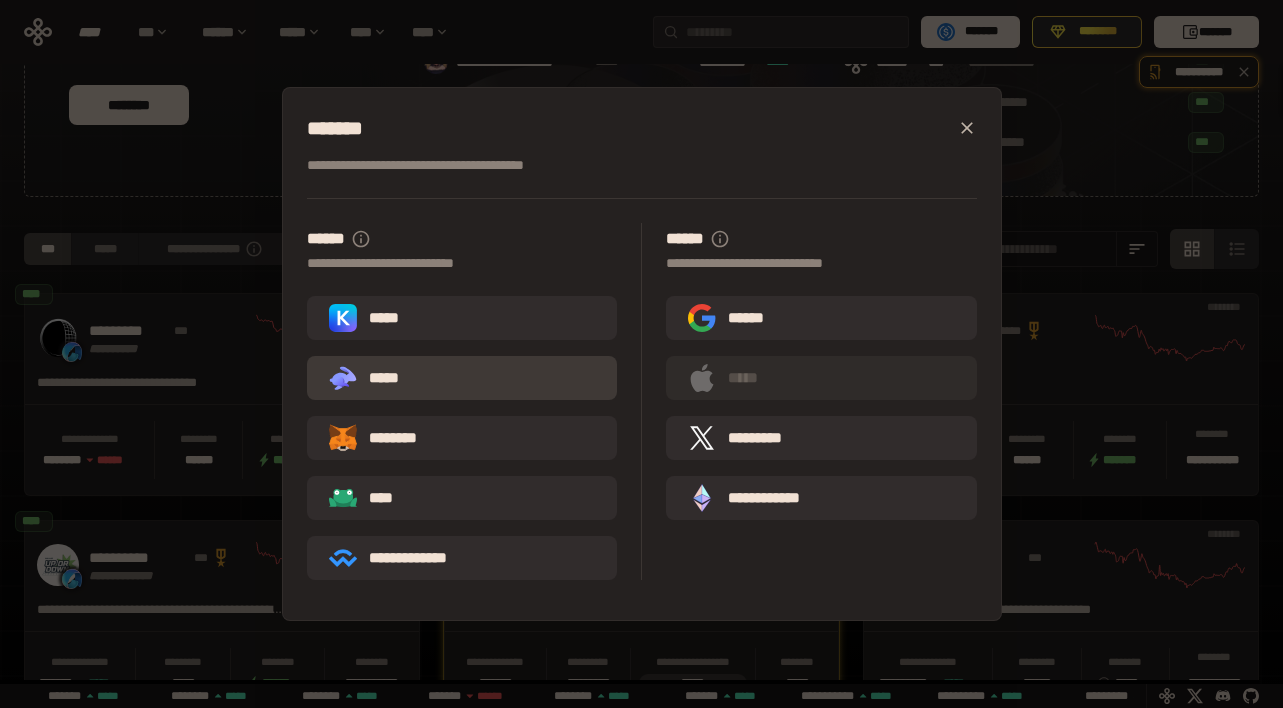click on ".st0{fill:url(#SVGID_1_);}
.st1{fill-rule:evenodd;clip-rule:evenodd;fill:url(#SVGID_00000161597173617360504640000012432366591255278478_);}
.st2{fill-rule:evenodd;clip-rule:evenodd;fill:url(#SVGID_00000021803777515098205300000017382971856690286485_);}
.st3{fill:url(#SVGID_00000031192219548086493050000012287181694732331425_);}
*****" at bounding box center (462, 378) 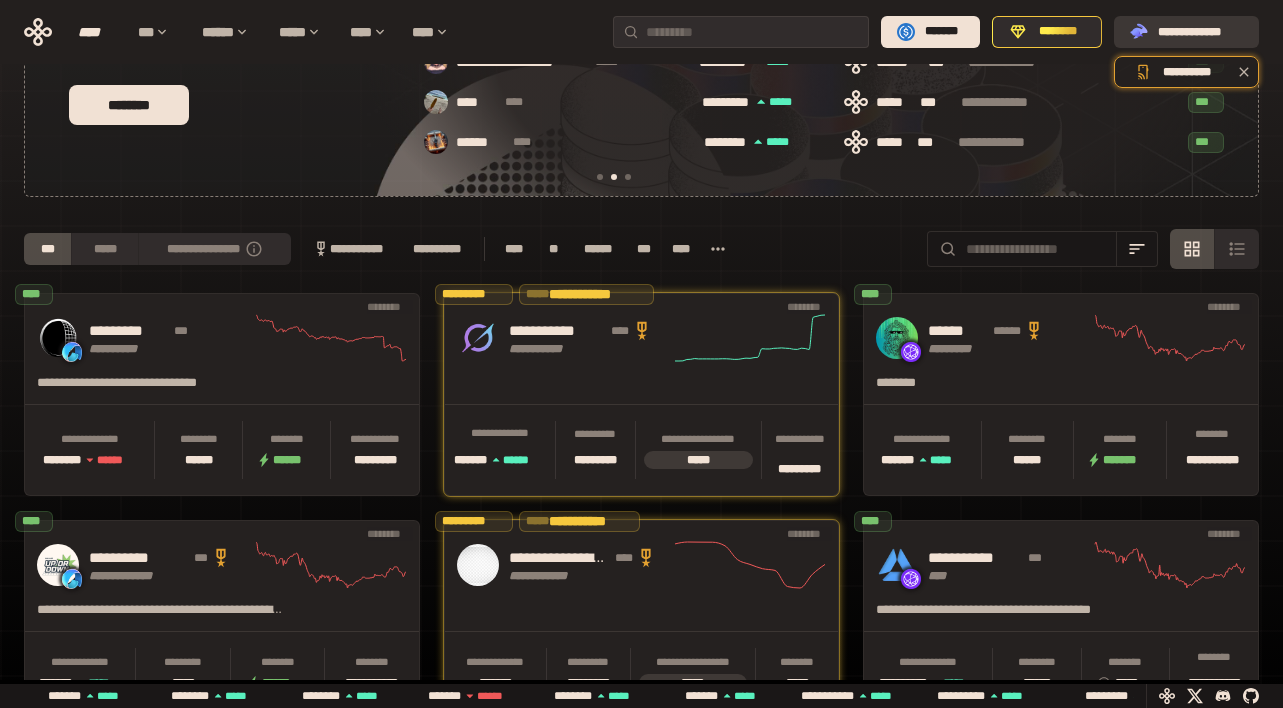 click on "**********" at bounding box center (1200, 32) 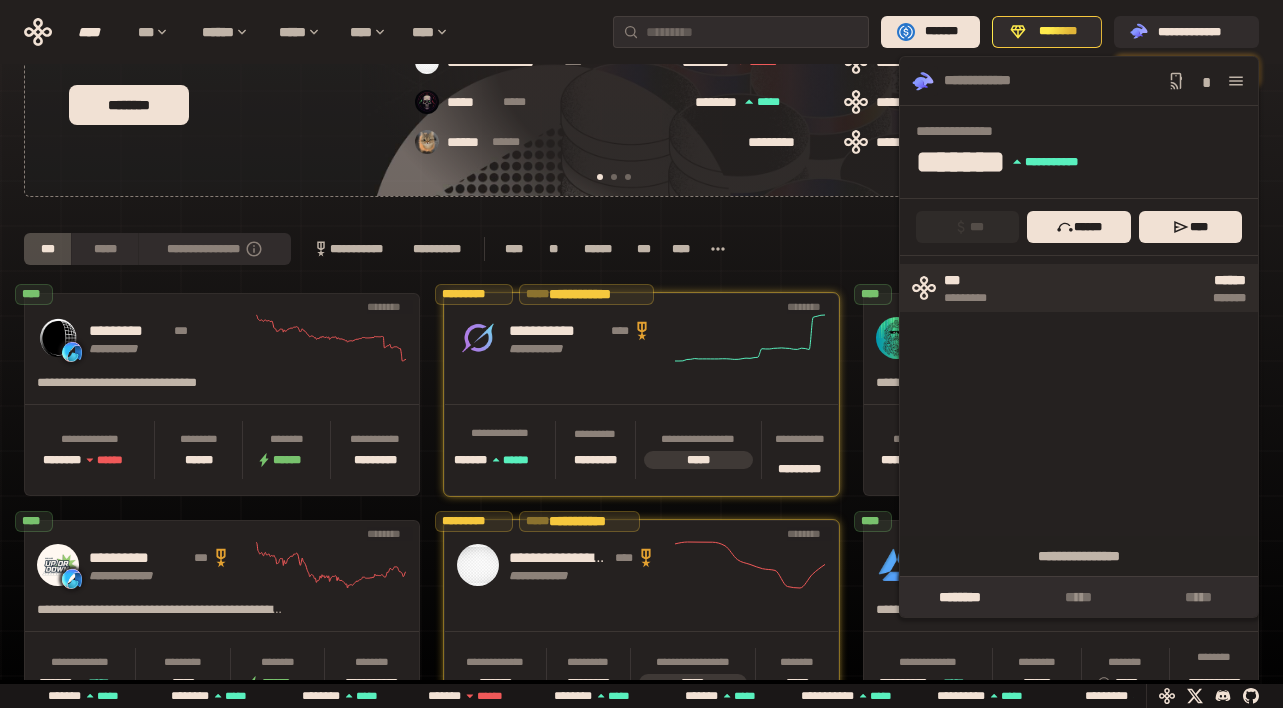 scroll, scrollTop: 0, scrollLeft: 16, axis: horizontal 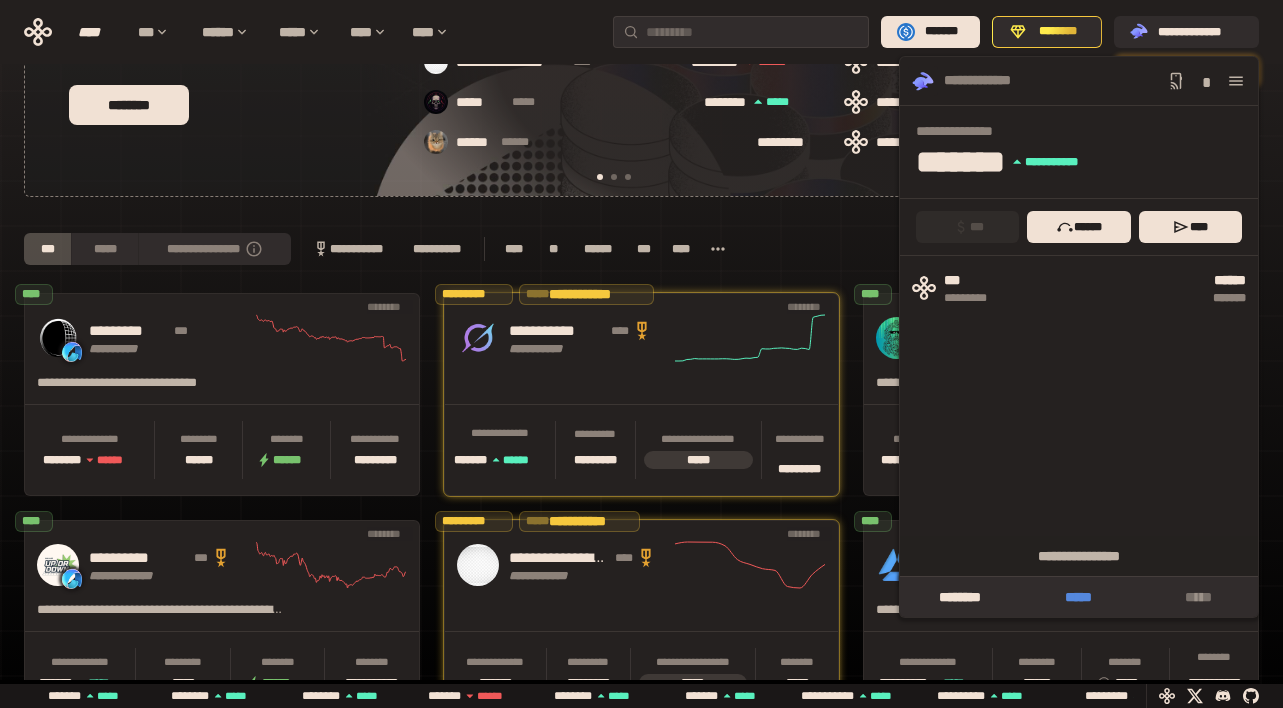 click on "*****" at bounding box center [1078, 597] 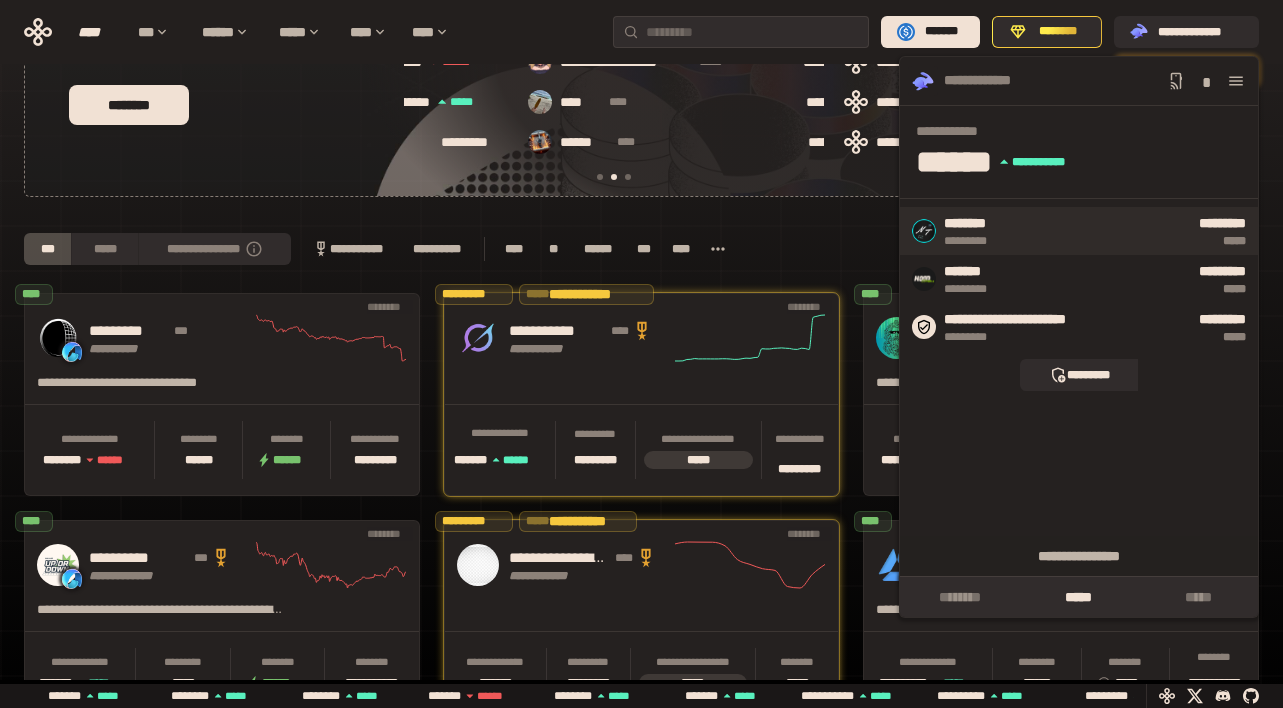 scroll, scrollTop: 0, scrollLeft: 436, axis: horizontal 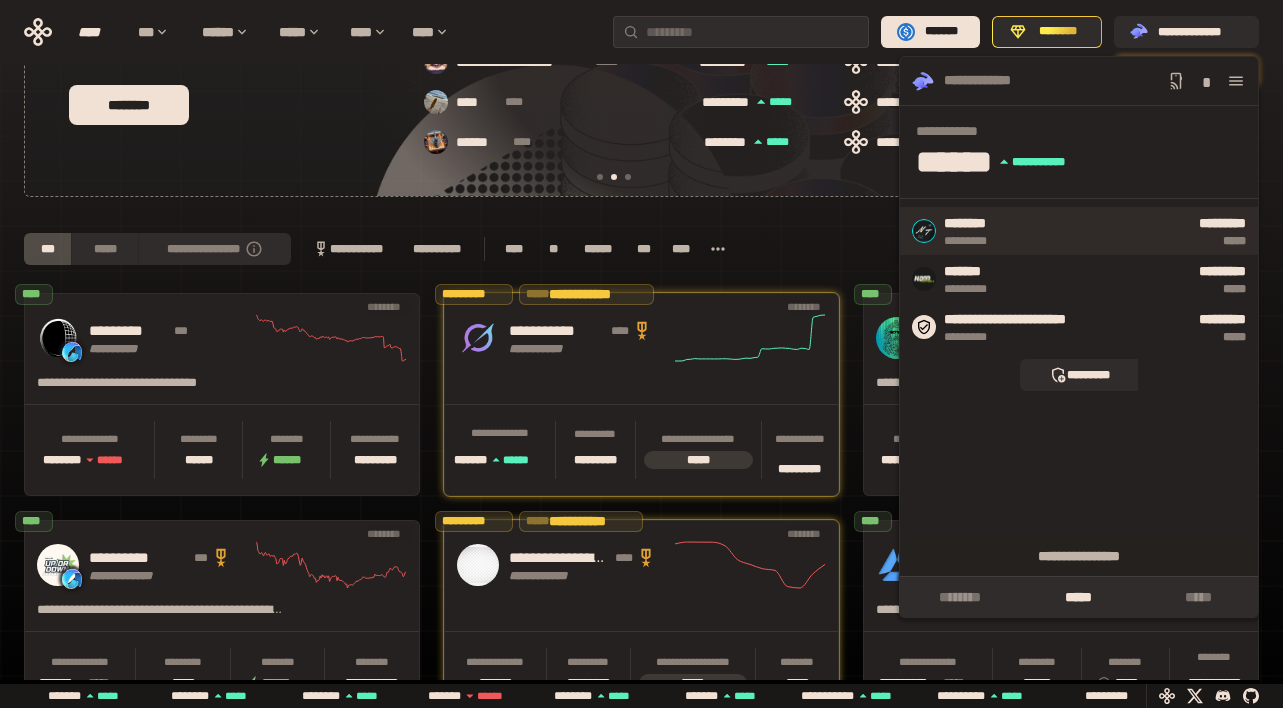 click on "*********" at bounding box center (1056, 241) 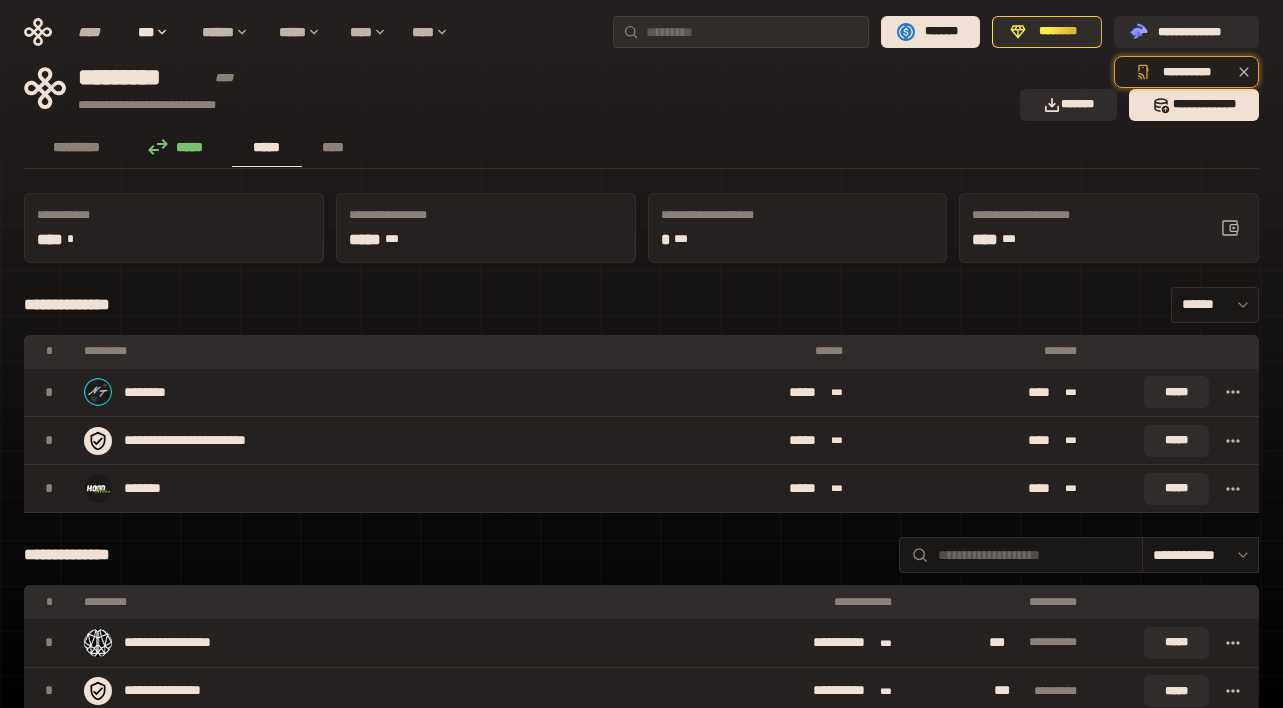 scroll, scrollTop: 0, scrollLeft: 0, axis: both 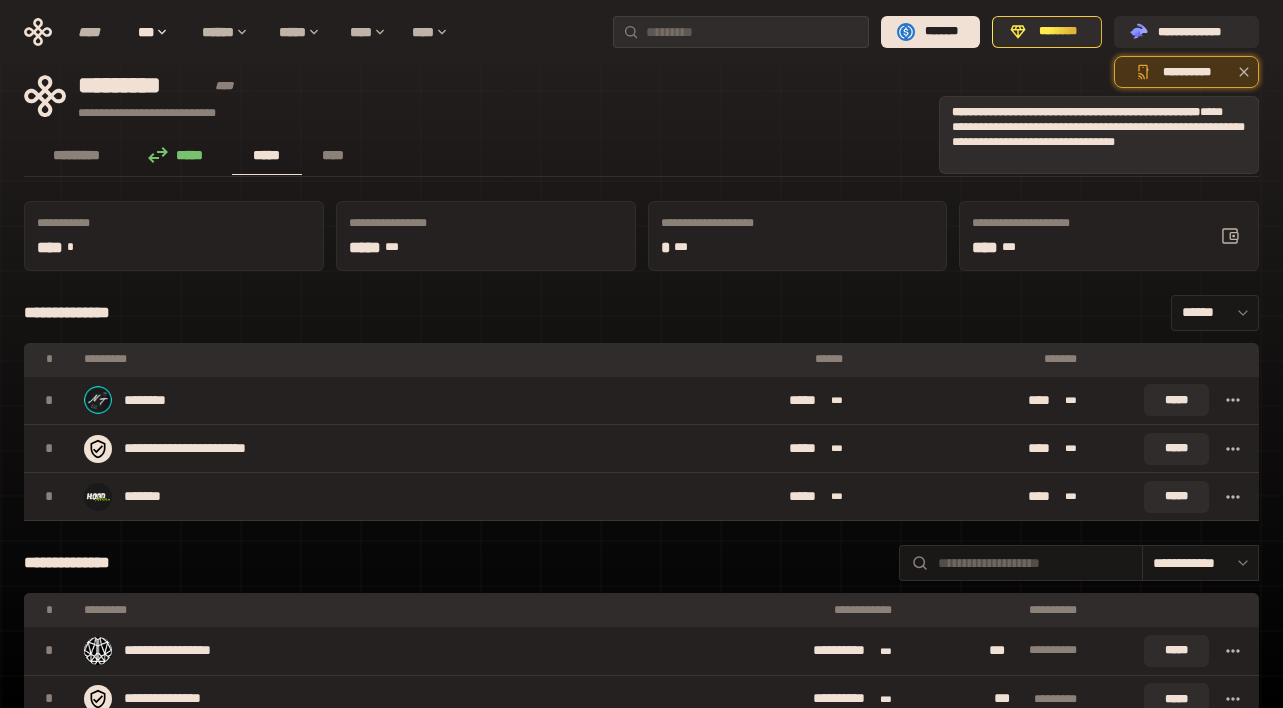 click 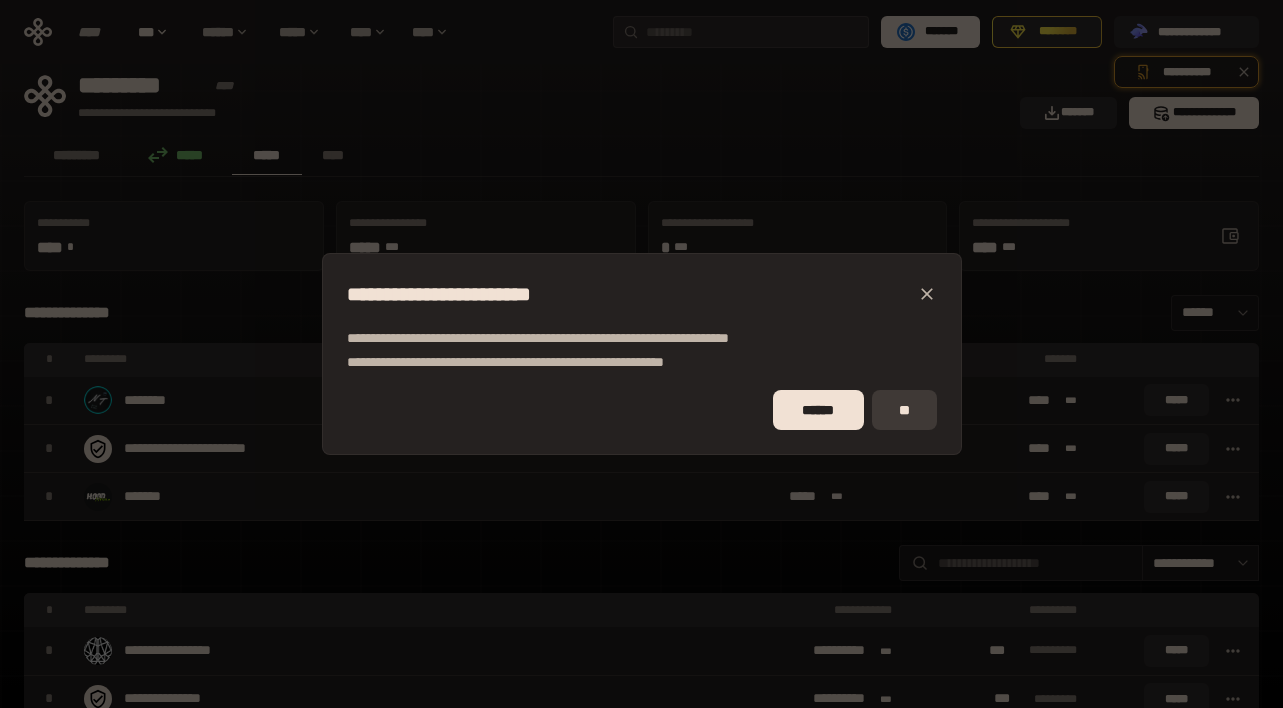 click on "**" at bounding box center (904, 410) 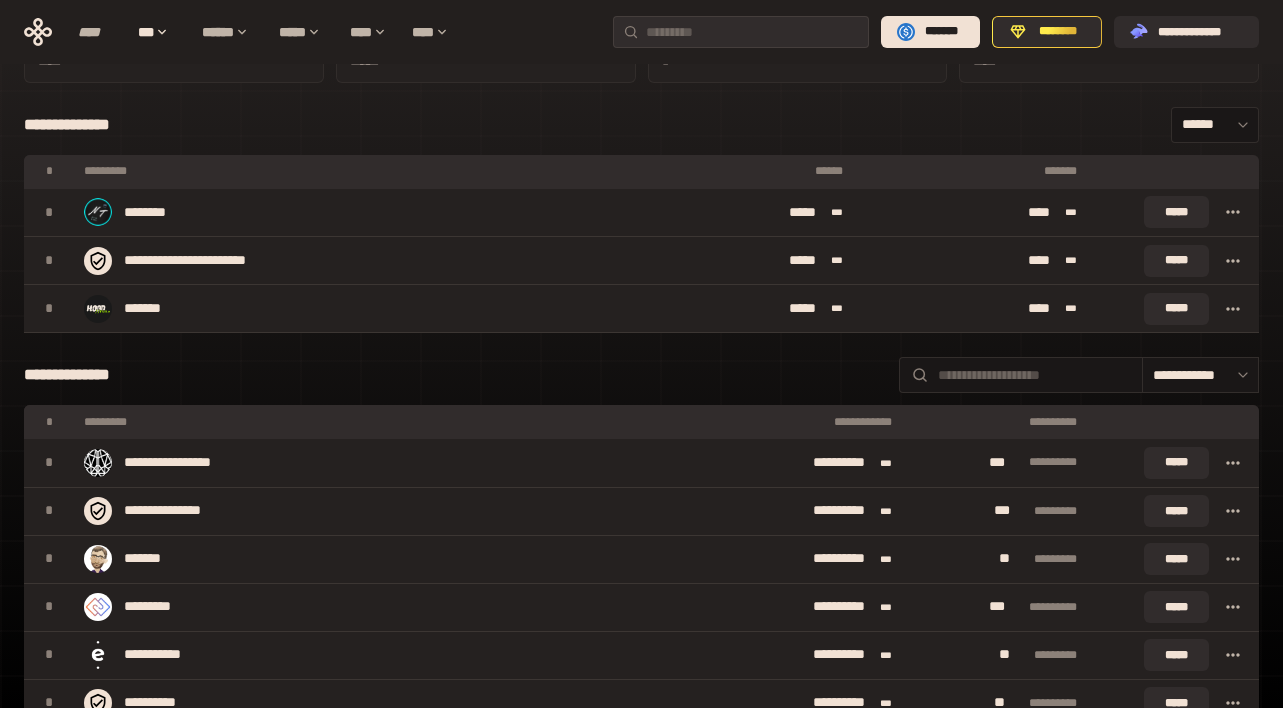 scroll, scrollTop: 82, scrollLeft: 0, axis: vertical 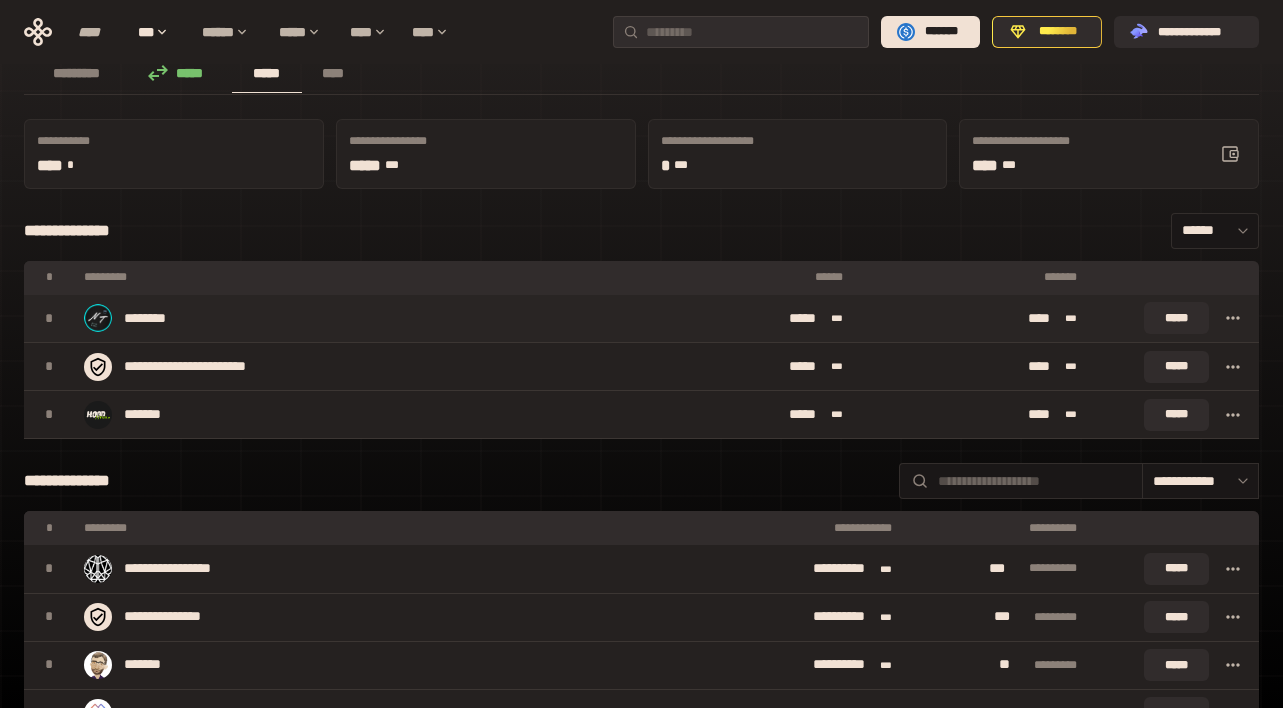click 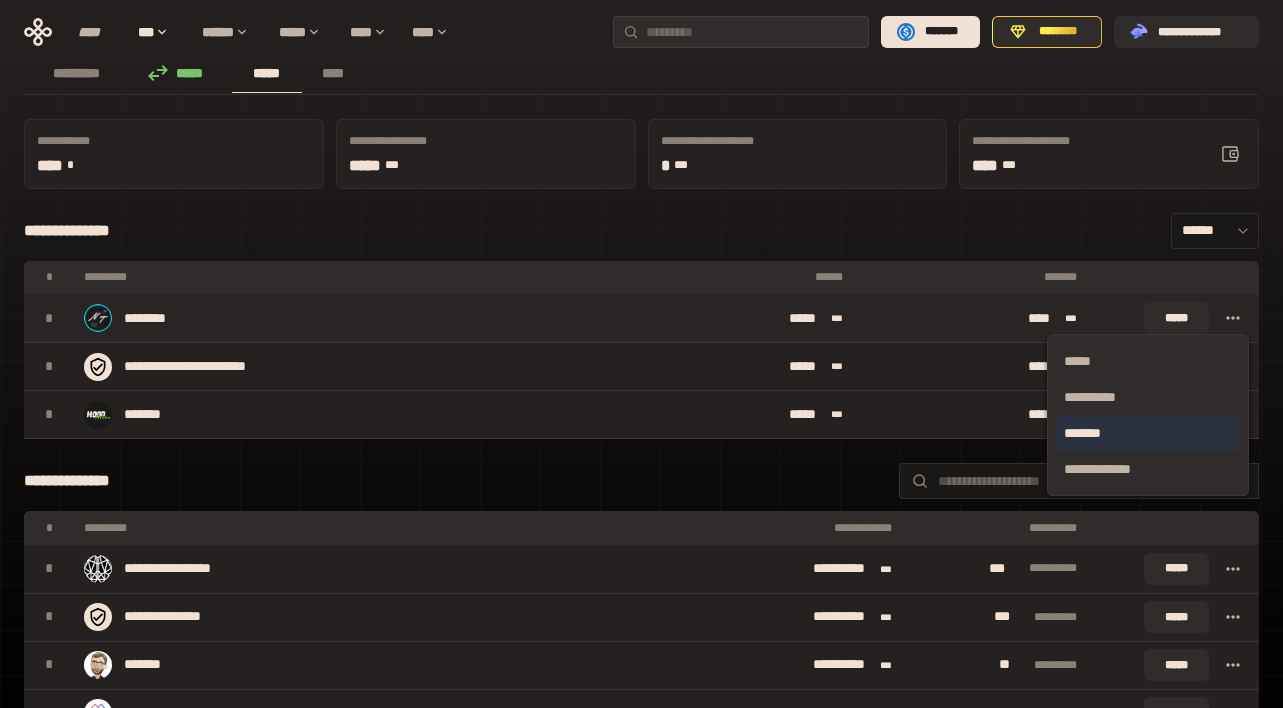 click on "*******" at bounding box center [1148, 433] 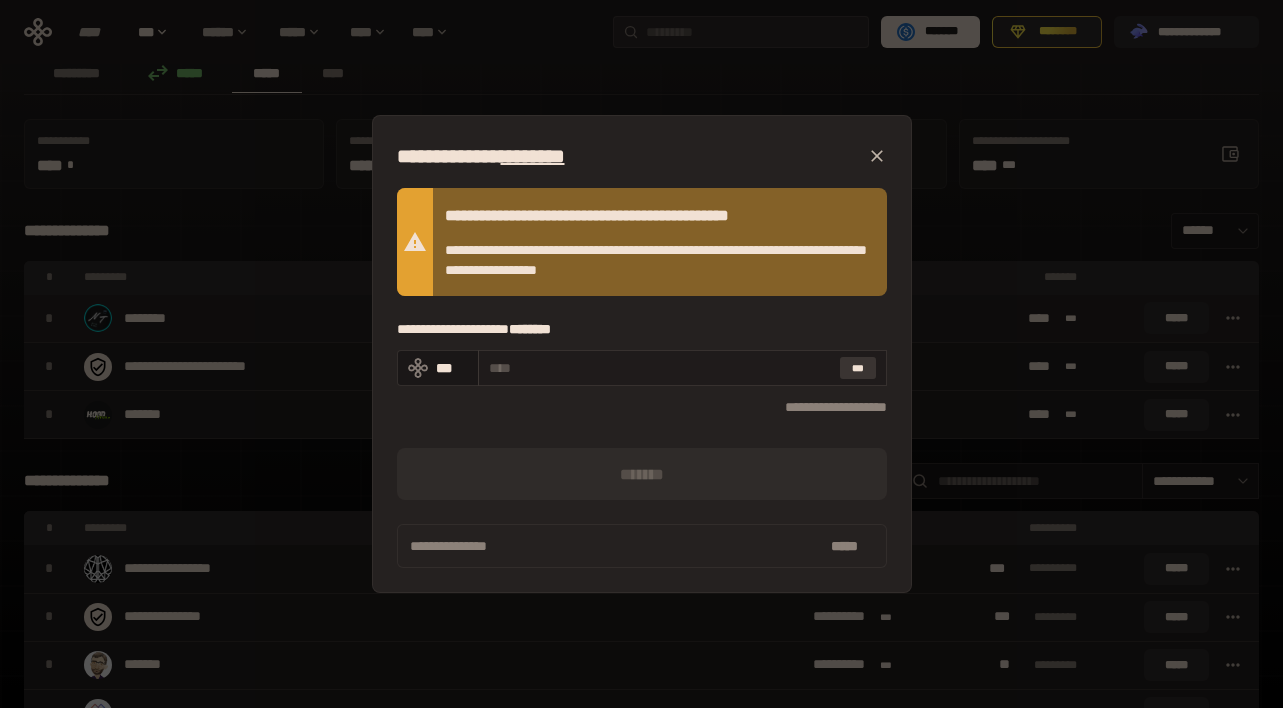 click on "***" at bounding box center (858, 368) 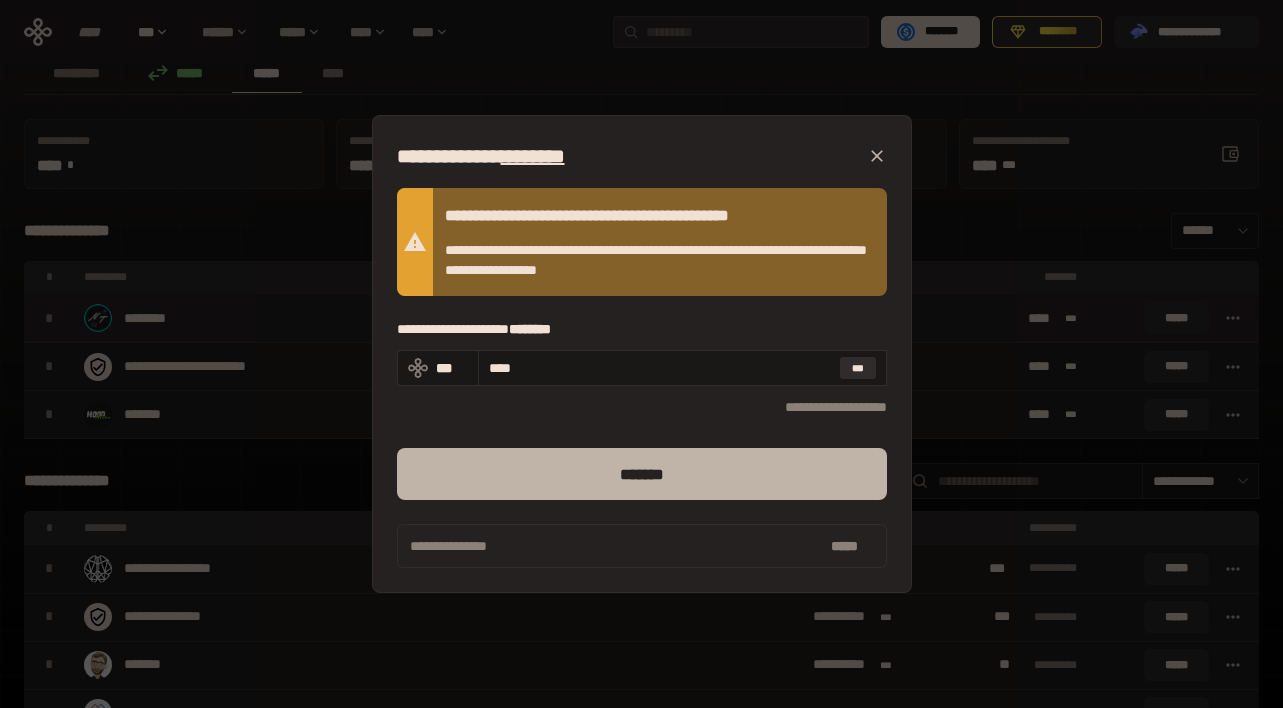 click on "*******" at bounding box center (642, 474) 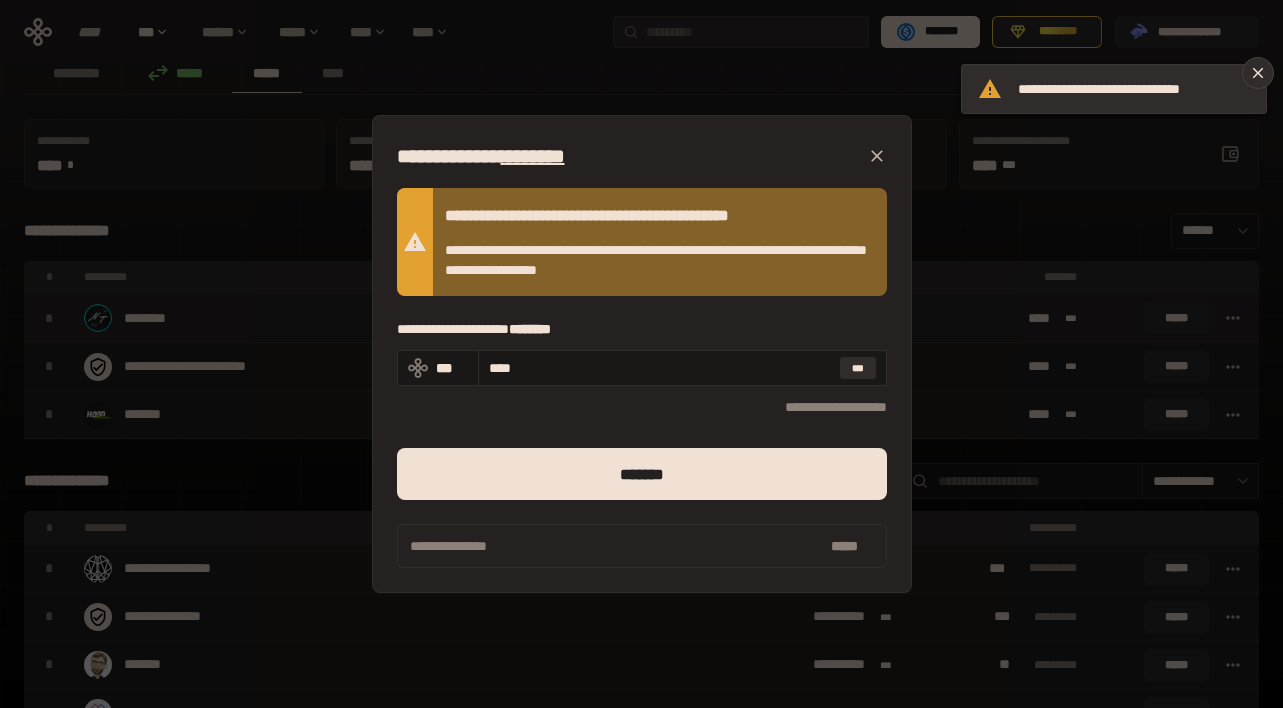 click 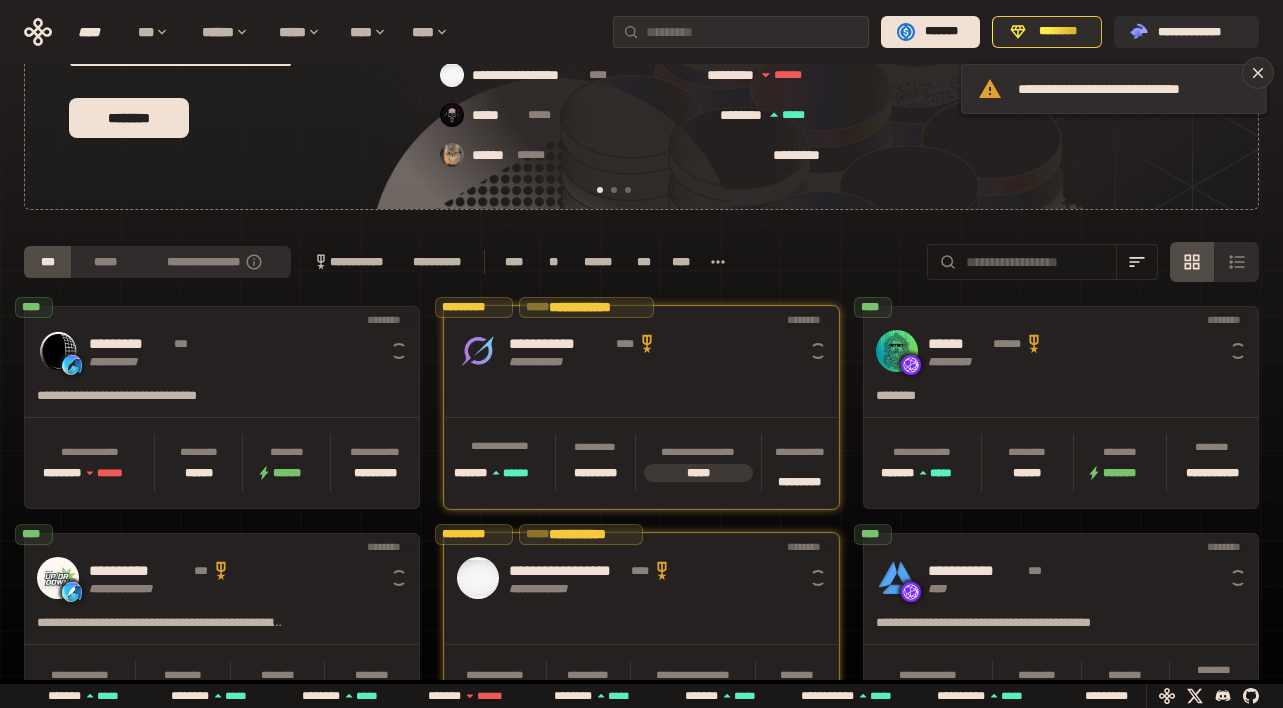 scroll, scrollTop: 235, scrollLeft: 0, axis: vertical 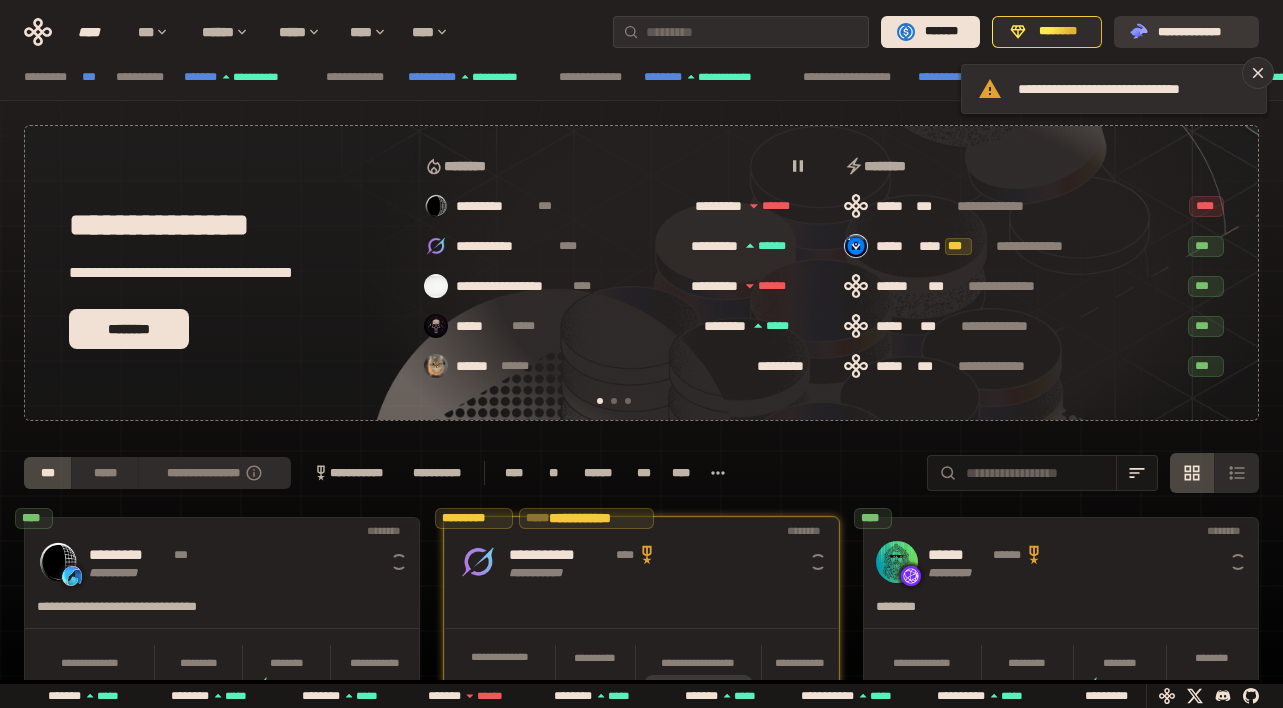 click on "**********" at bounding box center [1200, 32] 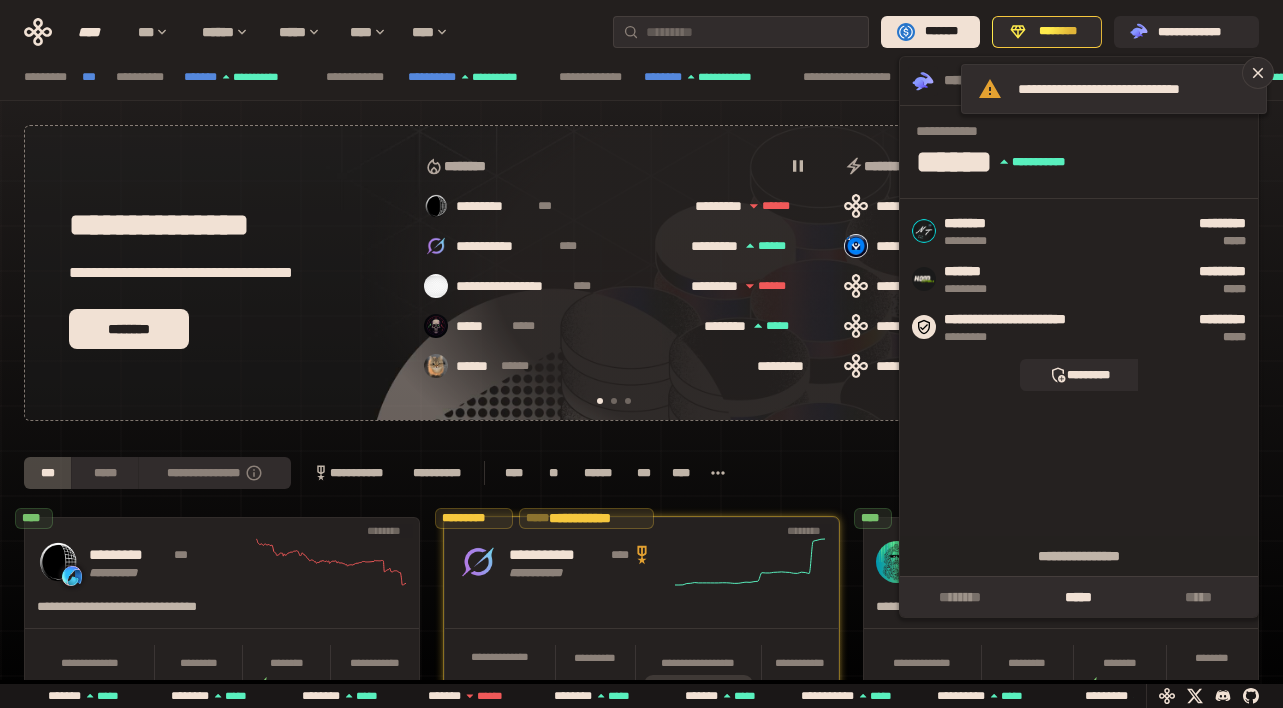 scroll, scrollTop: 0, scrollLeft: 0, axis: both 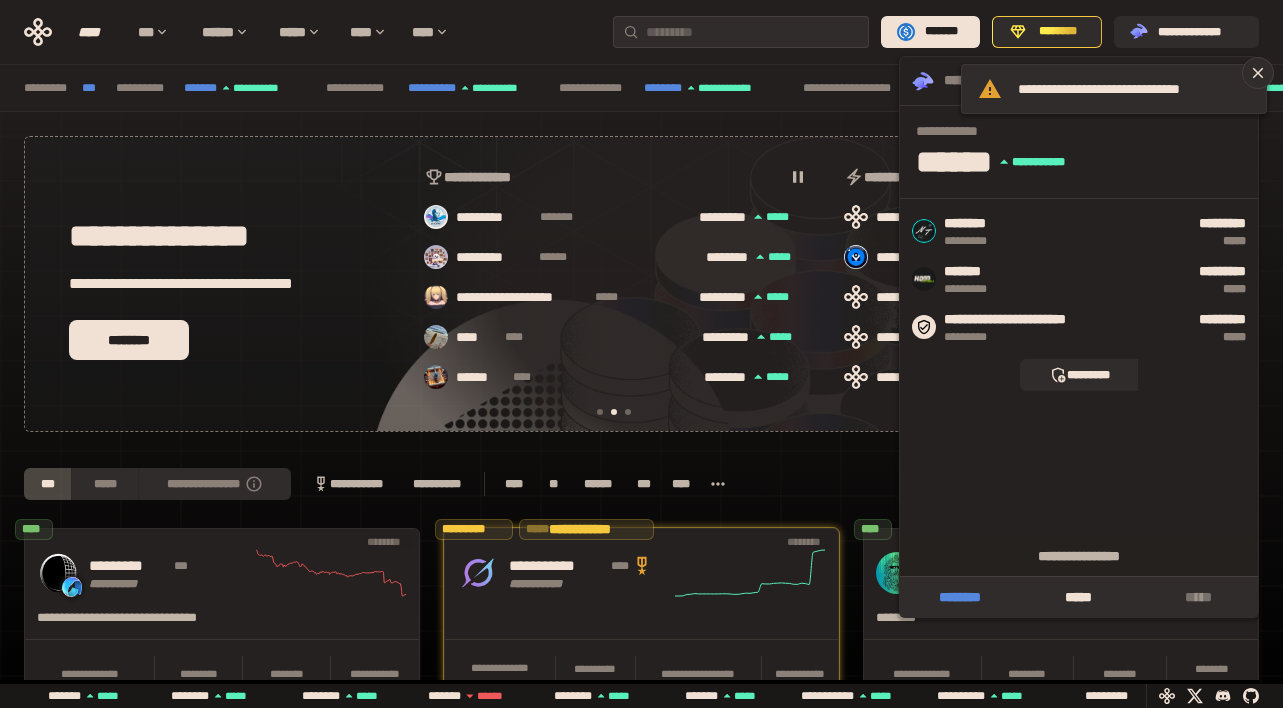 click on "********" at bounding box center [959, 597] 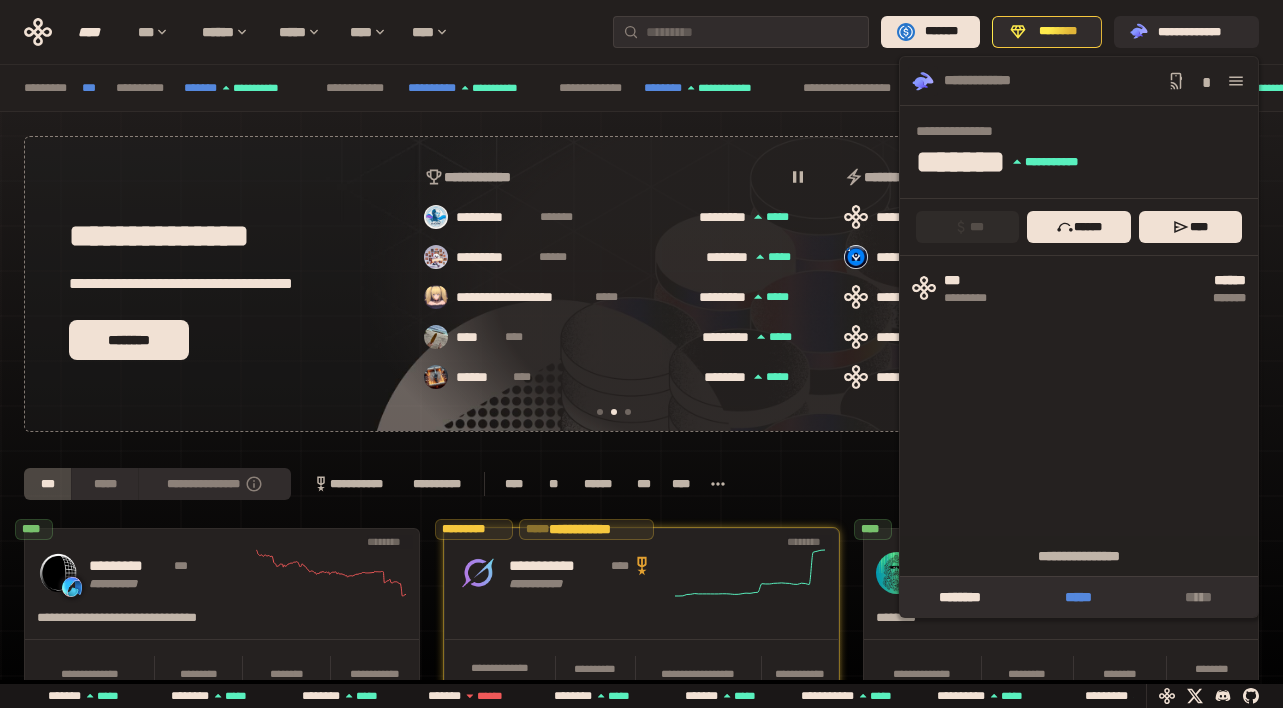 click on "*****" at bounding box center [1078, 597] 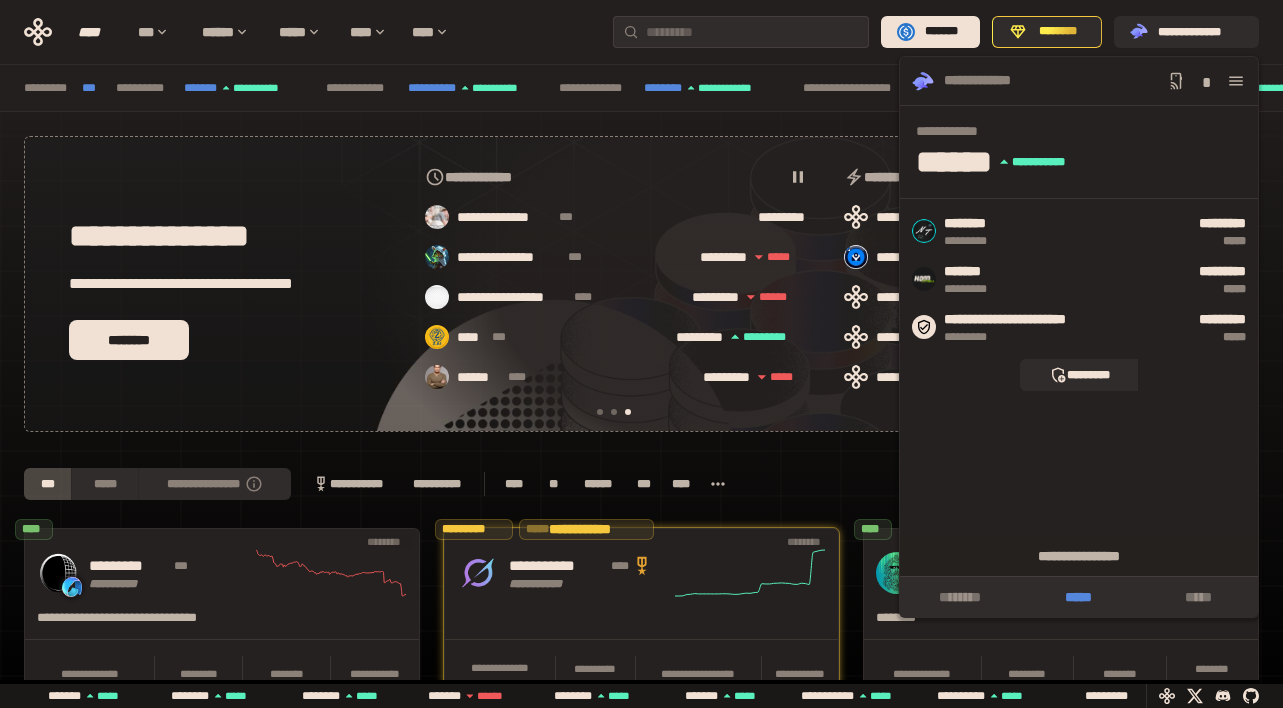 scroll, scrollTop: 0, scrollLeft: 856, axis: horizontal 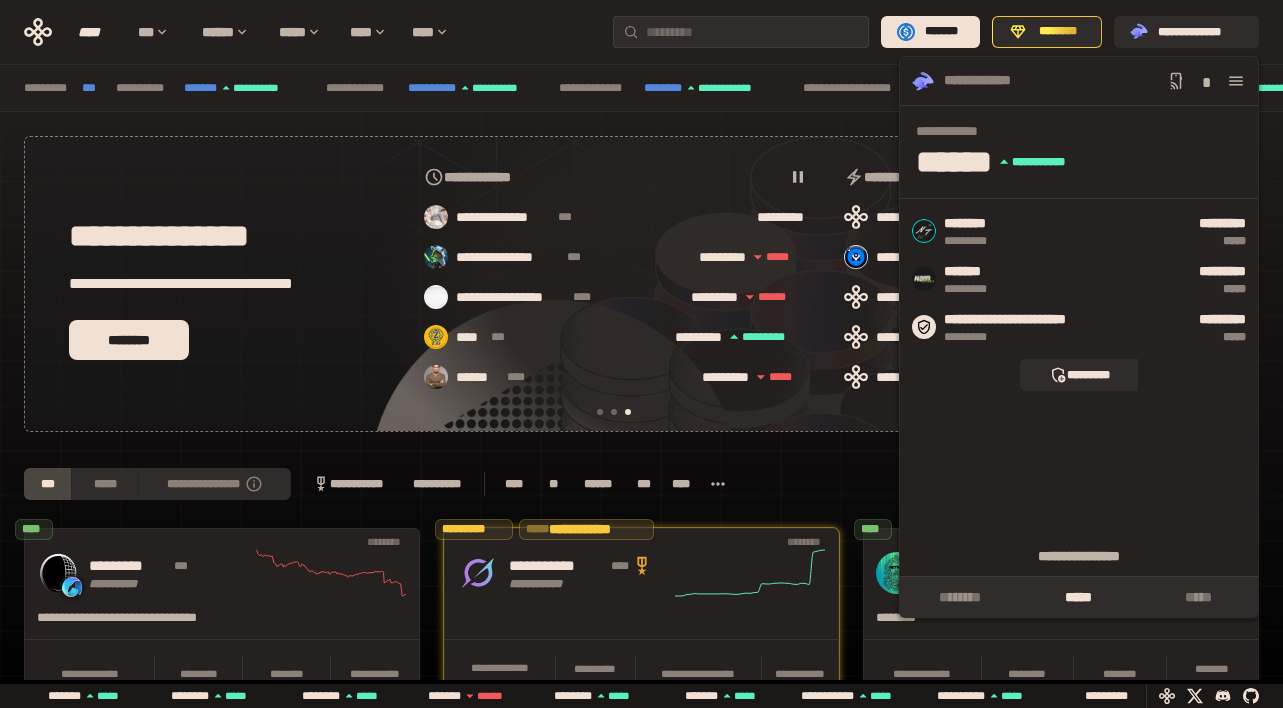 click on "**********" at bounding box center (641, 484) 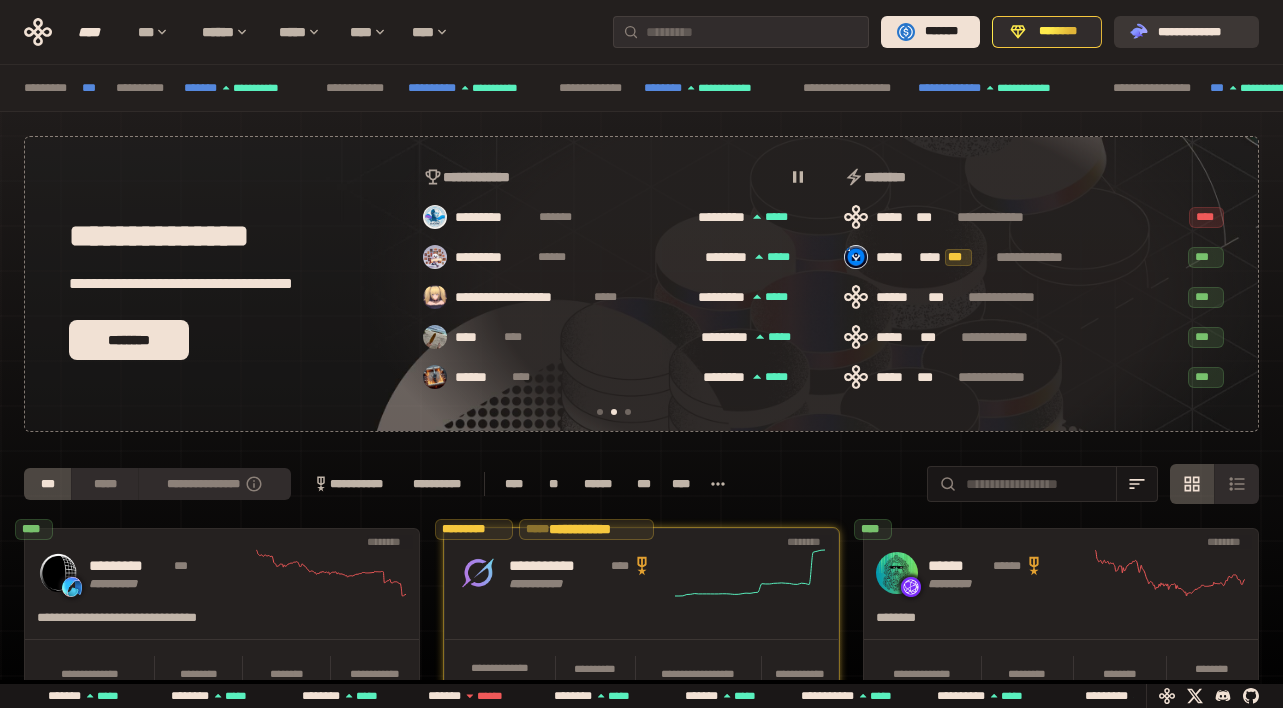 scroll, scrollTop: 0, scrollLeft: 436, axis: horizontal 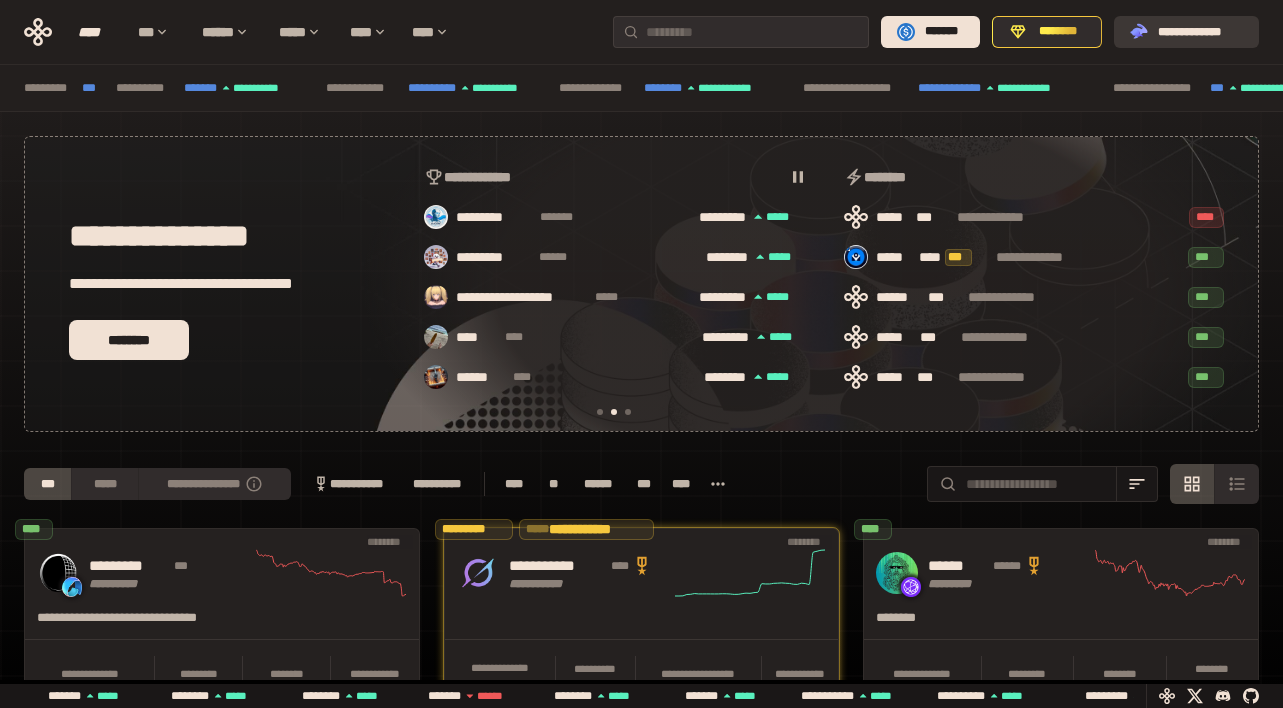 click on "**********" at bounding box center [1186, 32] 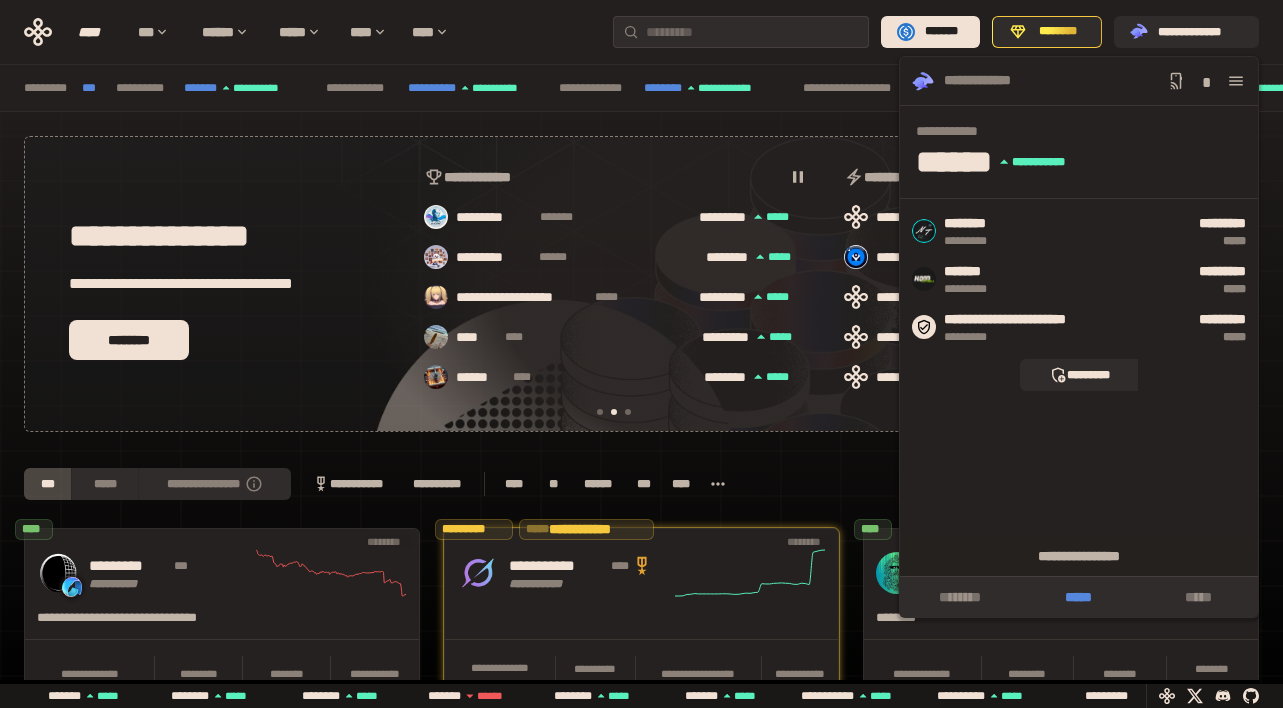 click on "*****" at bounding box center (1078, 597) 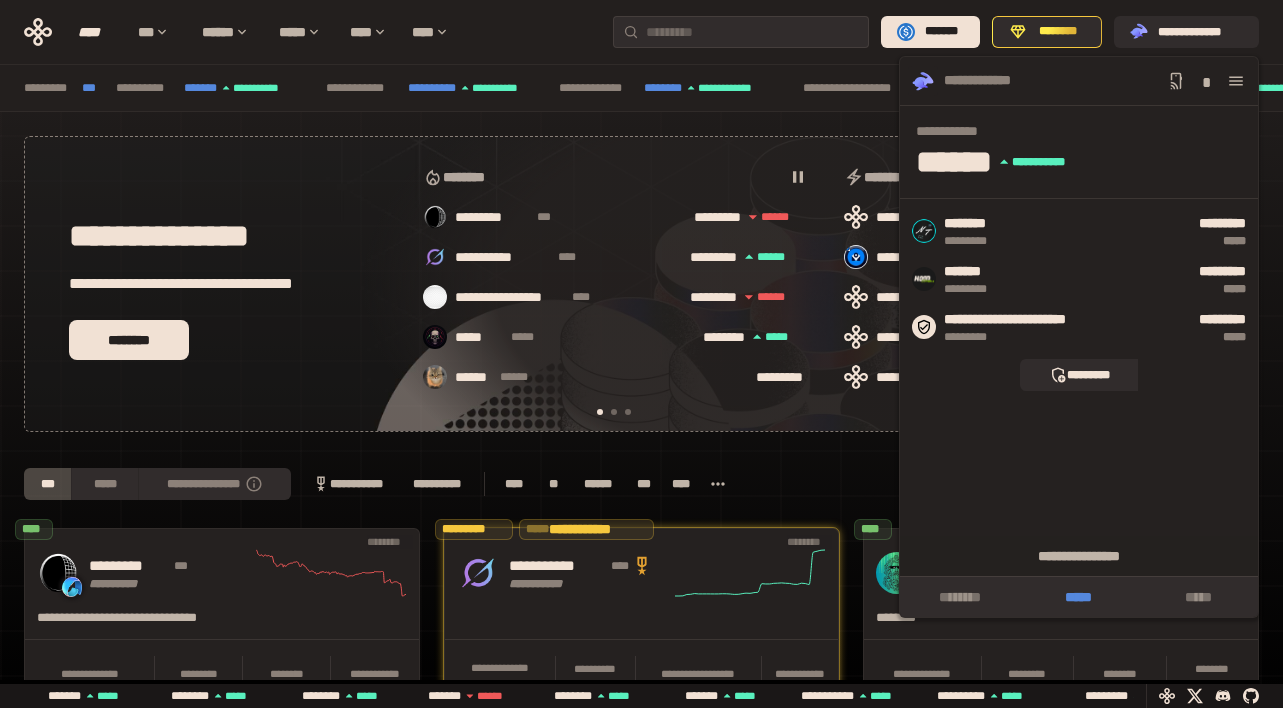 scroll, scrollTop: 0, scrollLeft: 16, axis: horizontal 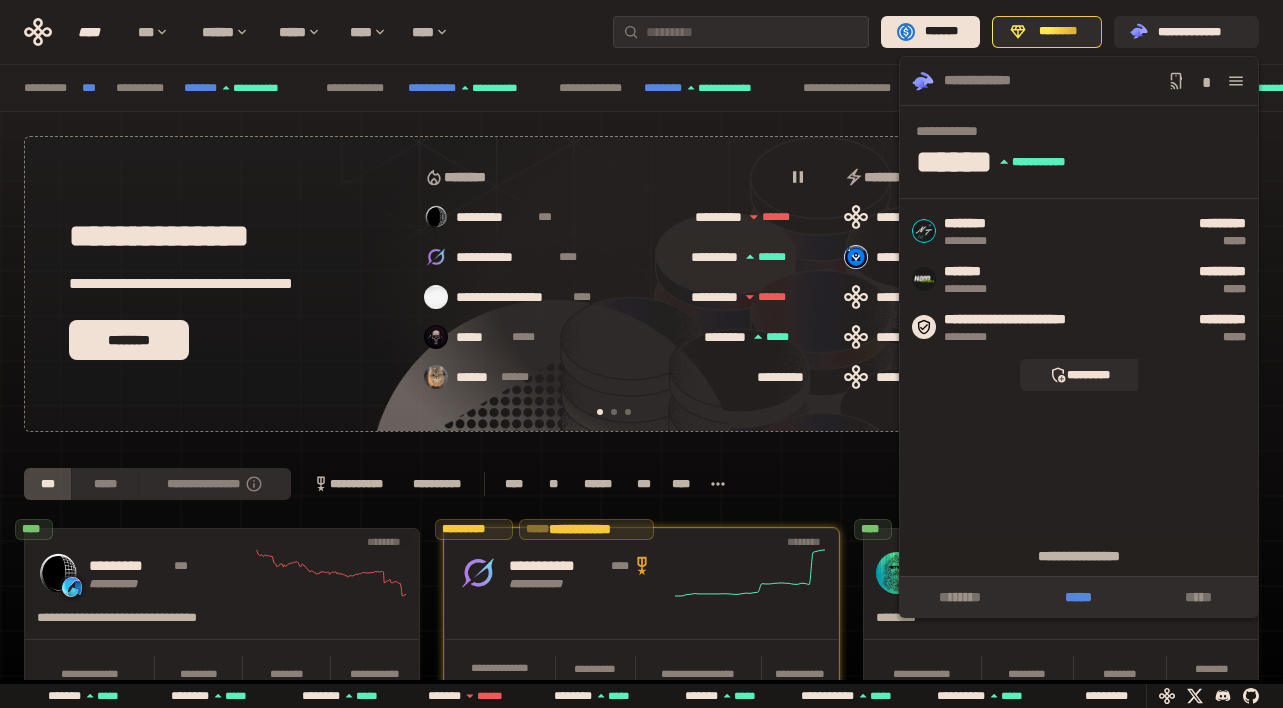 click on "*****" at bounding box center (1078, 597) 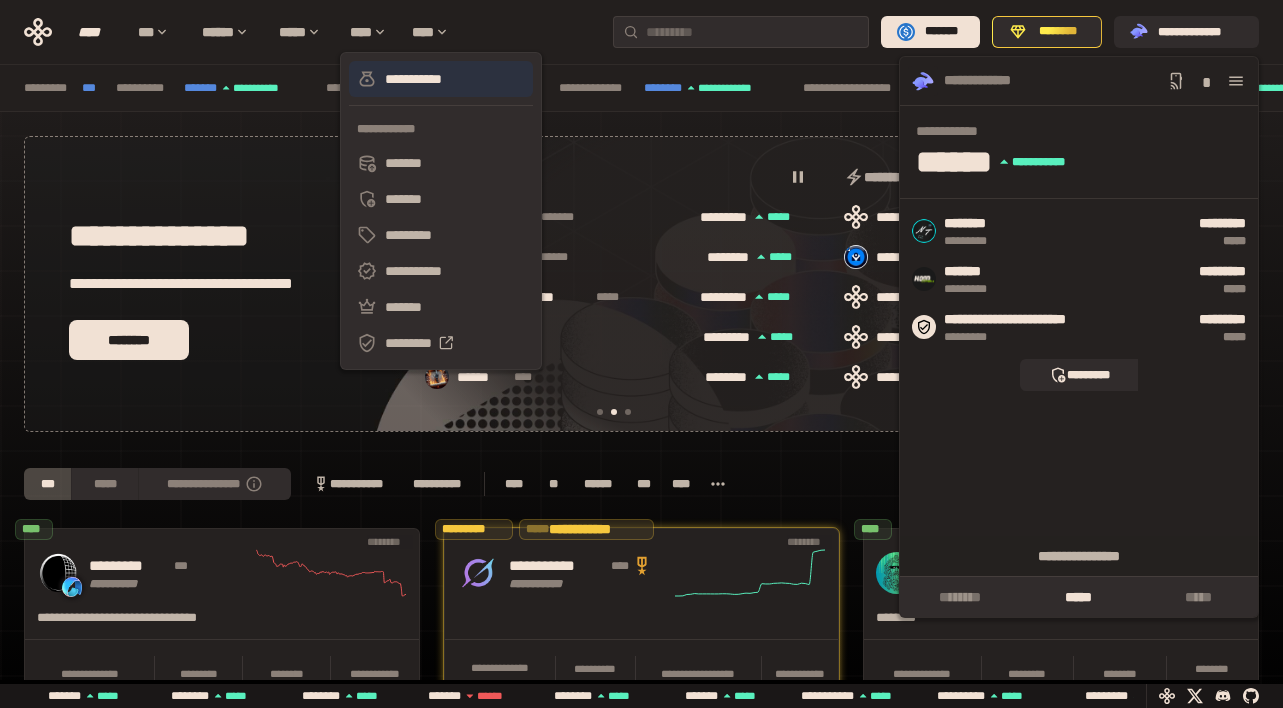 scroll, scrollTop: 0, scrollLeft: 436, axis: horizontal 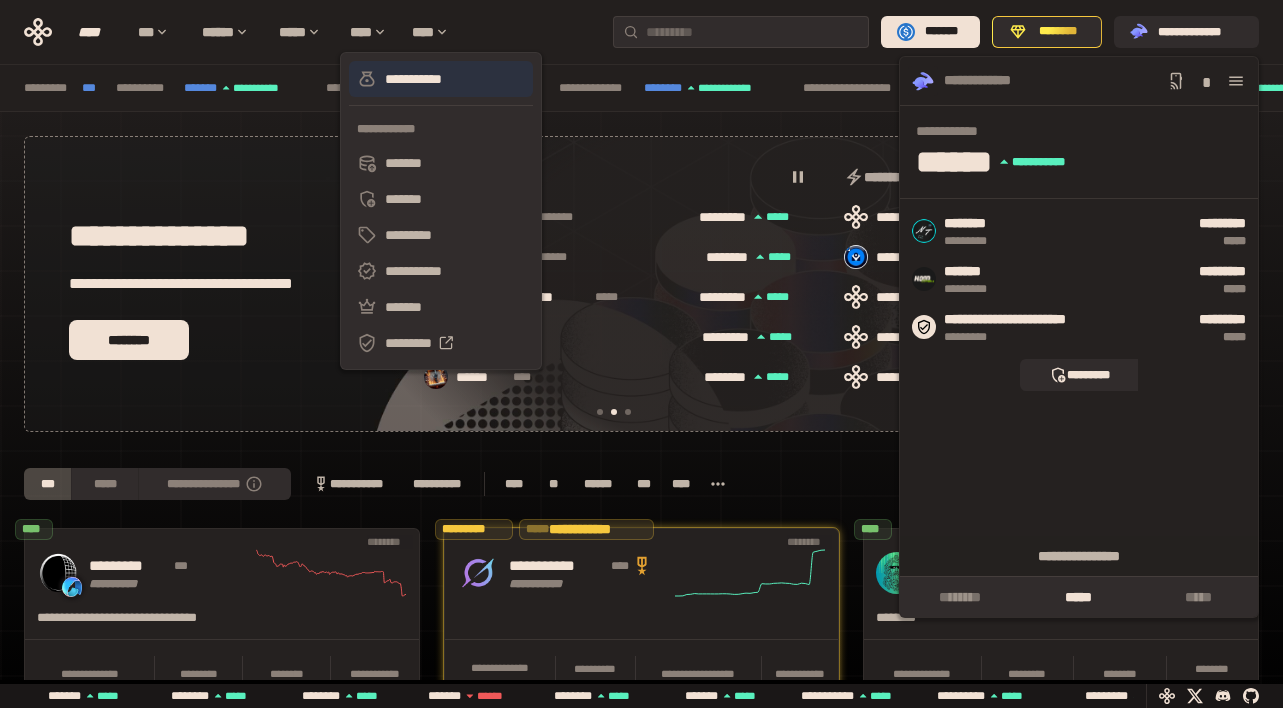 click on "**********" at bounding box center [441, 79] 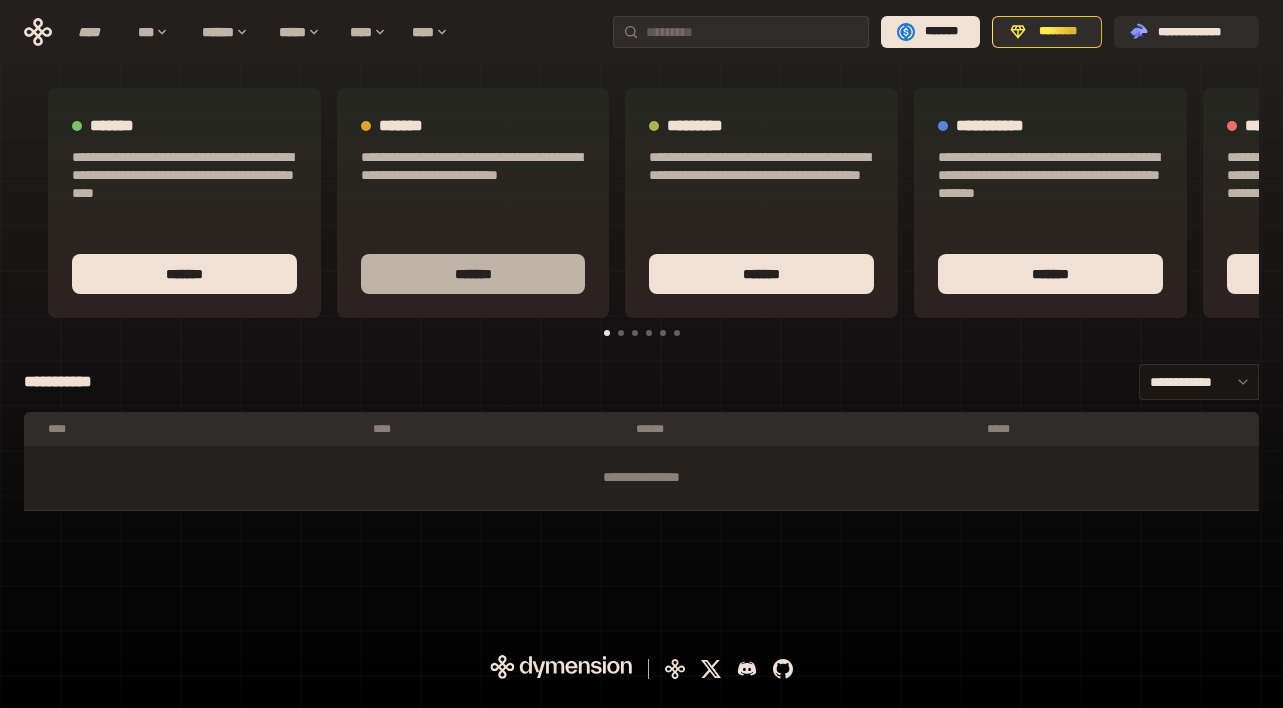 click on "*******" at bounding box center [473, 274] 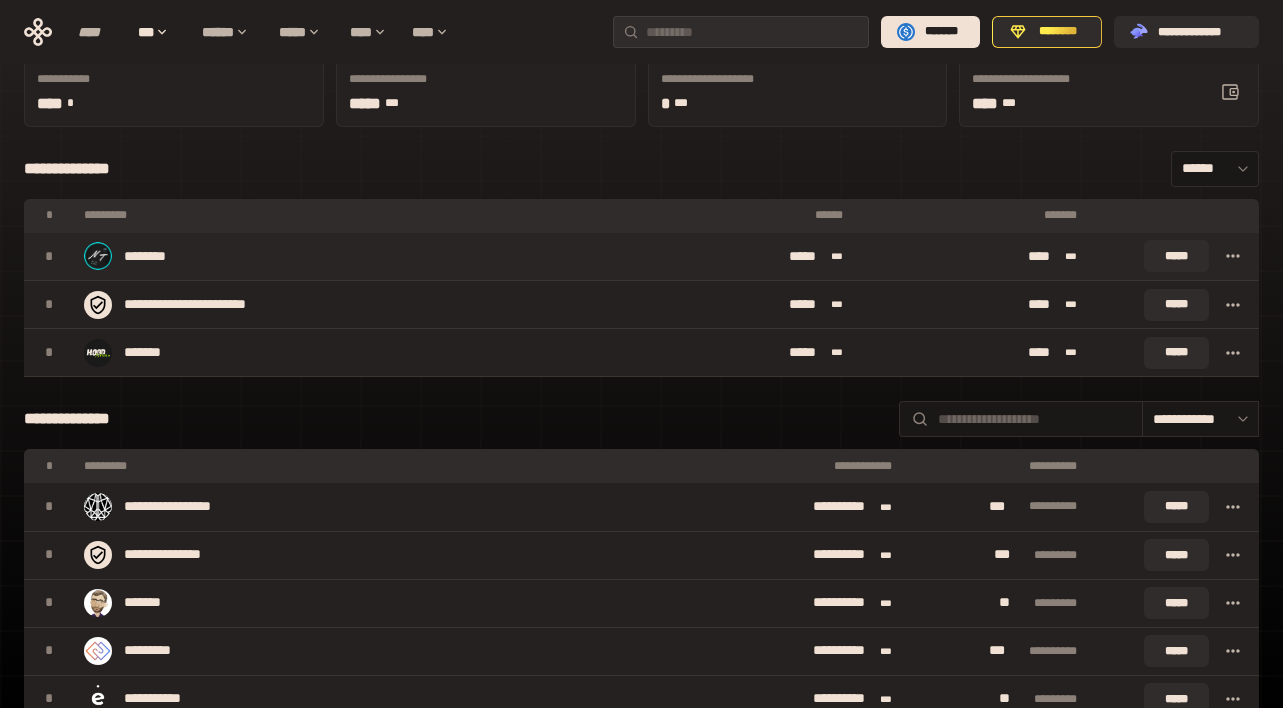 scroll, scrollTop: 151, scrollLeft: 0, axis: vertical 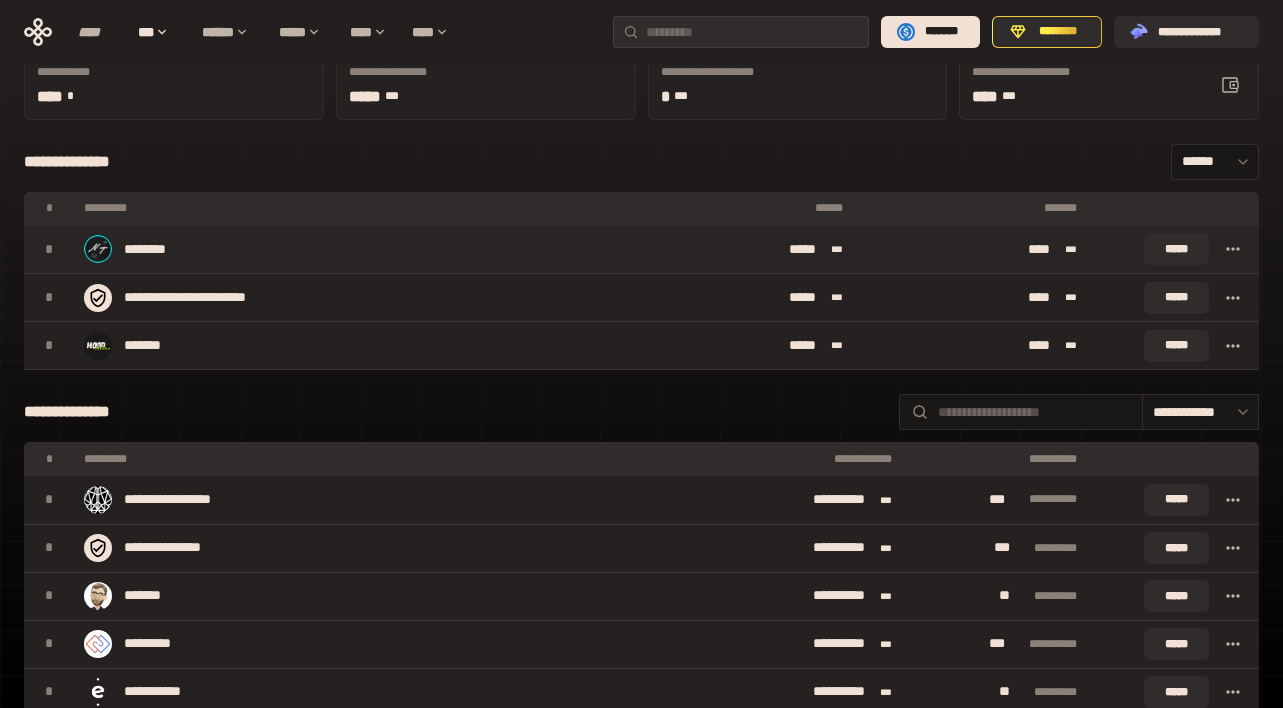 click 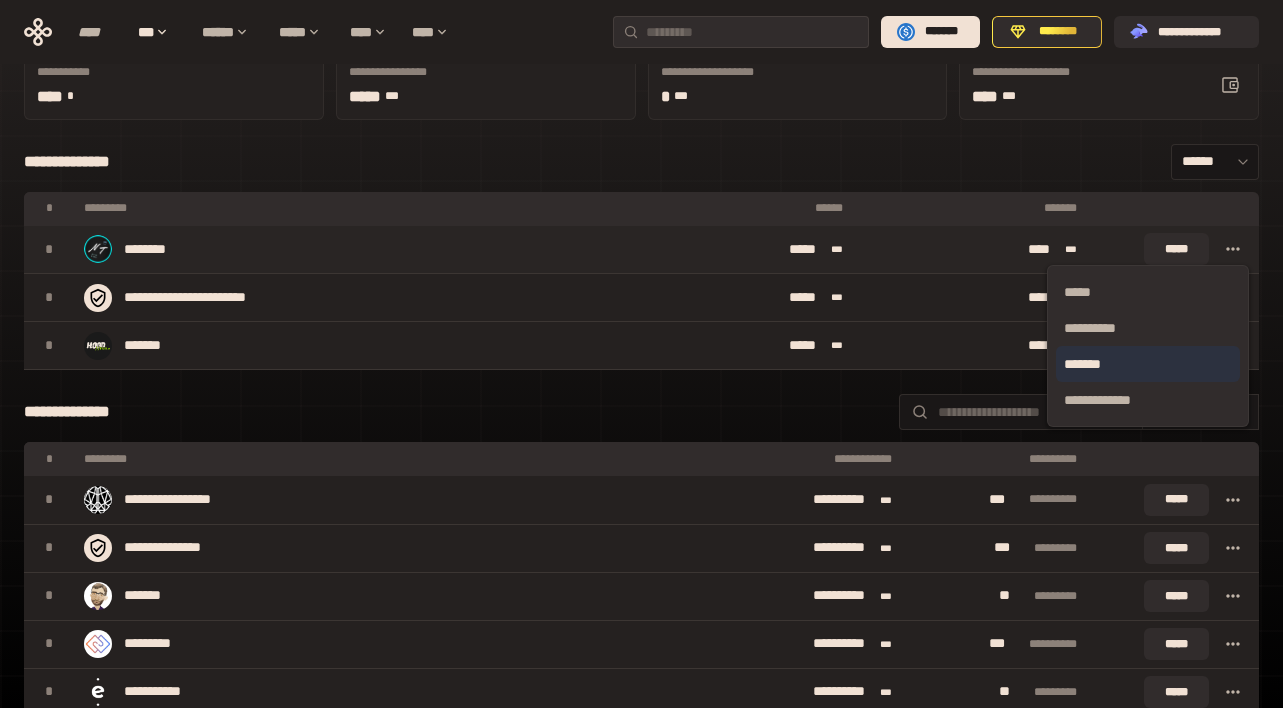 click on "*******" at bounding box center (1148, 364) 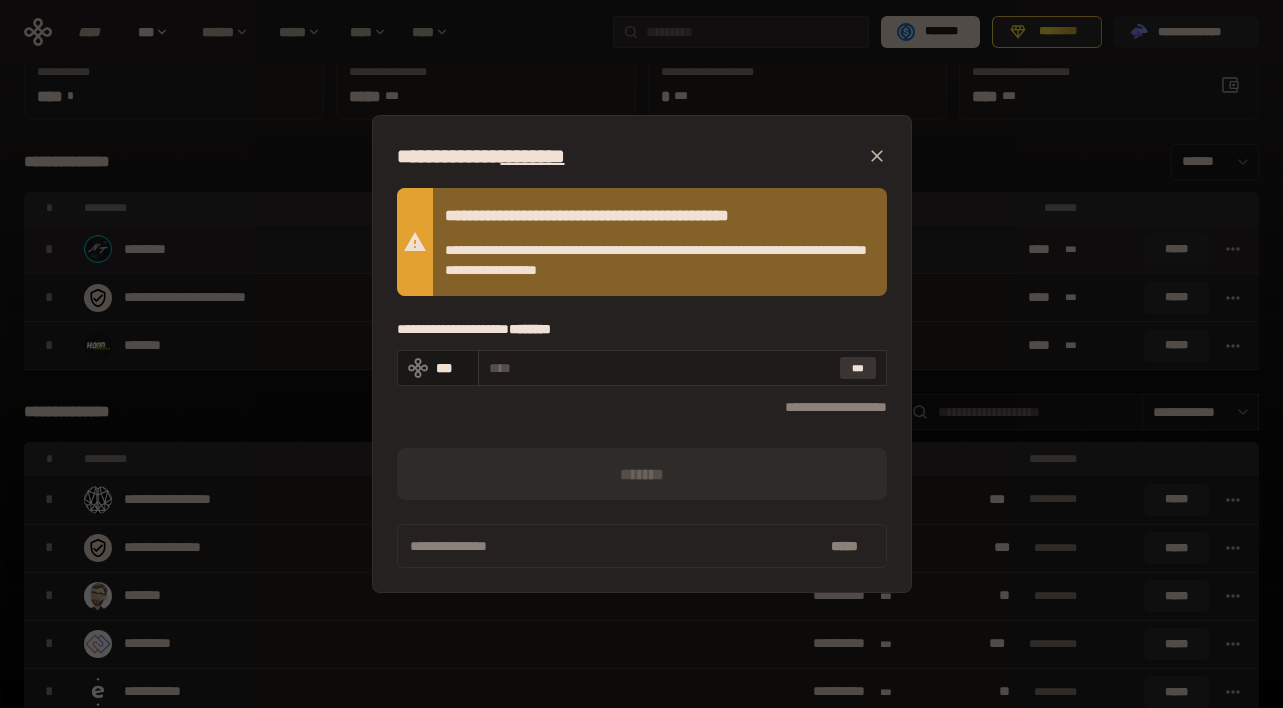 click on "***" at bounding box center (858, 368) 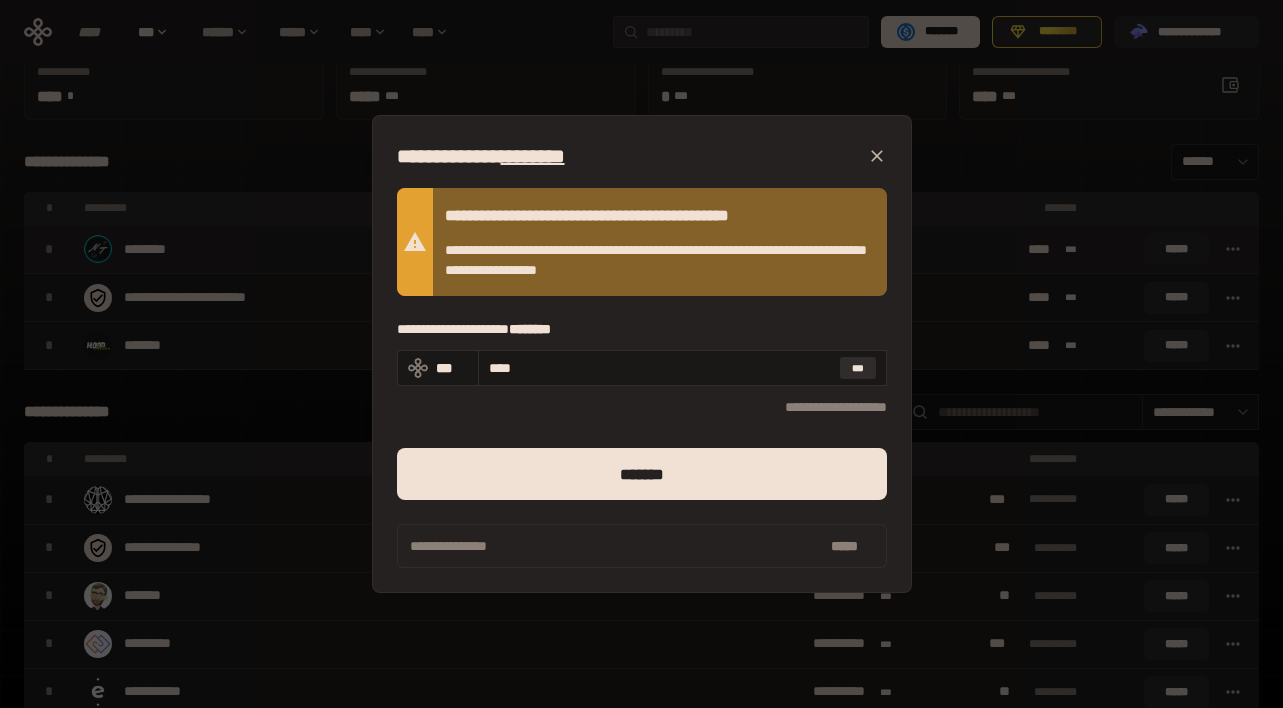 click on "**********" at bounding box center (642, 354) 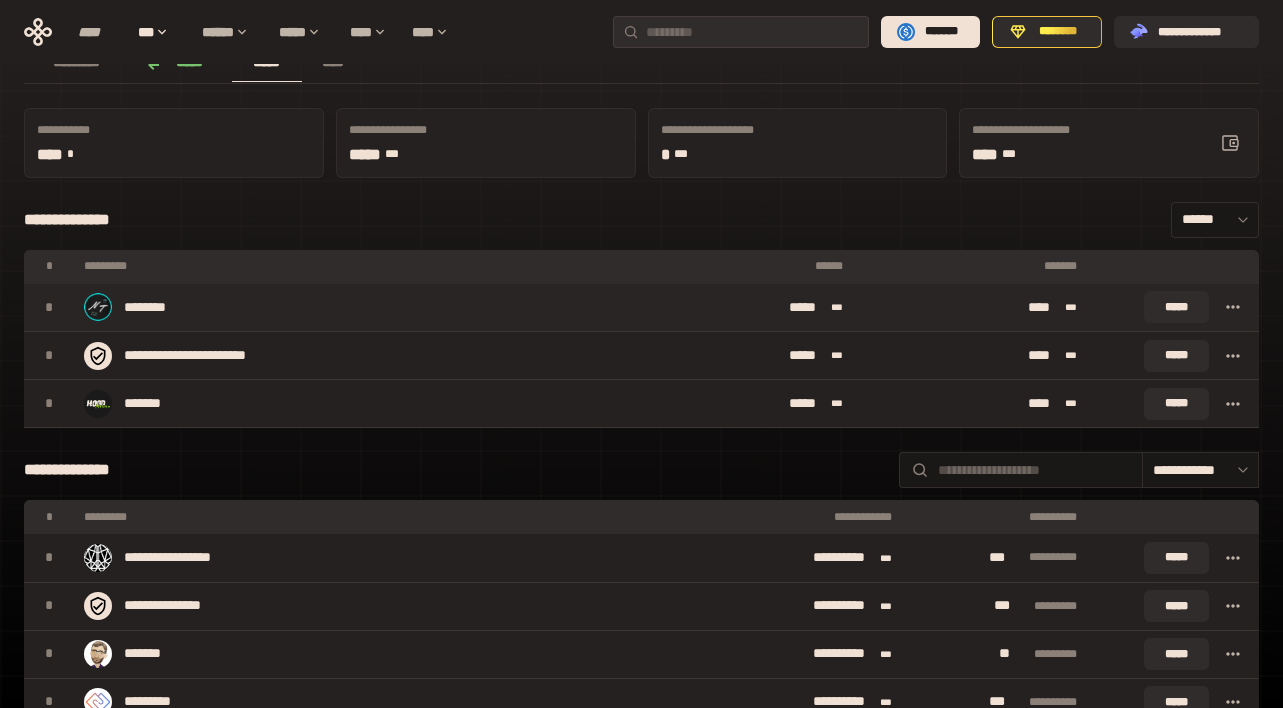 scroll, scrollTop: 0, scrollLeft: 0, axis: both 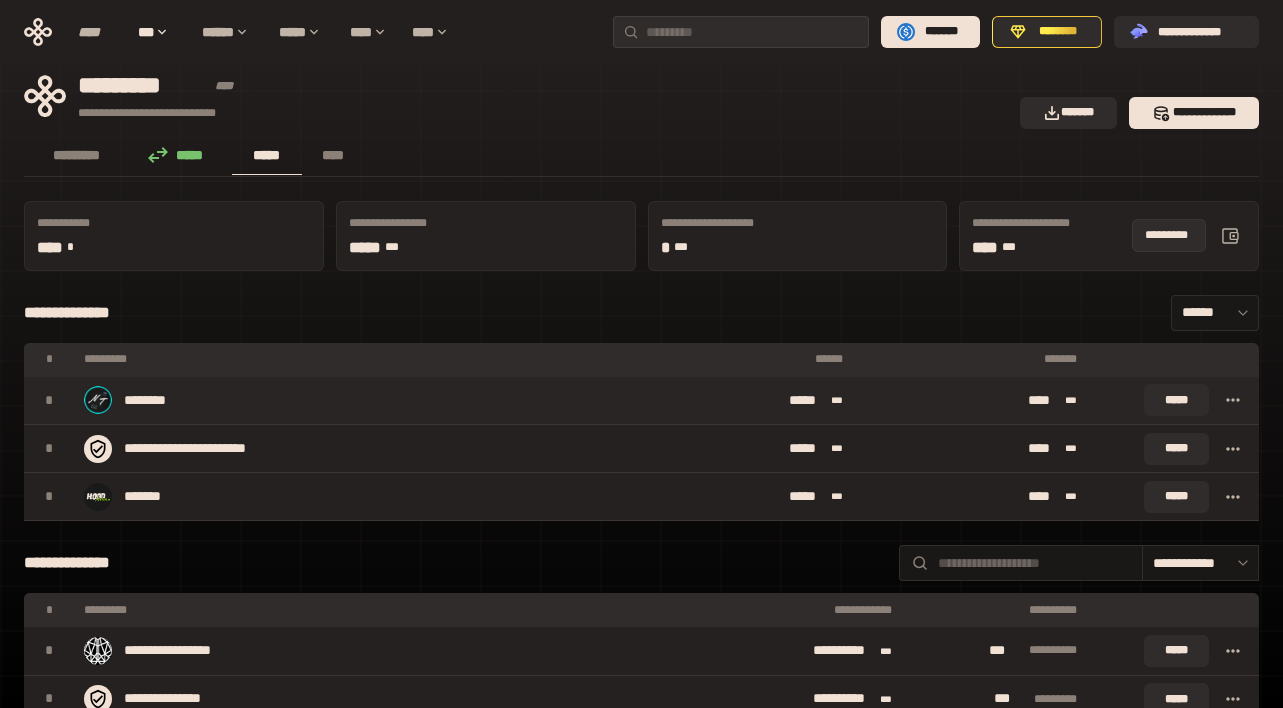click 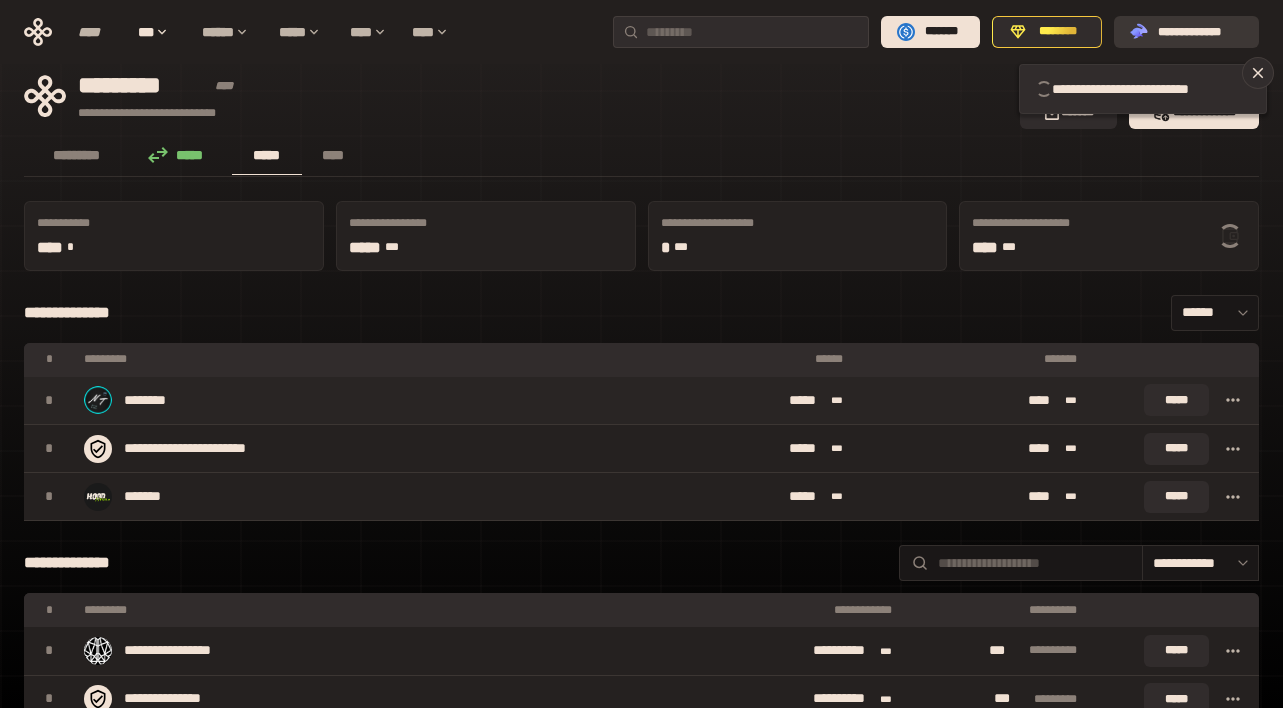 click on ".st0{fill:url(#SVGID_1_);}
.st1{fill-rule:evenodd;clip-rule:evenodd;fill:url(#SVGID_00000161597173617360504640000012432366591255278478_);}
.st2{fill-rule:evenodd;clip-rule:evenodd;fill:url(#SVGID_00000021803777515098205300000017382971856690286485_);}
.st3{fill:url(#SVGID_00000031192219548086493050000012287181694732331425_);}" 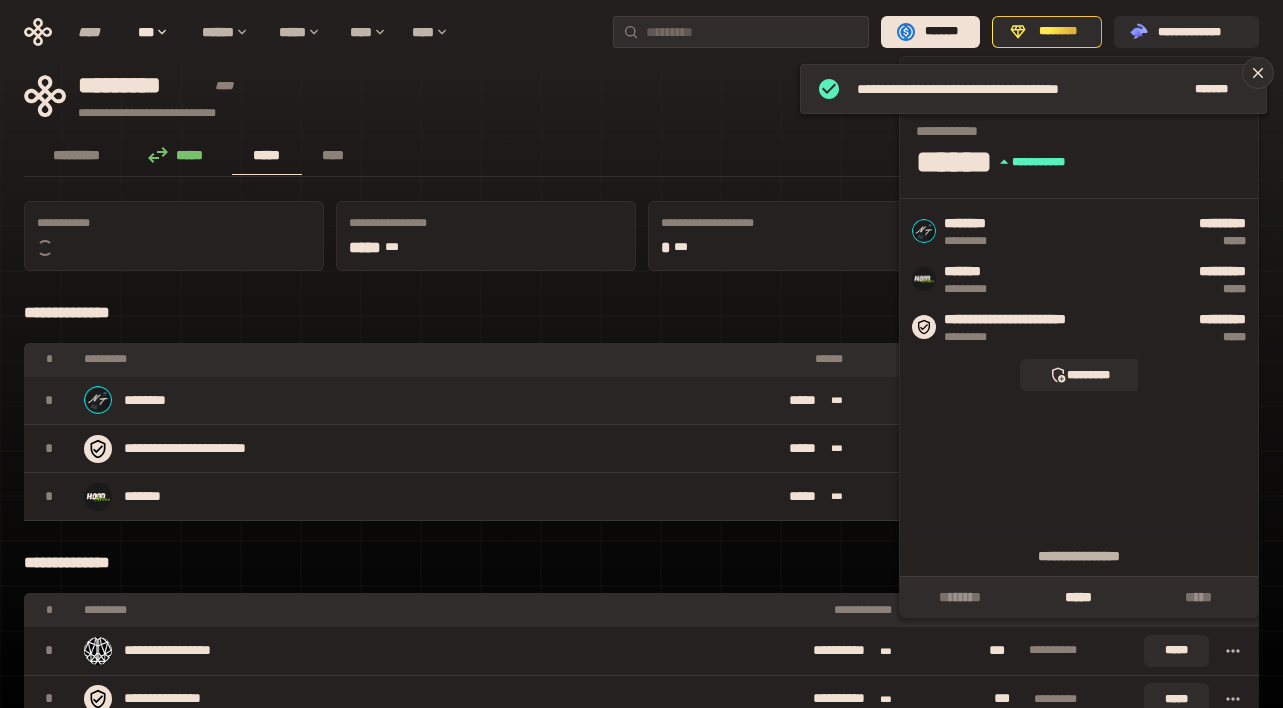 click on "*   ***" at bounding box center (798, 248) 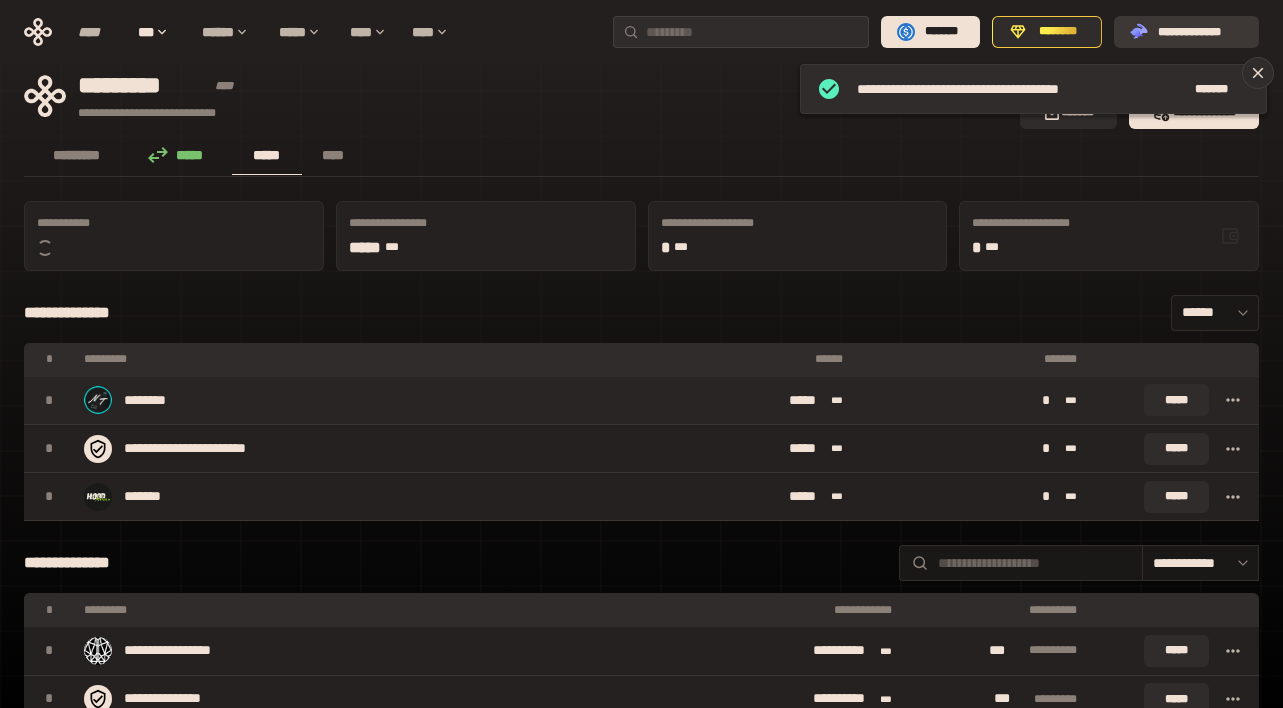 click on "**********" at bounding box center [1200, 32] 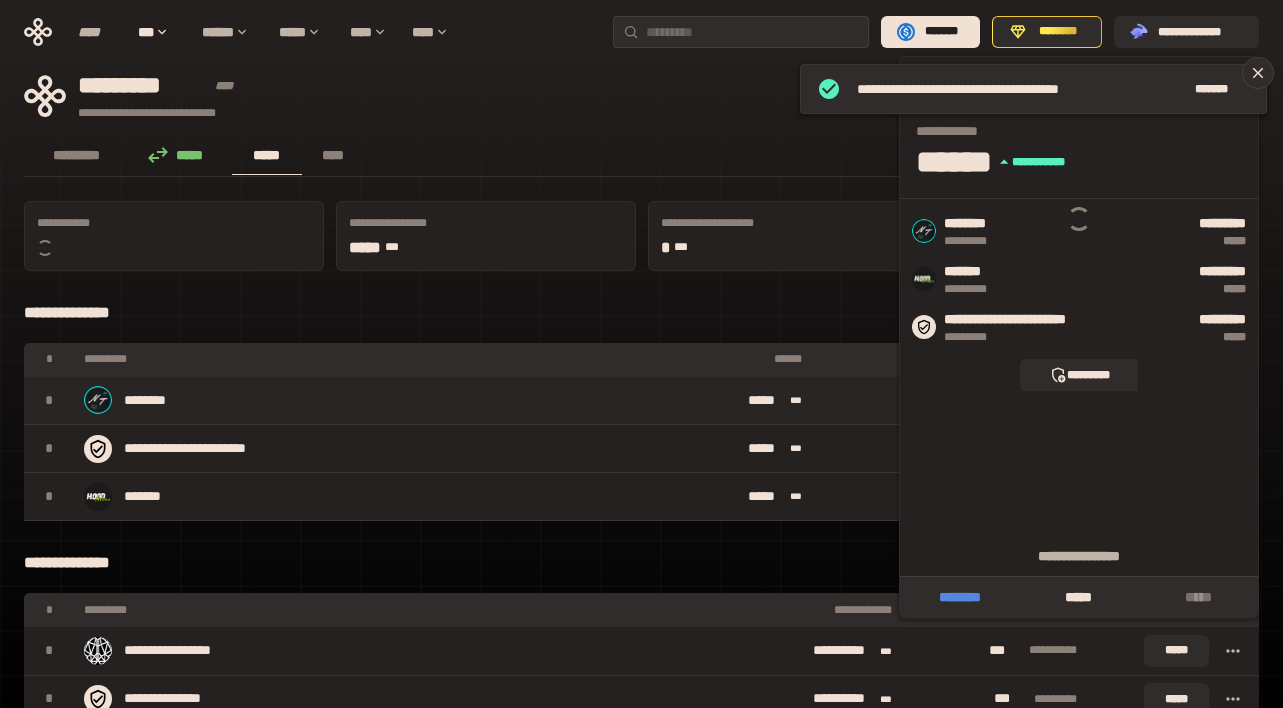 click on "********" at bounding box center [959, 597] 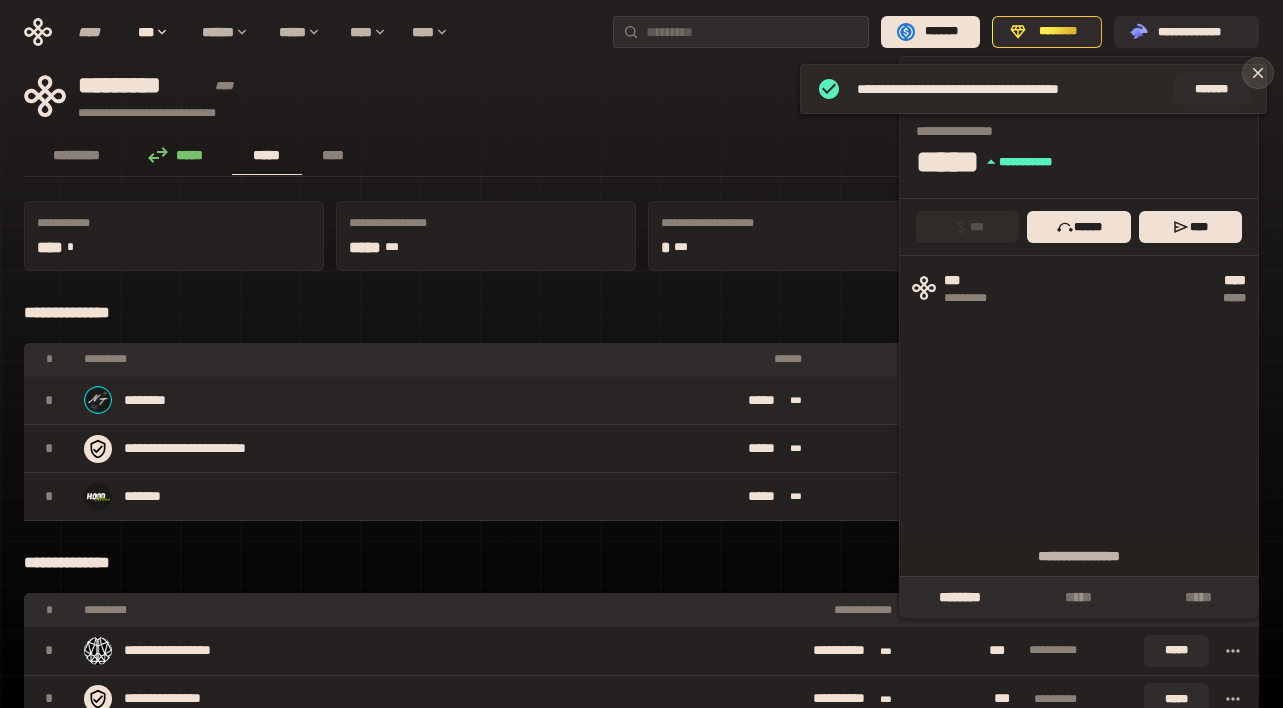 click 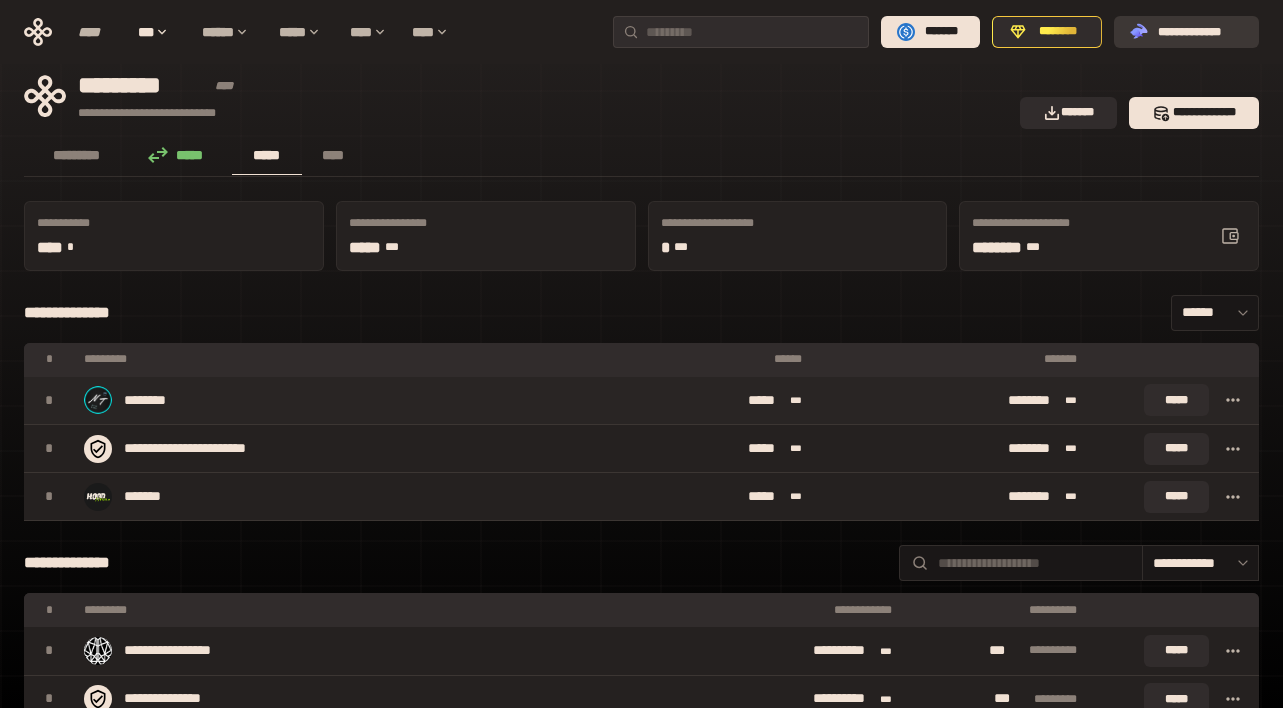 click on "**********" at bounding box center [1200, 32] 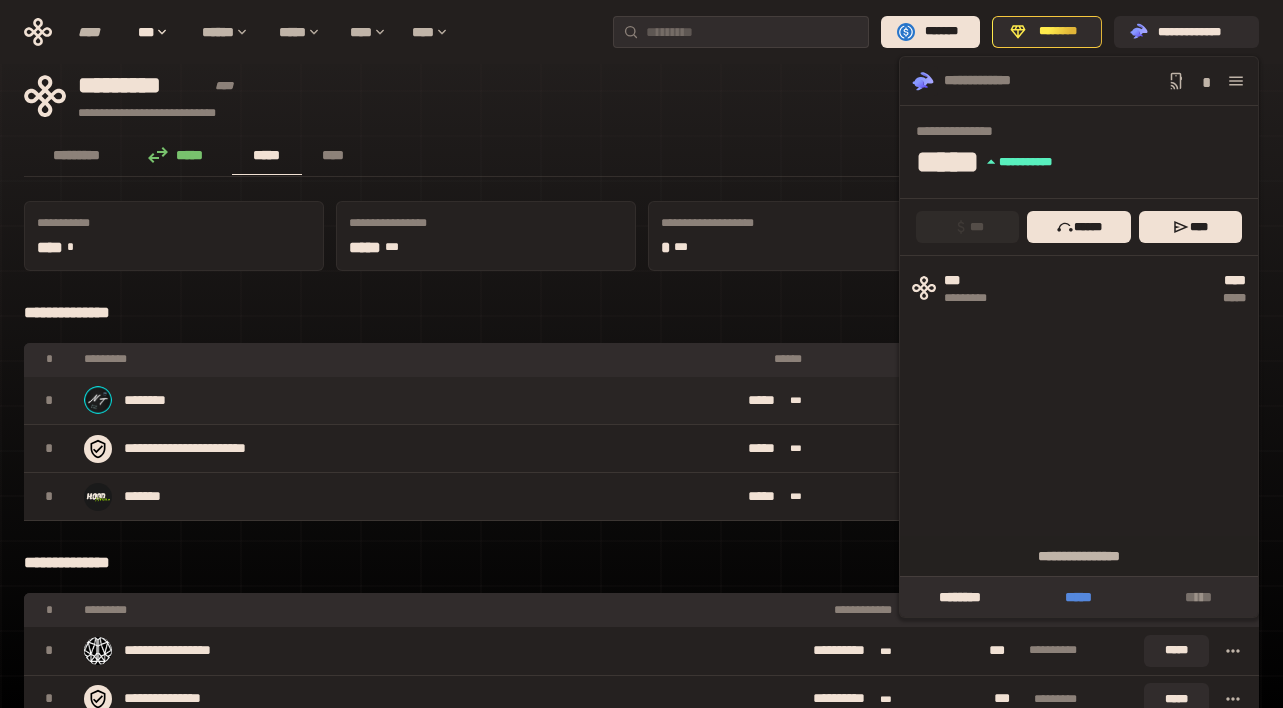 click on "*****" at bounding box center (1078, 597) 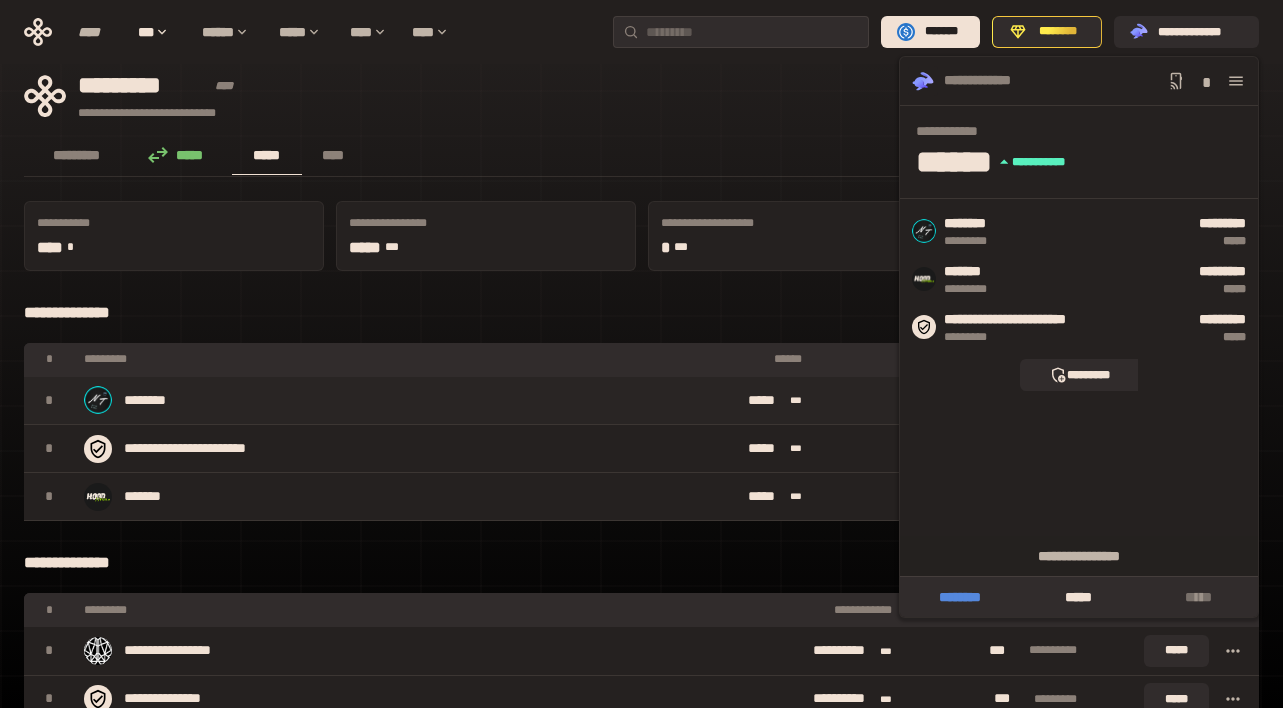 click on "********" at bounding box center [959, 597] 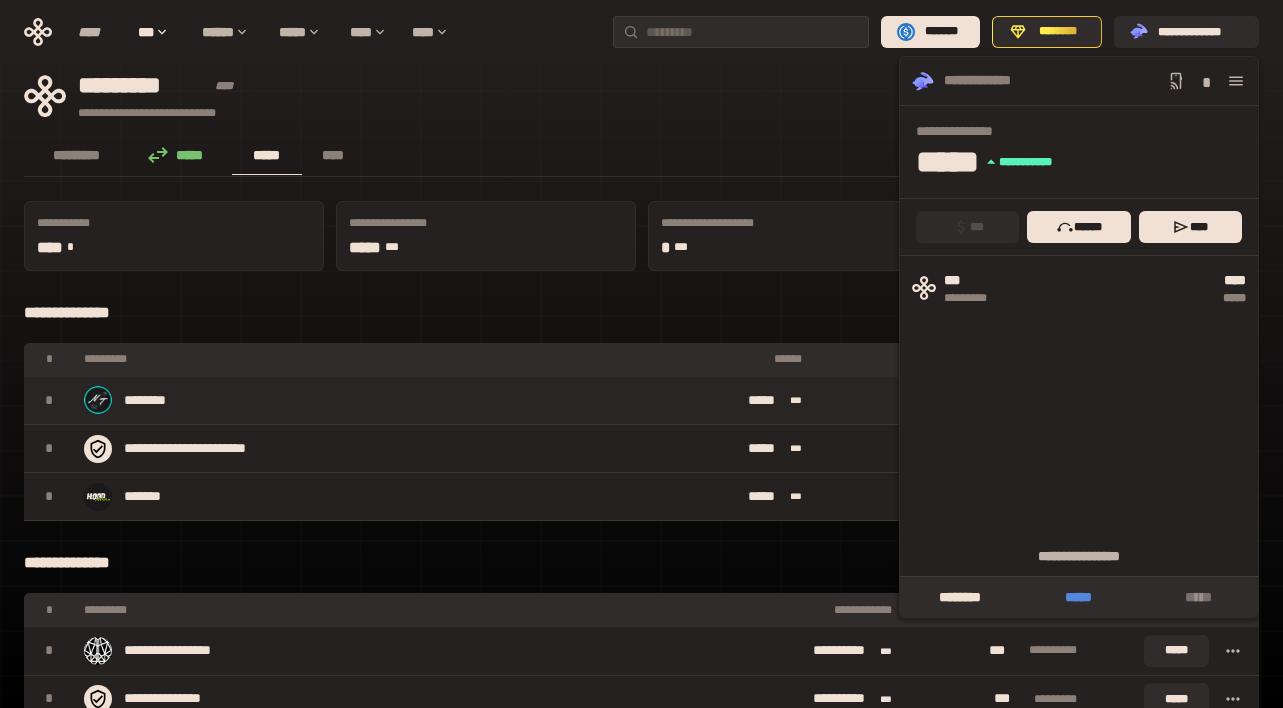 click on "*****" at bounding box center [1078, 597] 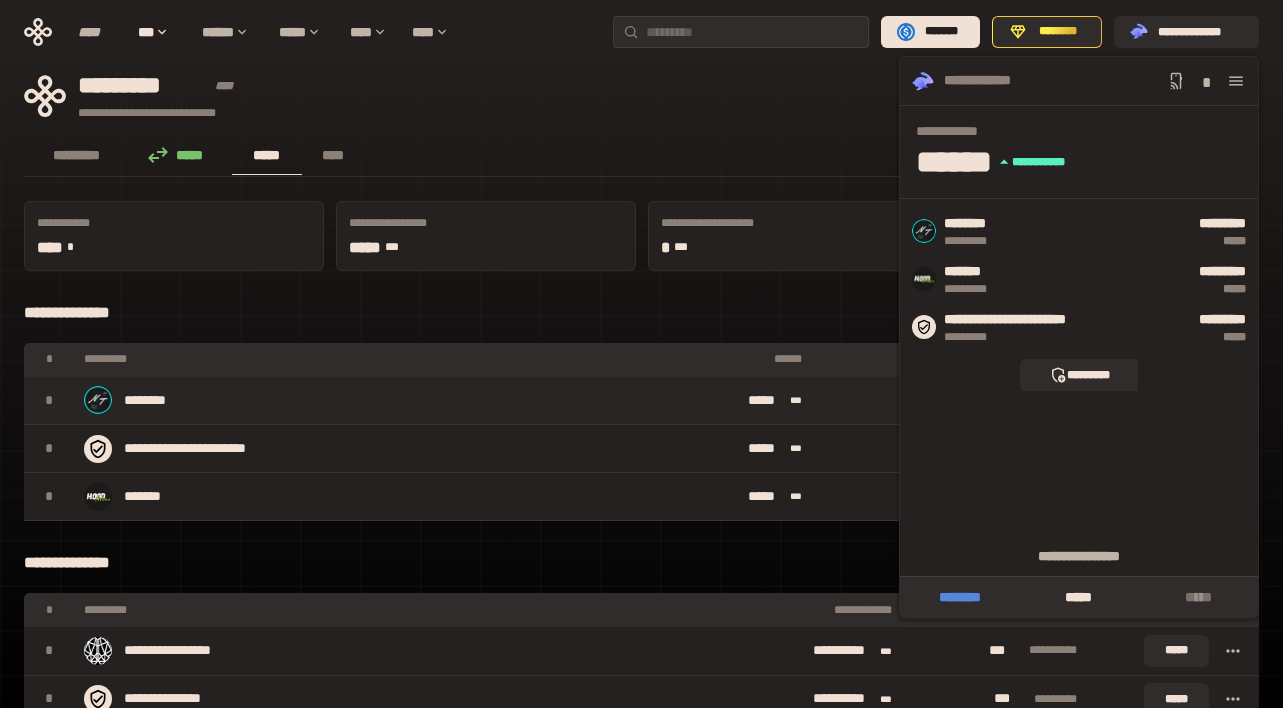 click on "********" at bounding box center (959, 597) 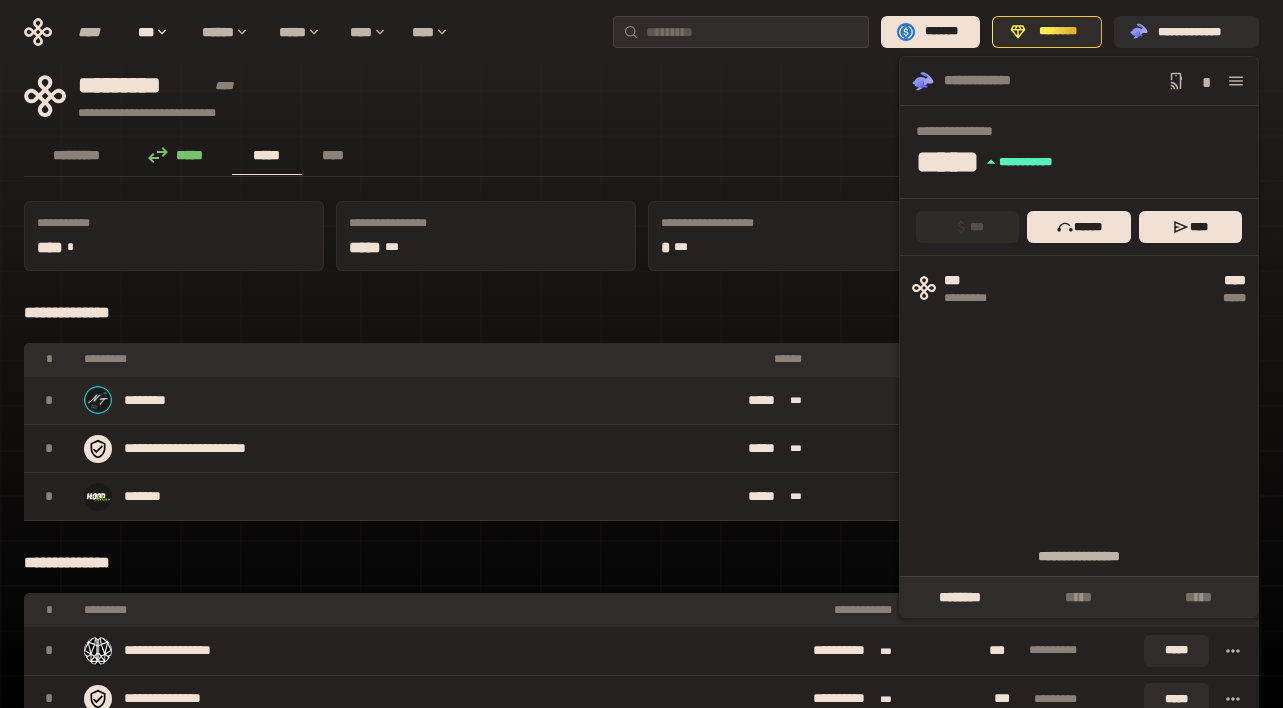 click on "**********" at bounding box center [641, 3318] 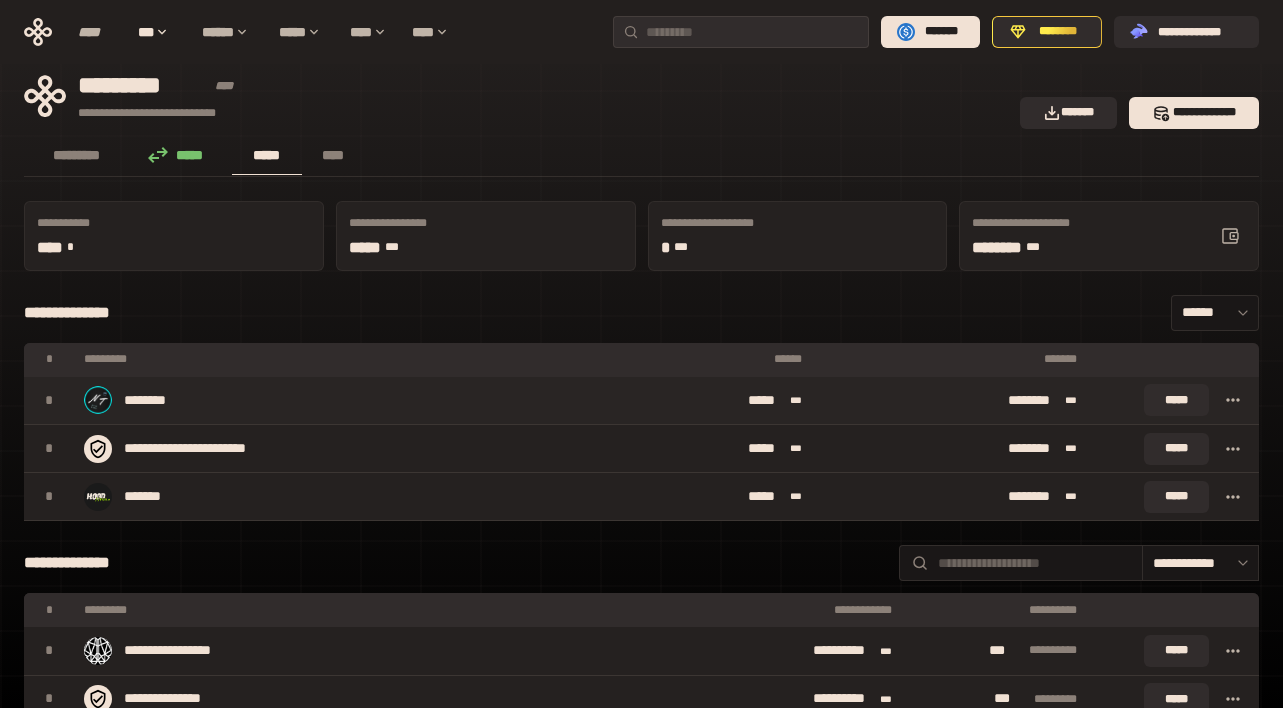click 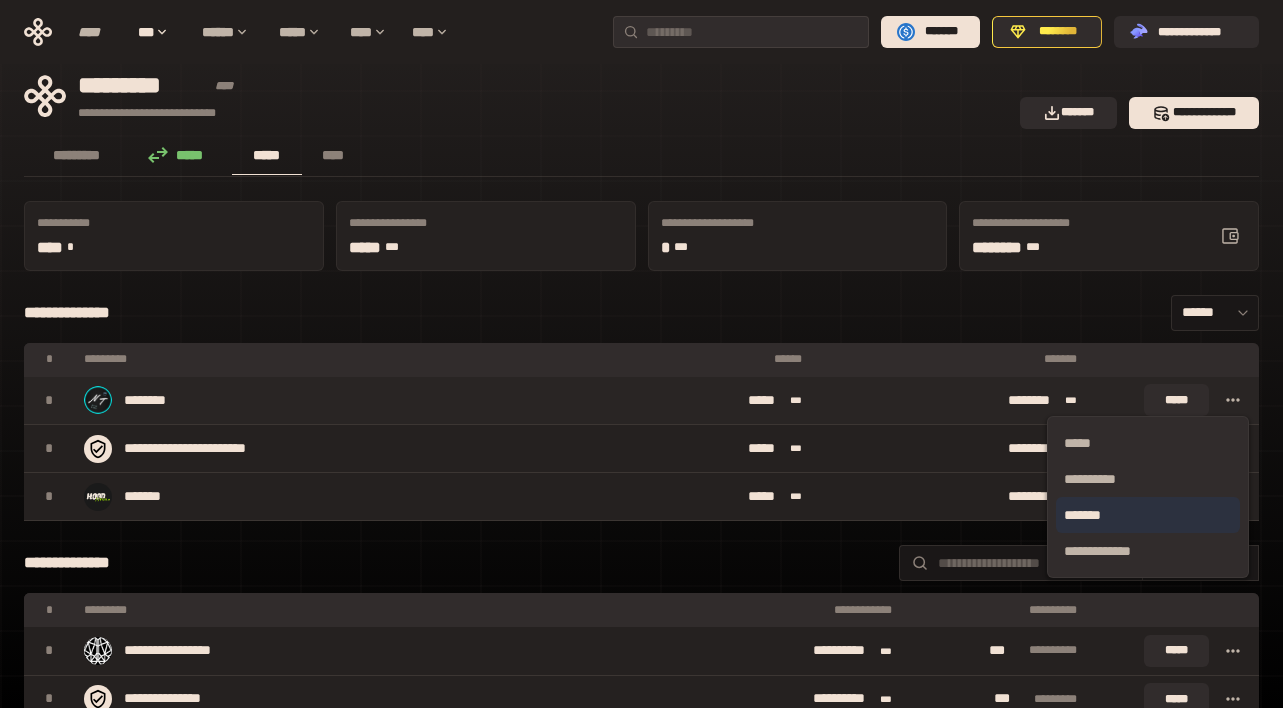 click on "*******" at bounding box center (1148, 515) 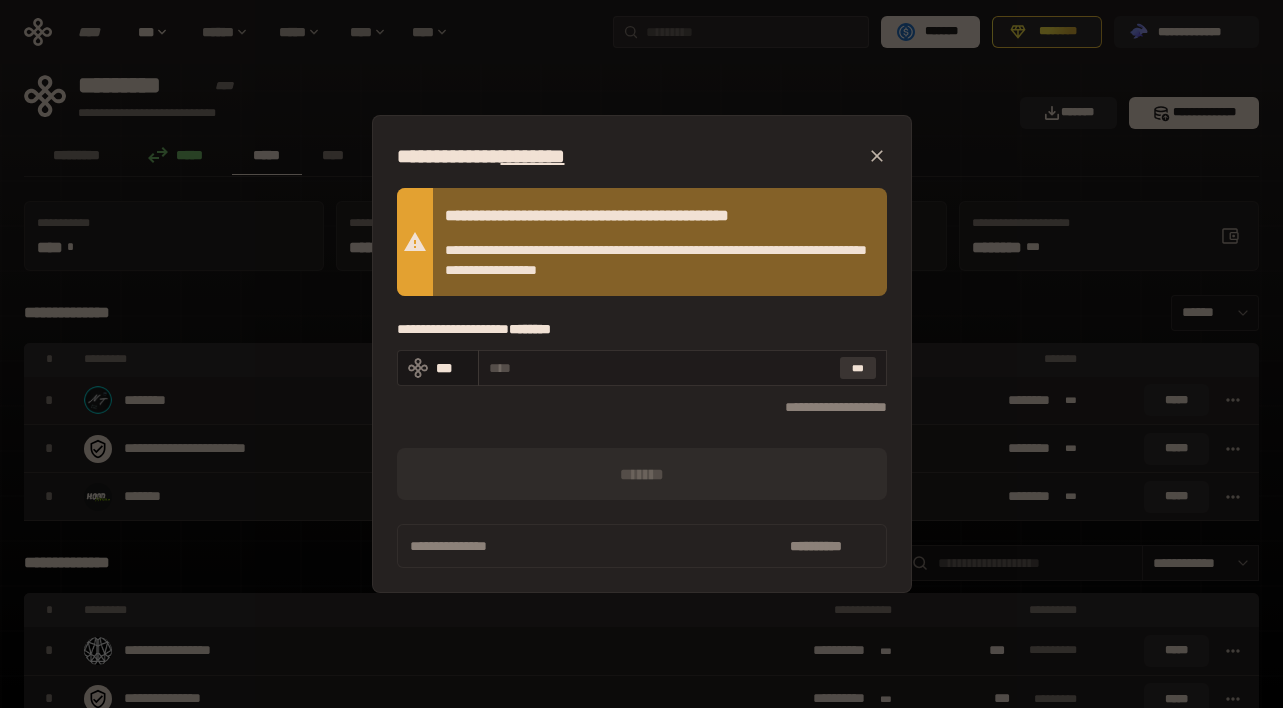 click on "***" at bounding box center (858, 368) 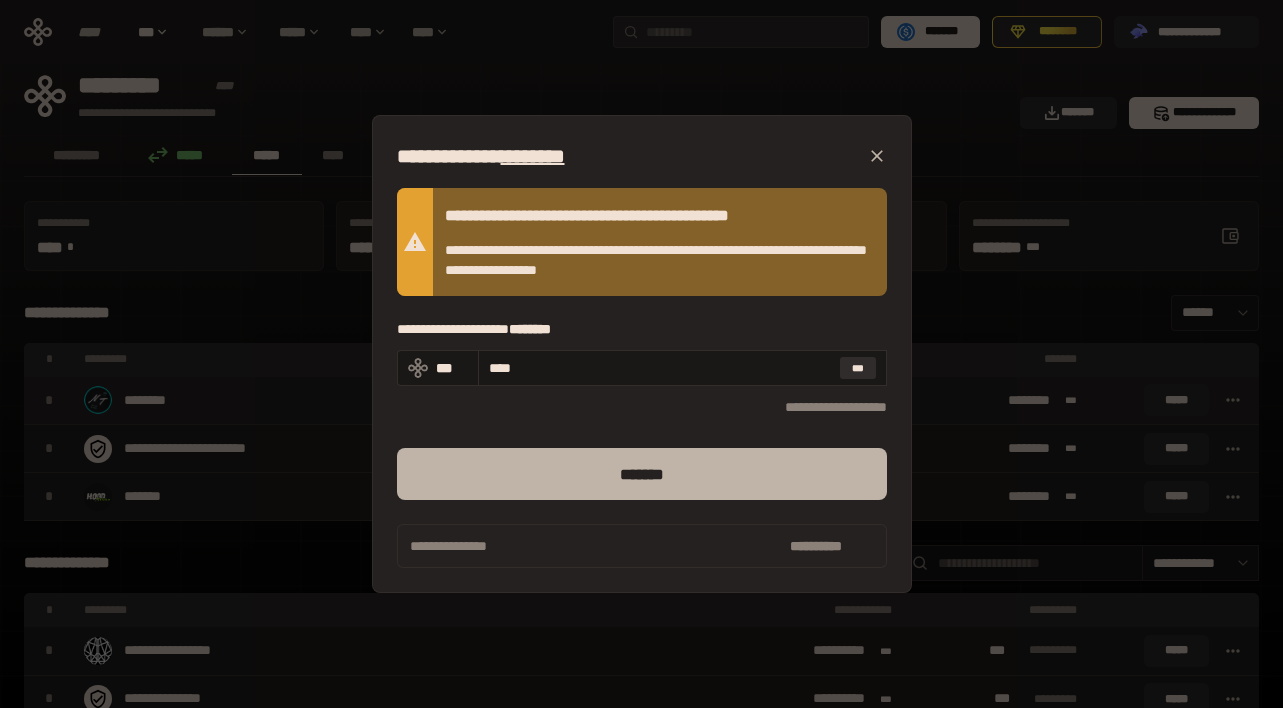 click on "*******" at bounding box center [642, 474] 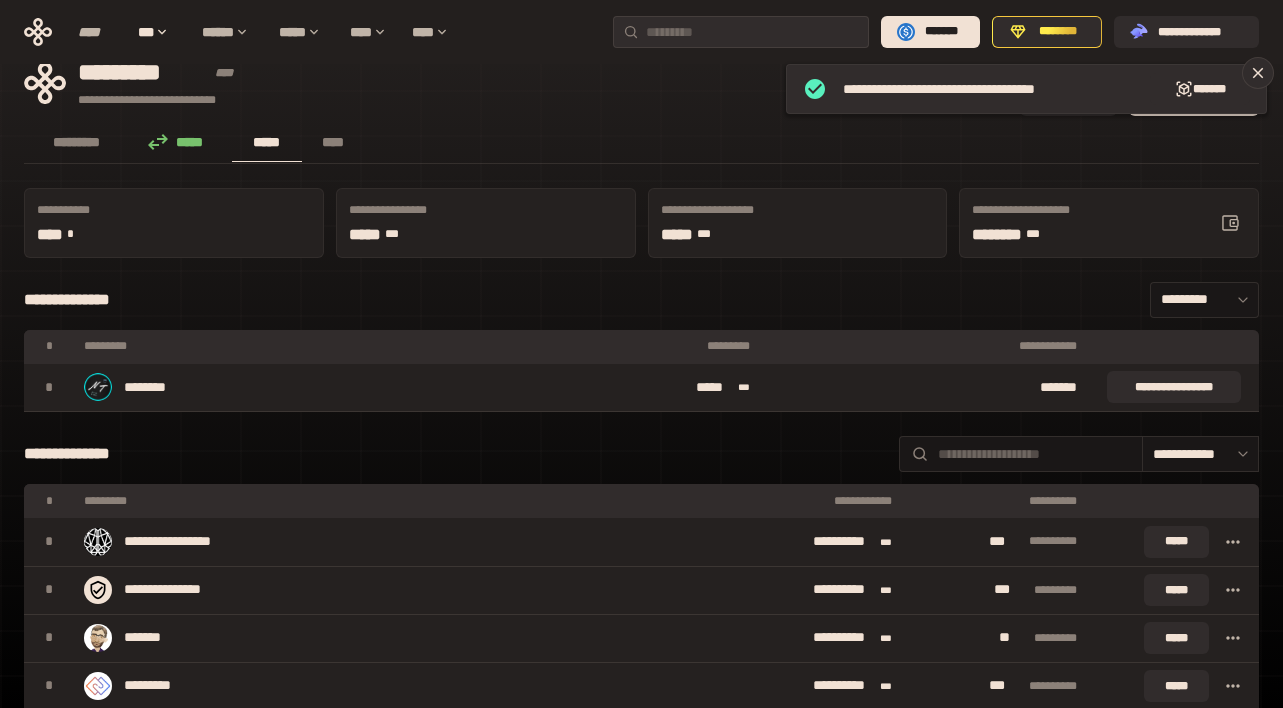scroll, scrollTop: 0, scrollLeft: 0, axis: both 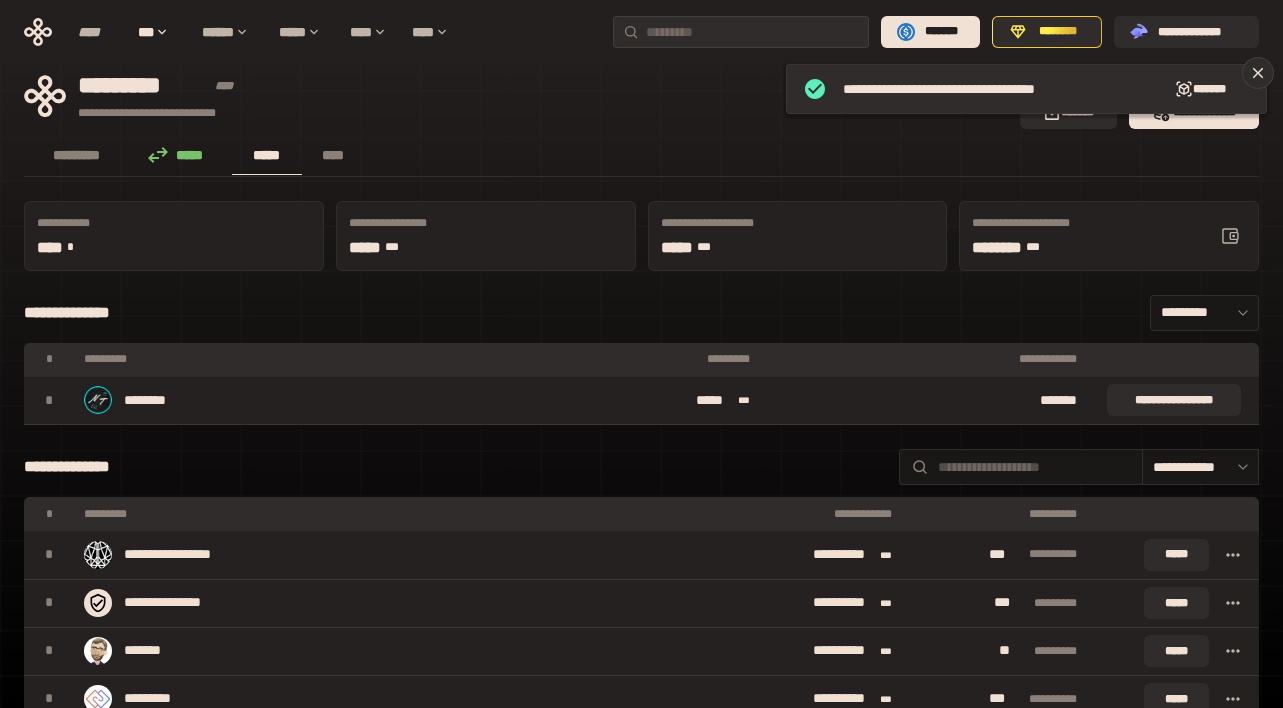 click on "*****" at bounding box center (267, 155) 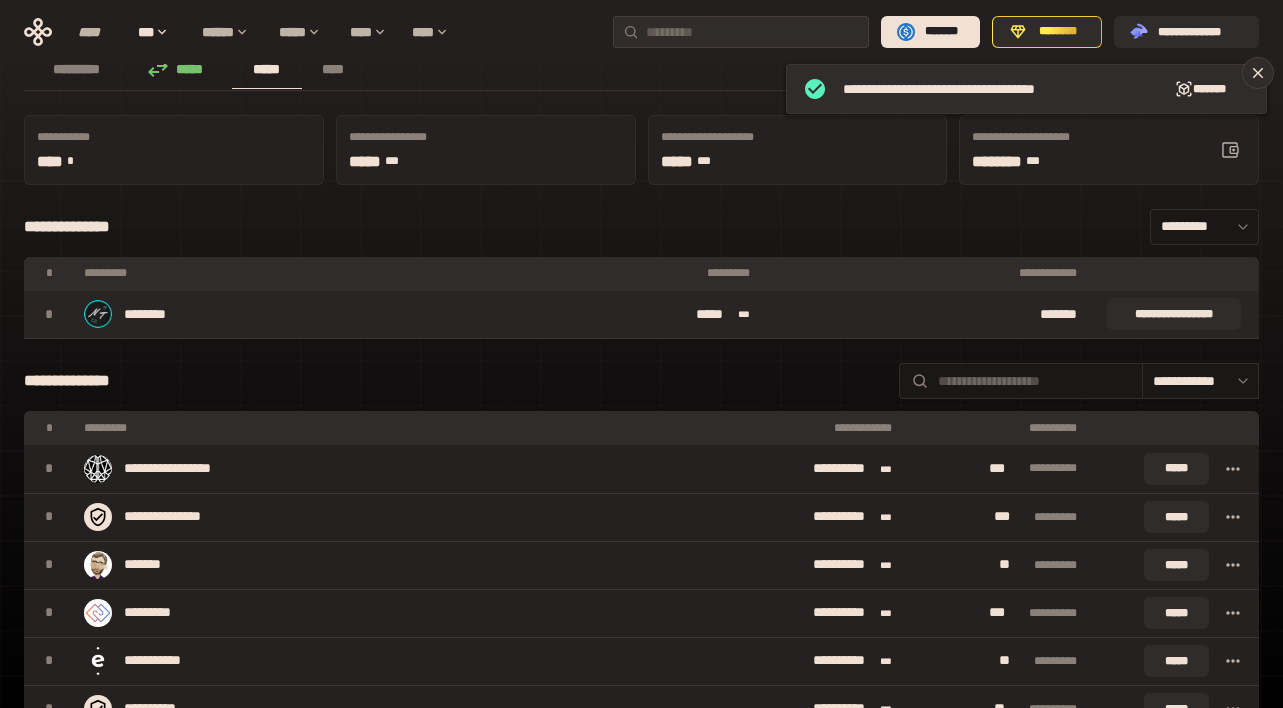 scroll, scrollTop: 101, scrollLeft: 0, axis: vertical 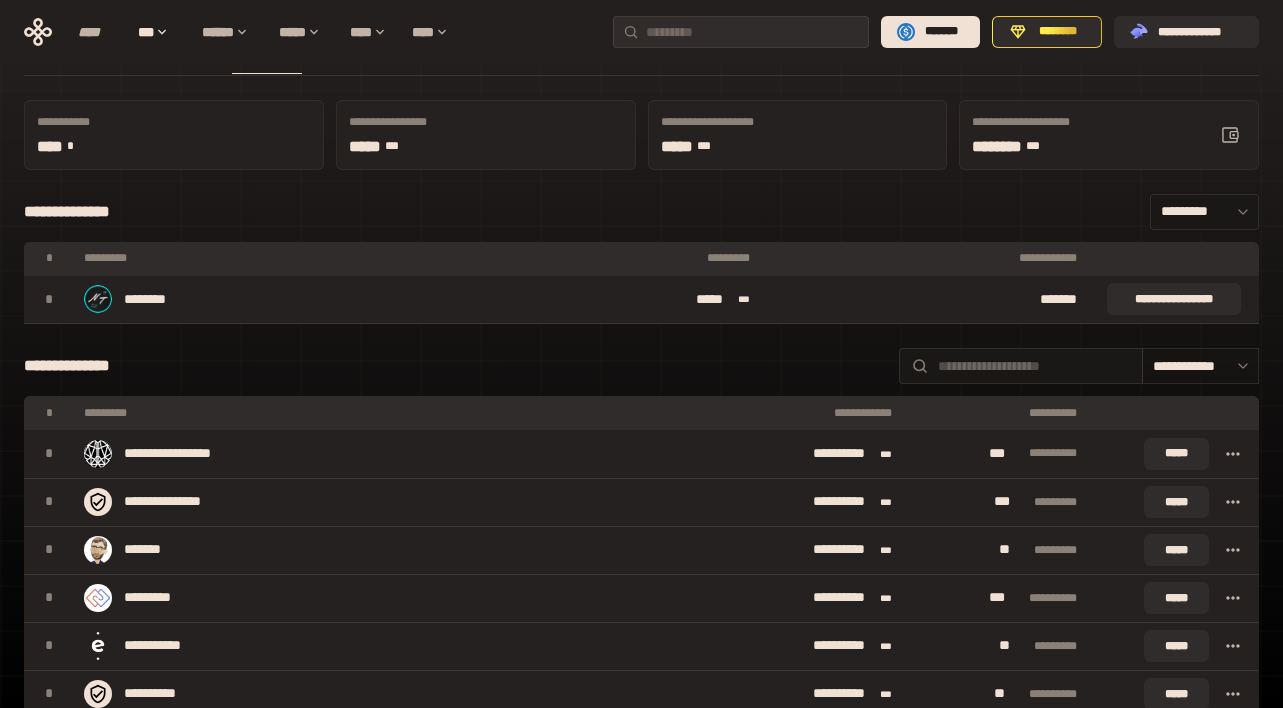click at bounding box center (1238, 366) 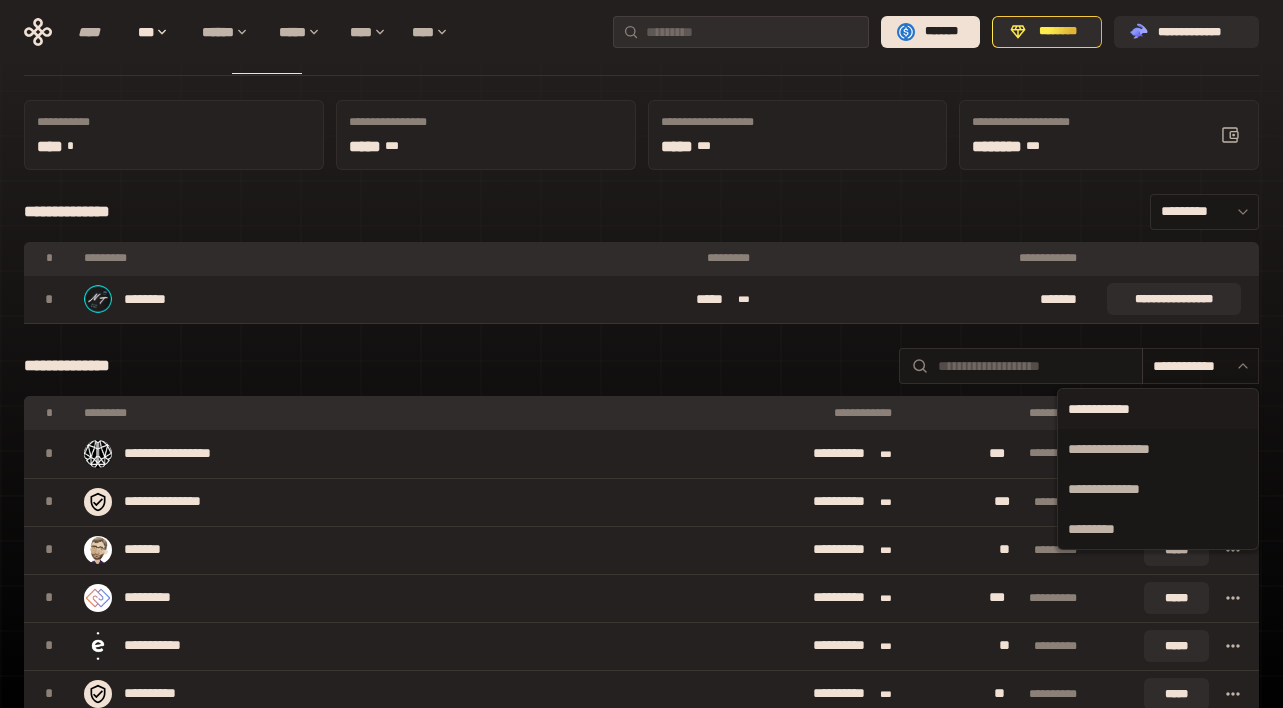 click at bounding box center [1238, 366] 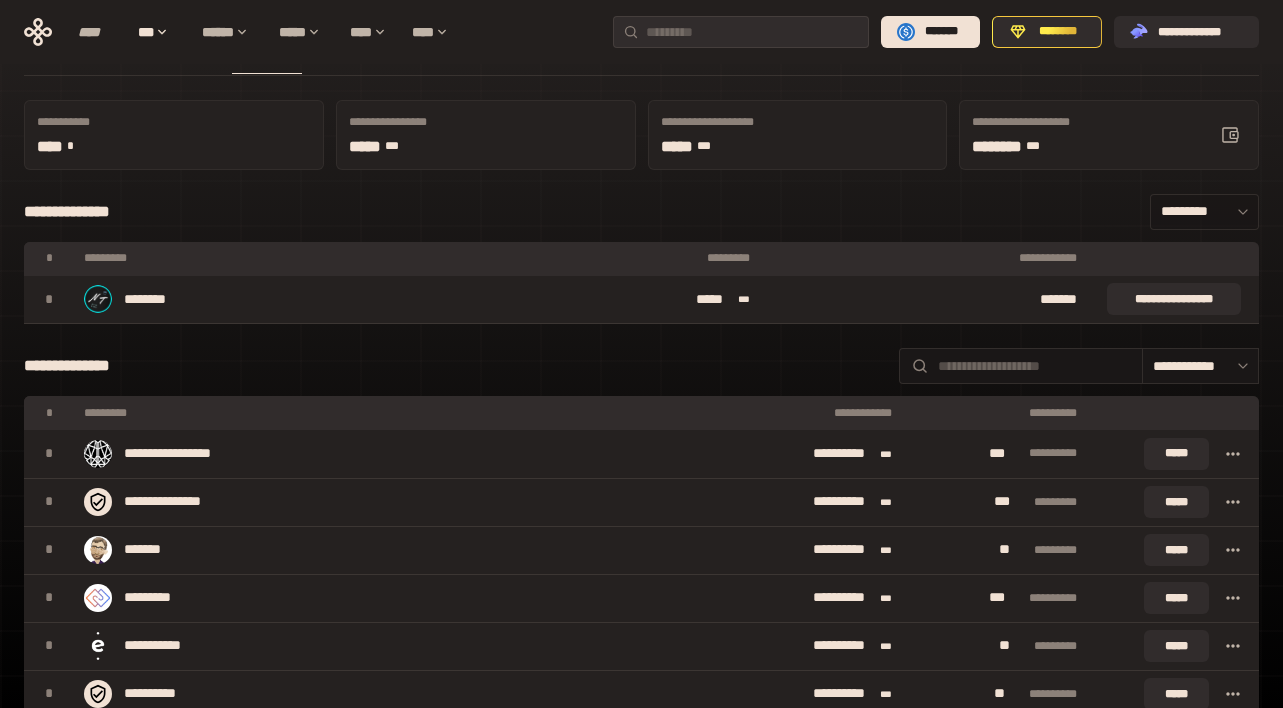 click on "*********" at bounding box center (1204, 212) 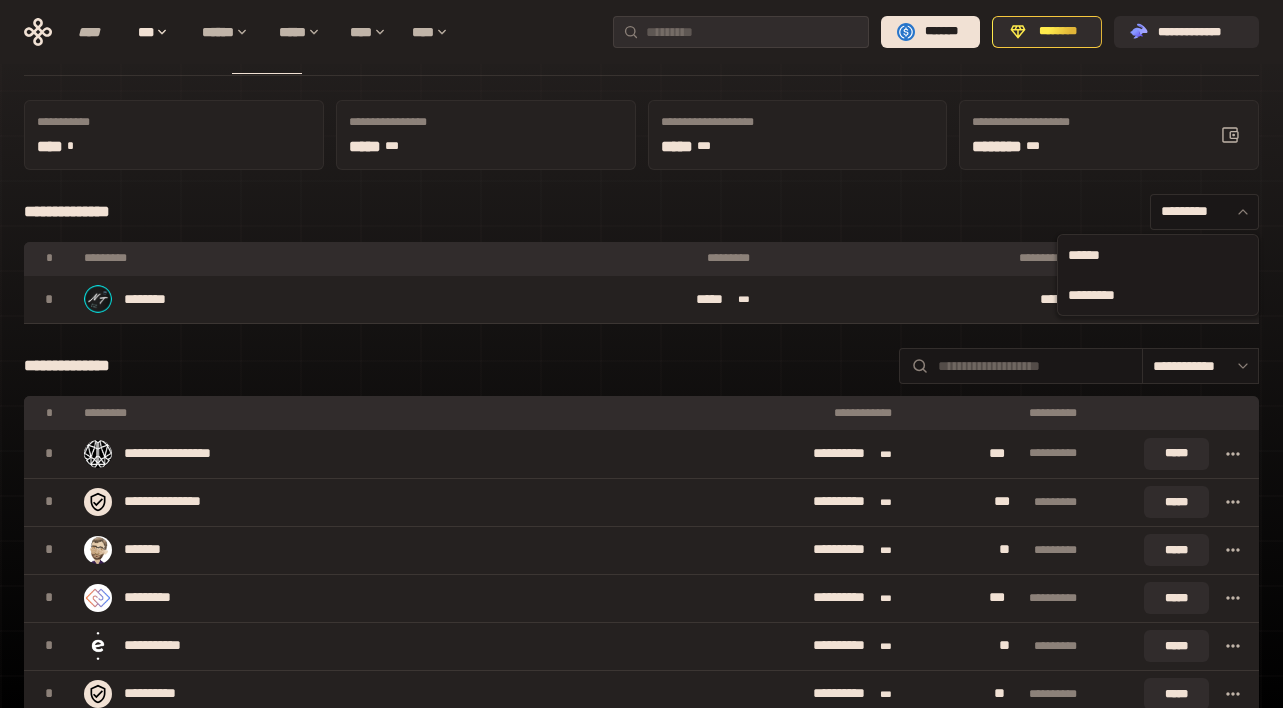 click on "******" at bounding box center (1158, 255) 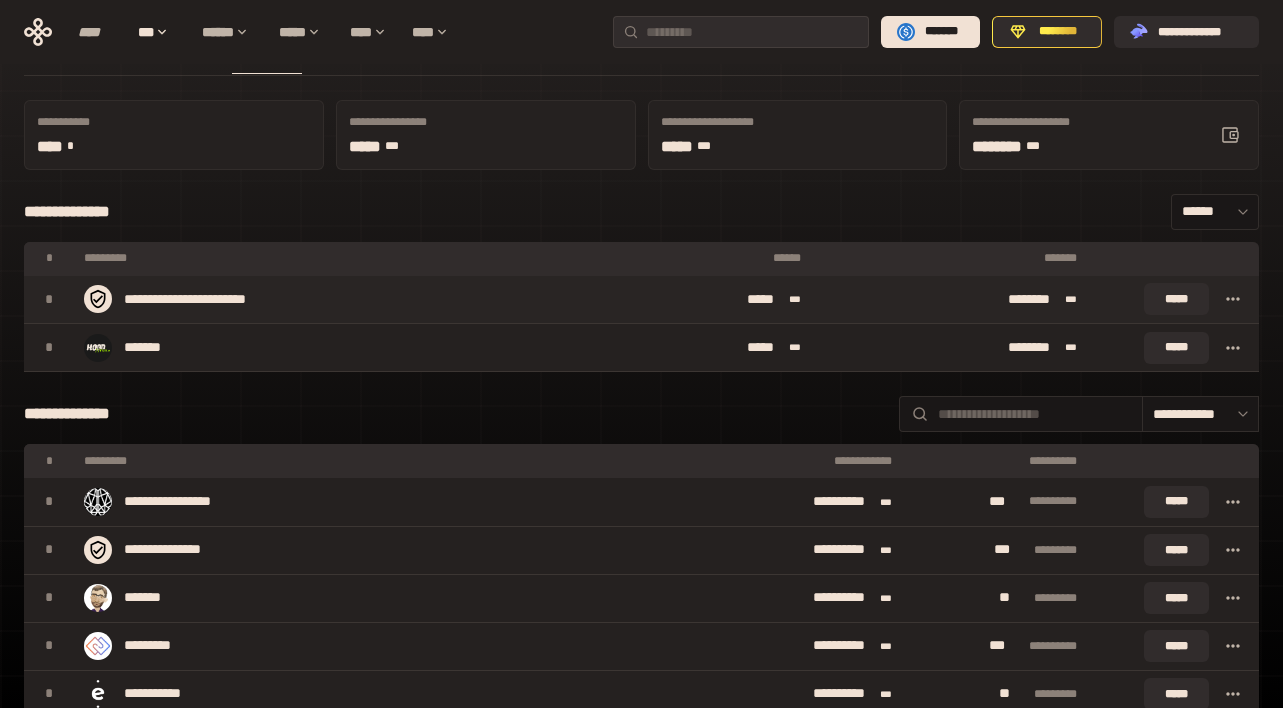 click 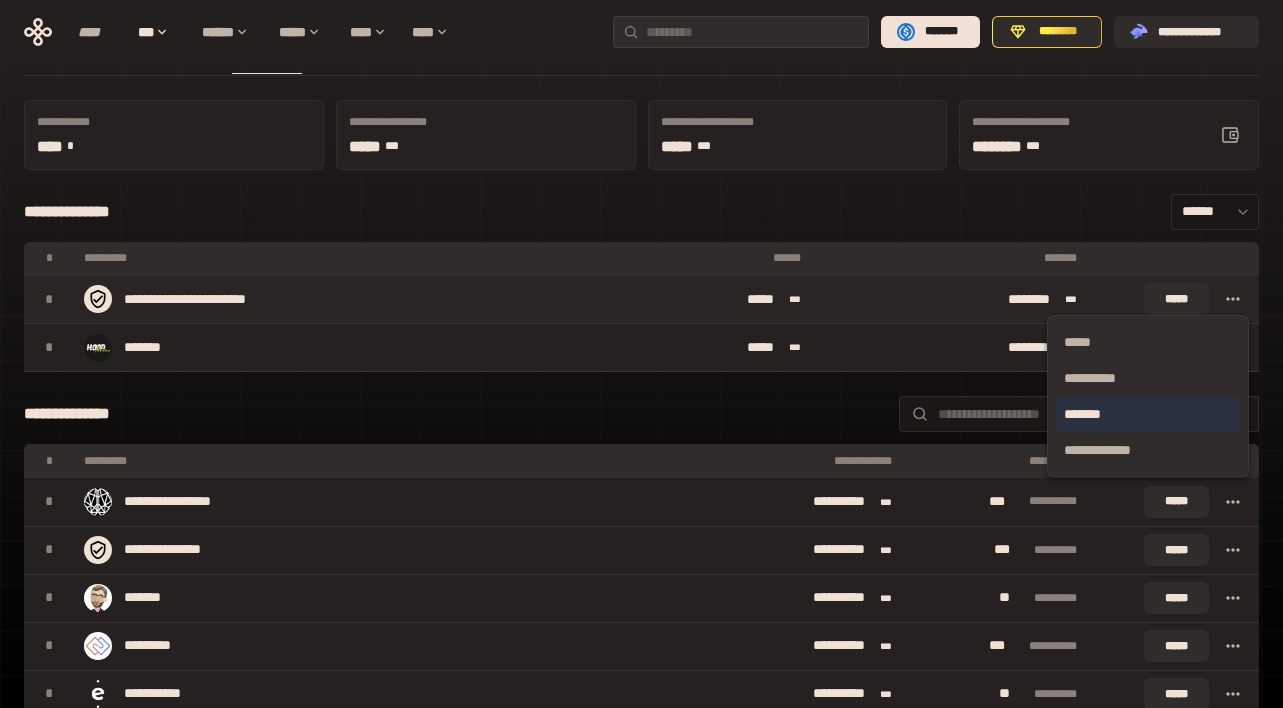 click on "*******" at bounding box center (1148, 414) 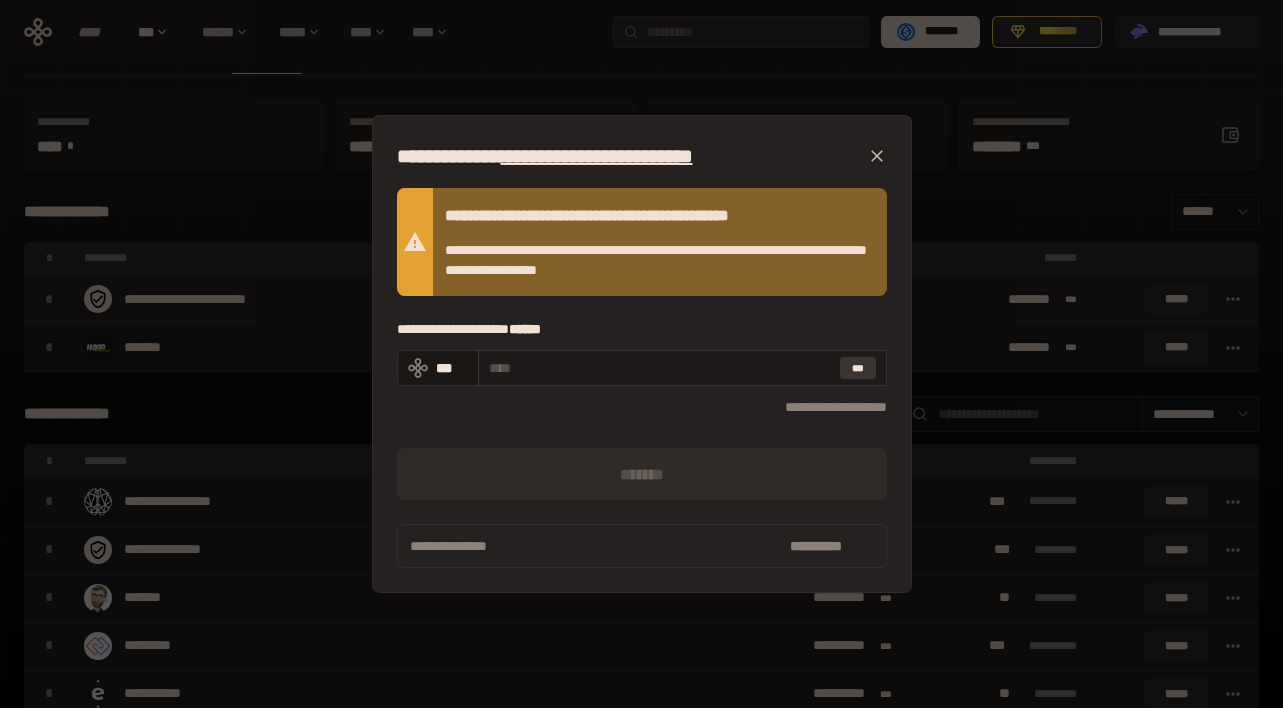 click on "***" at bounding box center (858, 368) 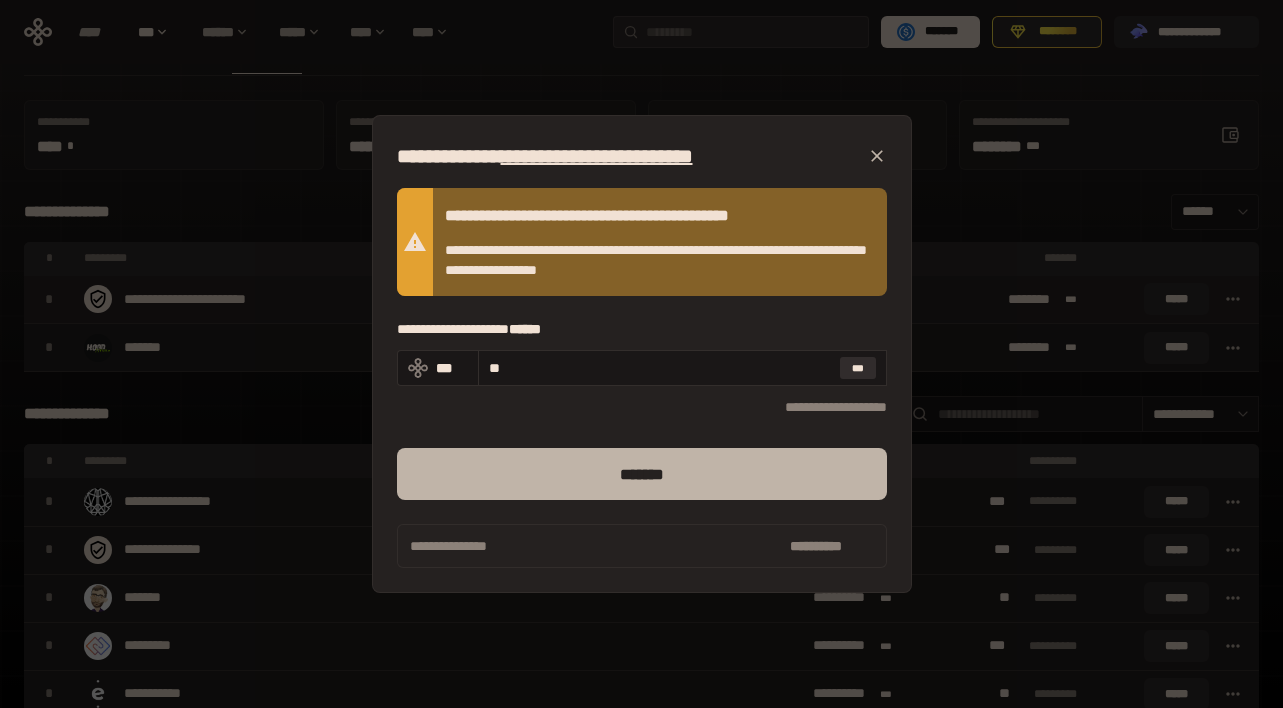 click on "*******" at bounding box center [642, 474] 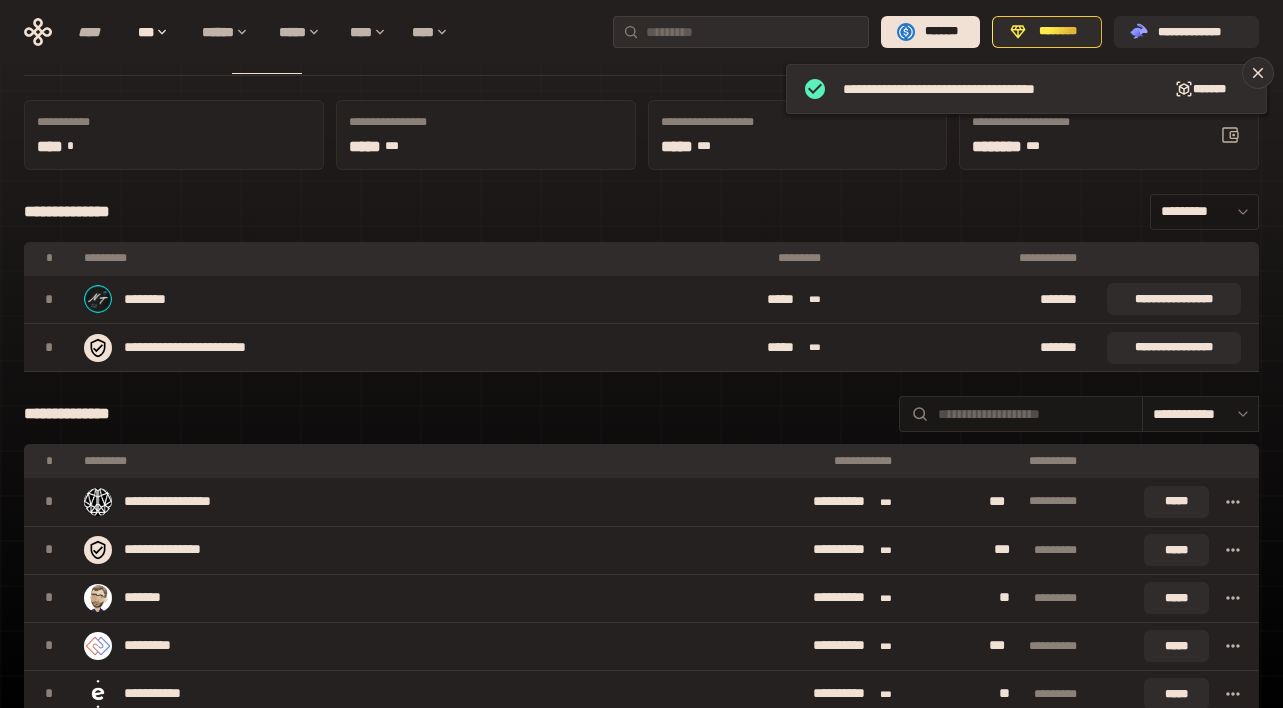 click on "*********" at bounding box center [1204, 212] 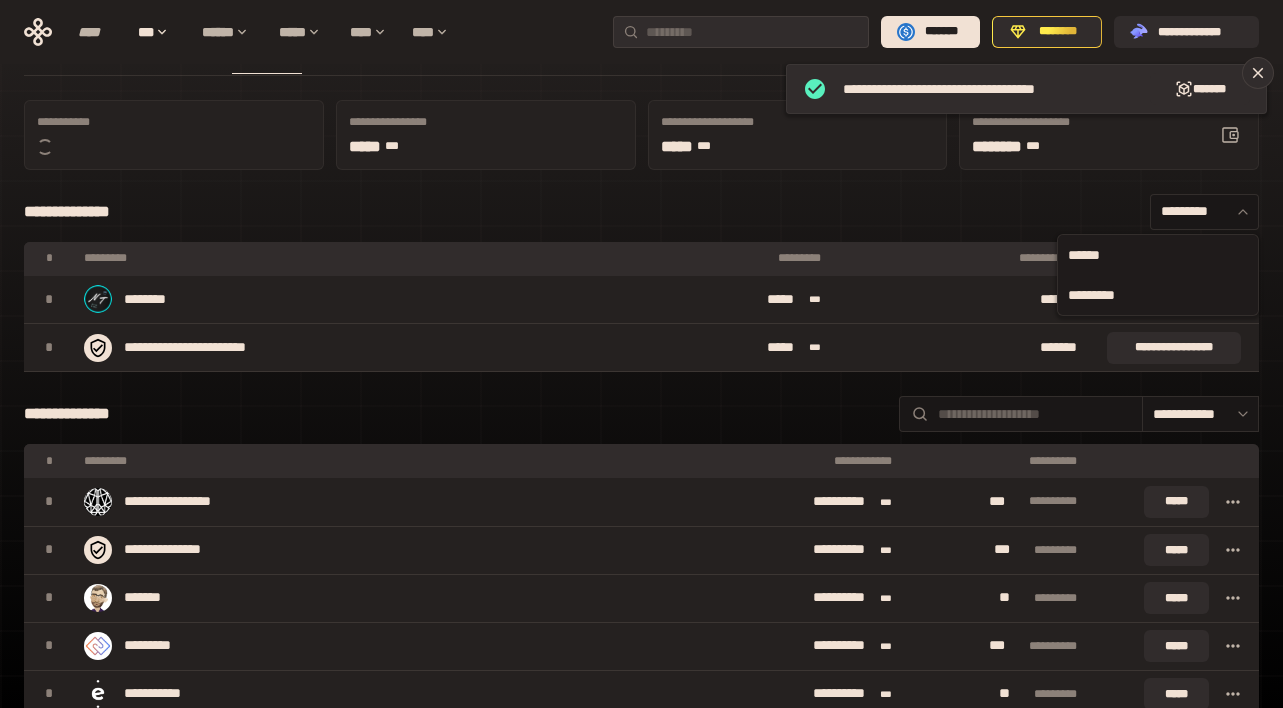 click on "******" at bounding box center (1158, 255) 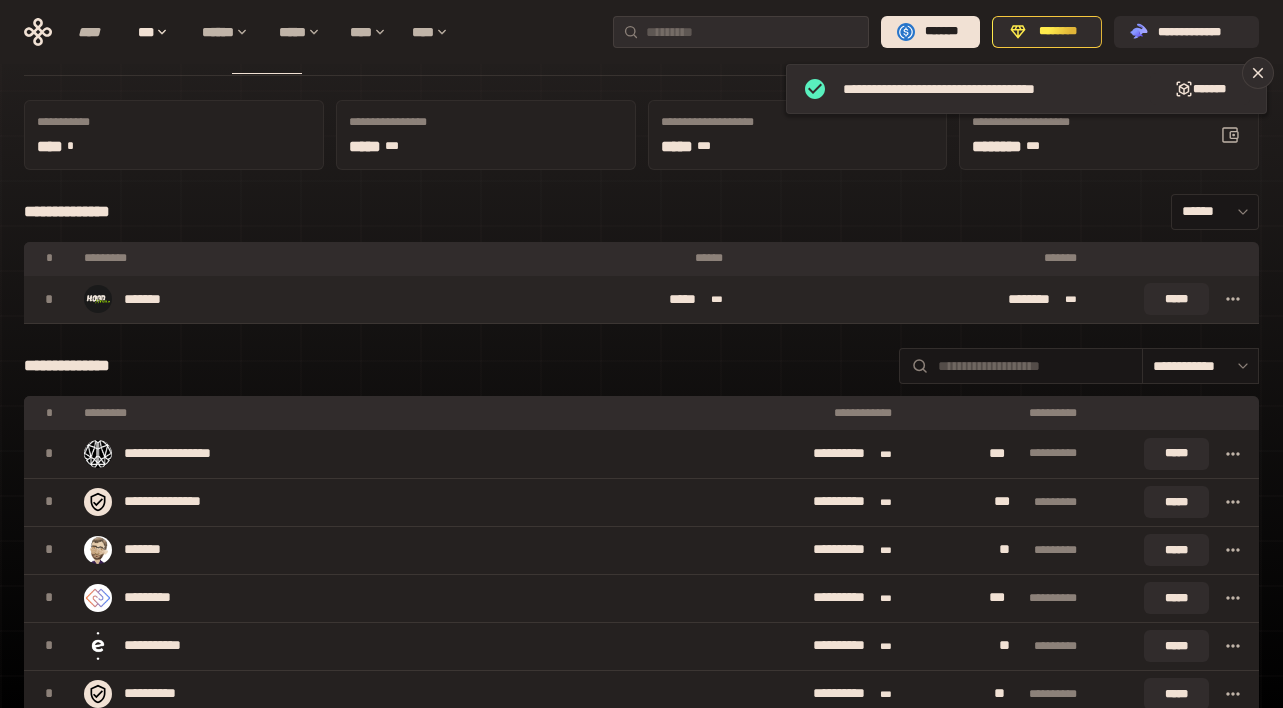 click 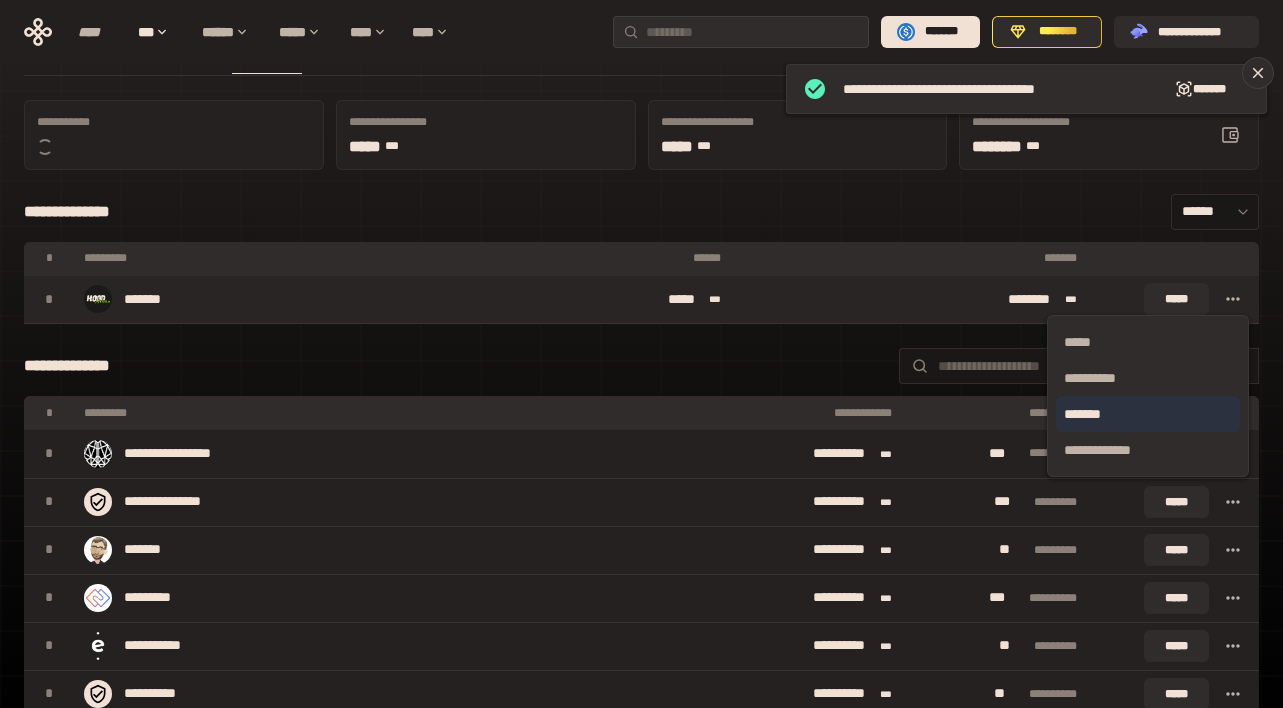 click on "*******" at bounding box center [1148, 414] 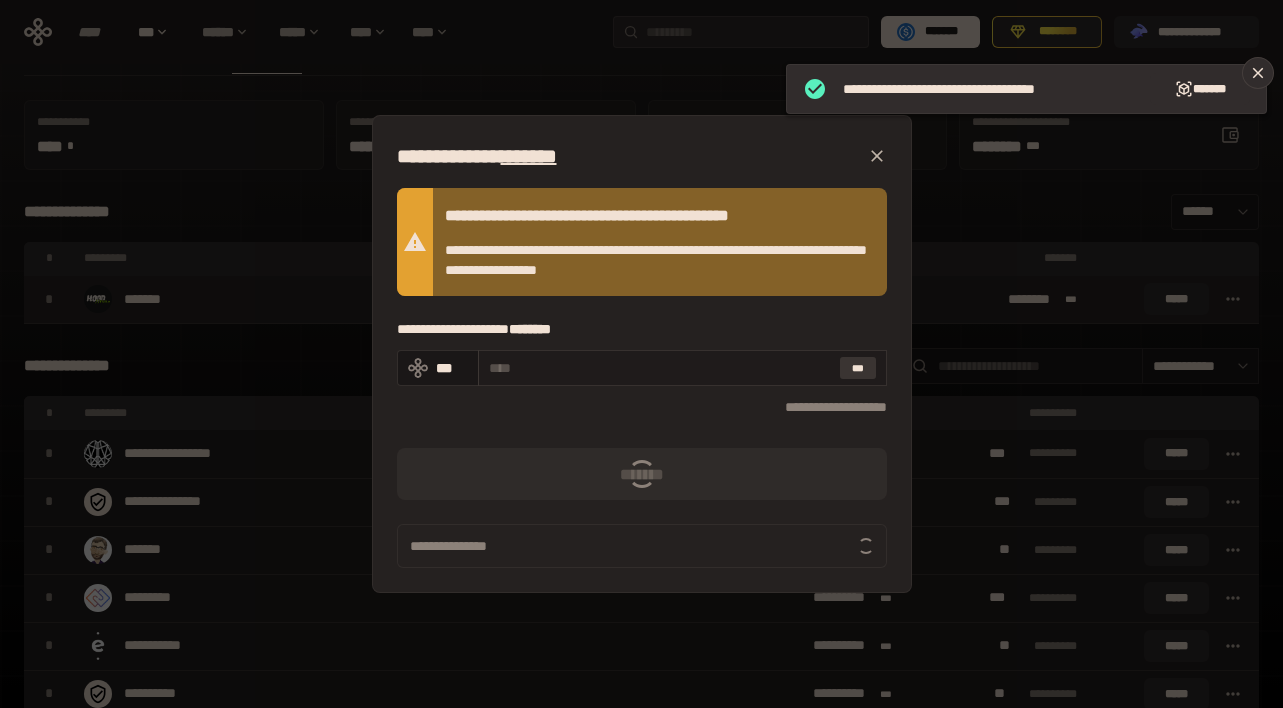 click on "***" at bounding box center [858, 368] 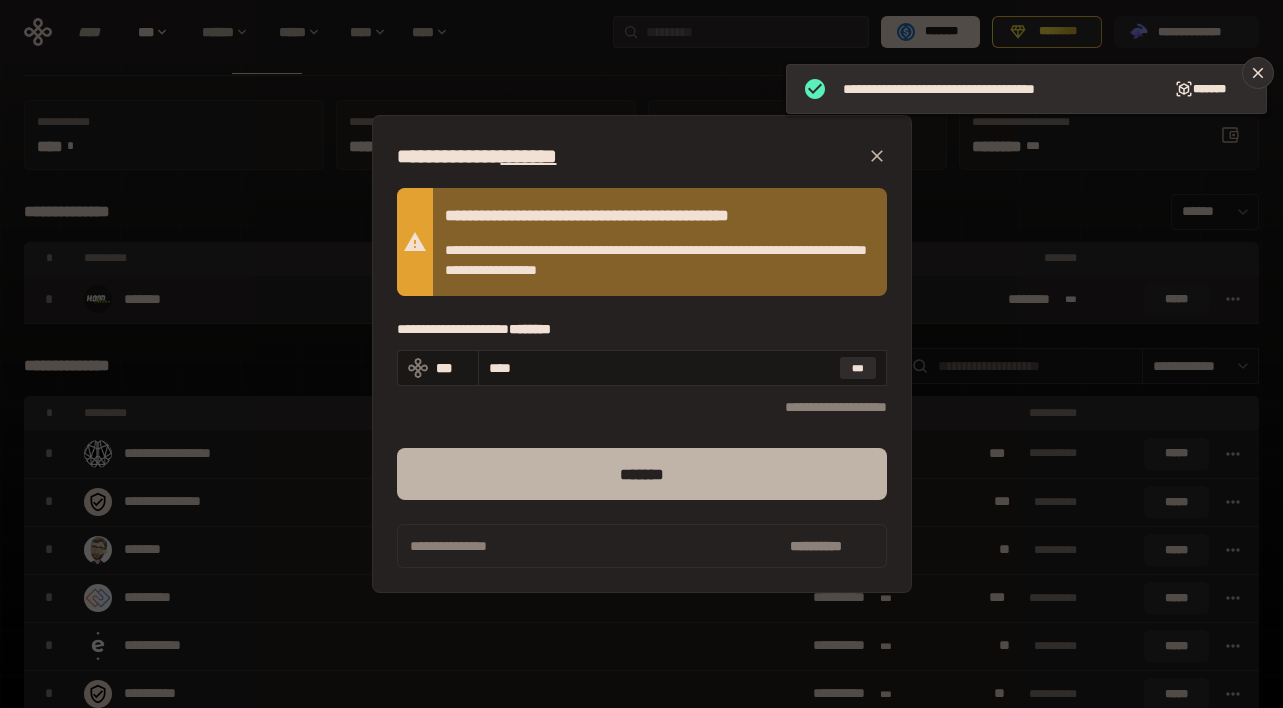 click on "*******" at bounding box center [642, 474] 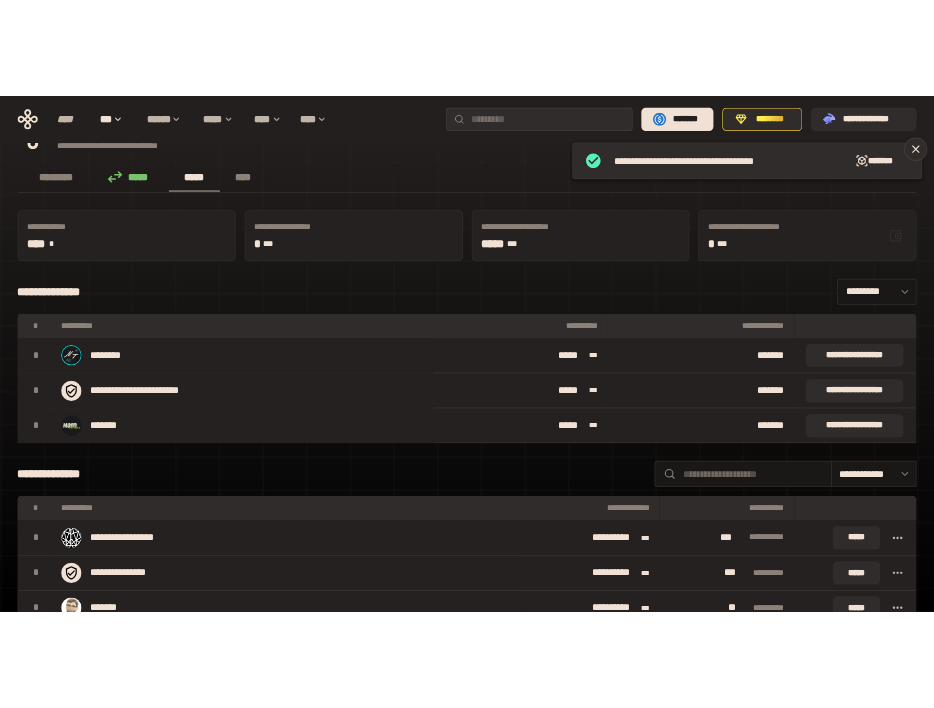 scroll, scrollTop: 17, scrollLeft: 0, axis: vertical 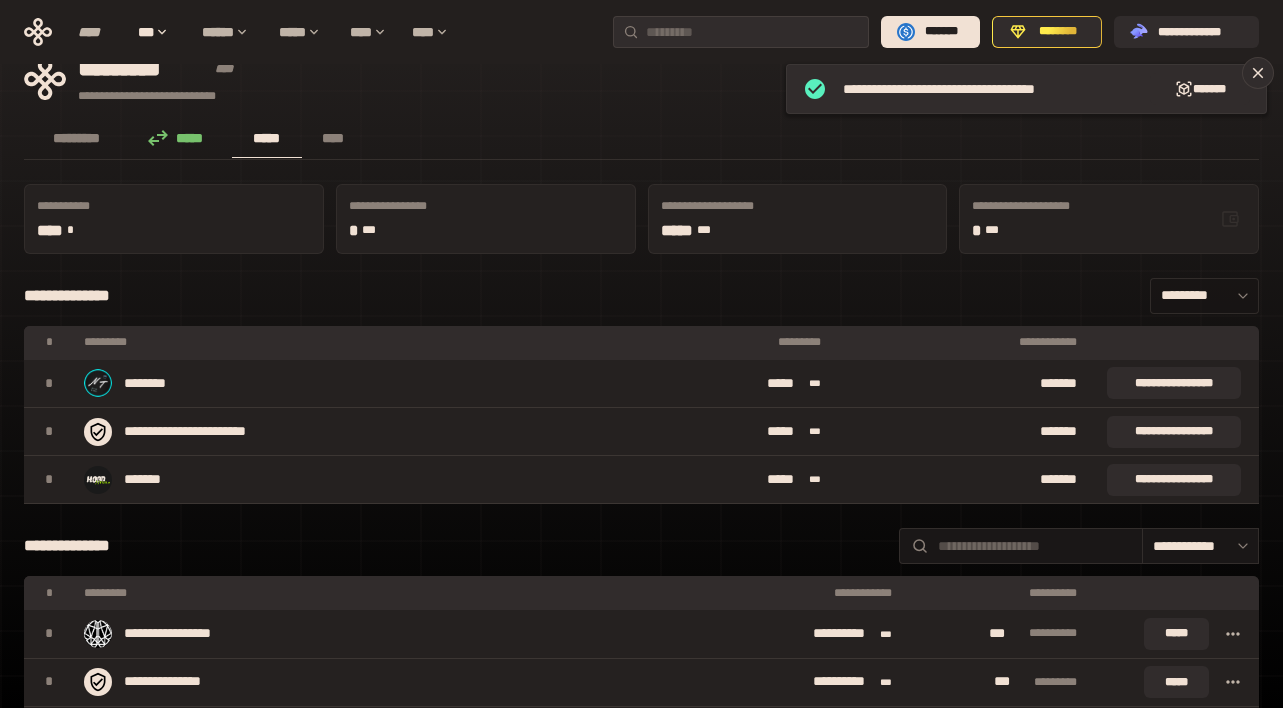 click on "*********" at bounding box center (1204, 296) 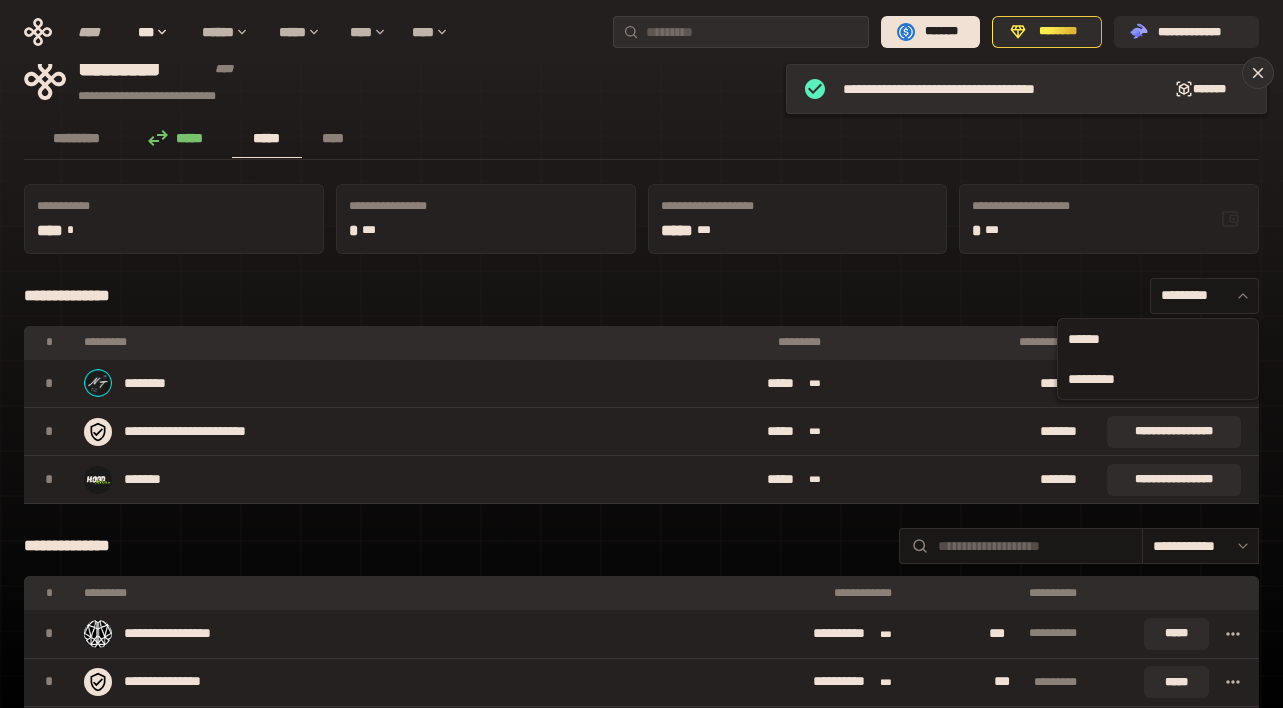 click on "******" at bounding box center (1158, 339) 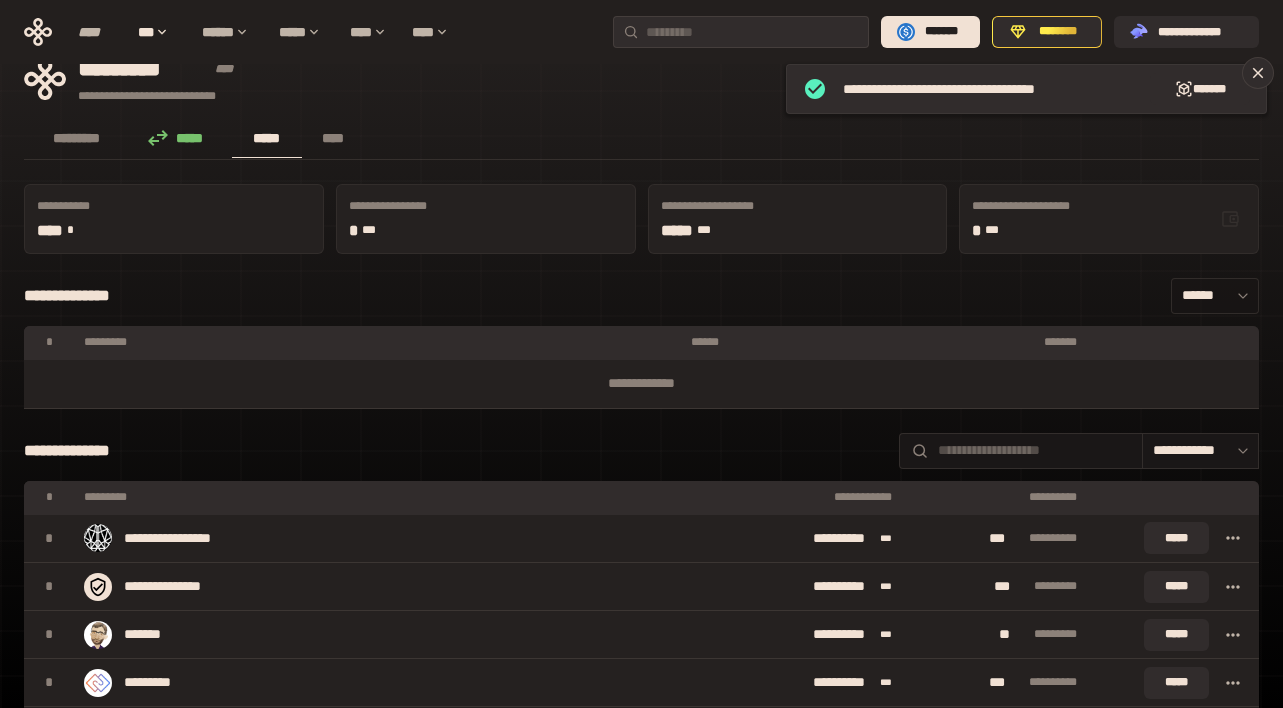 click on "******" at bounding box center [1215, 296] 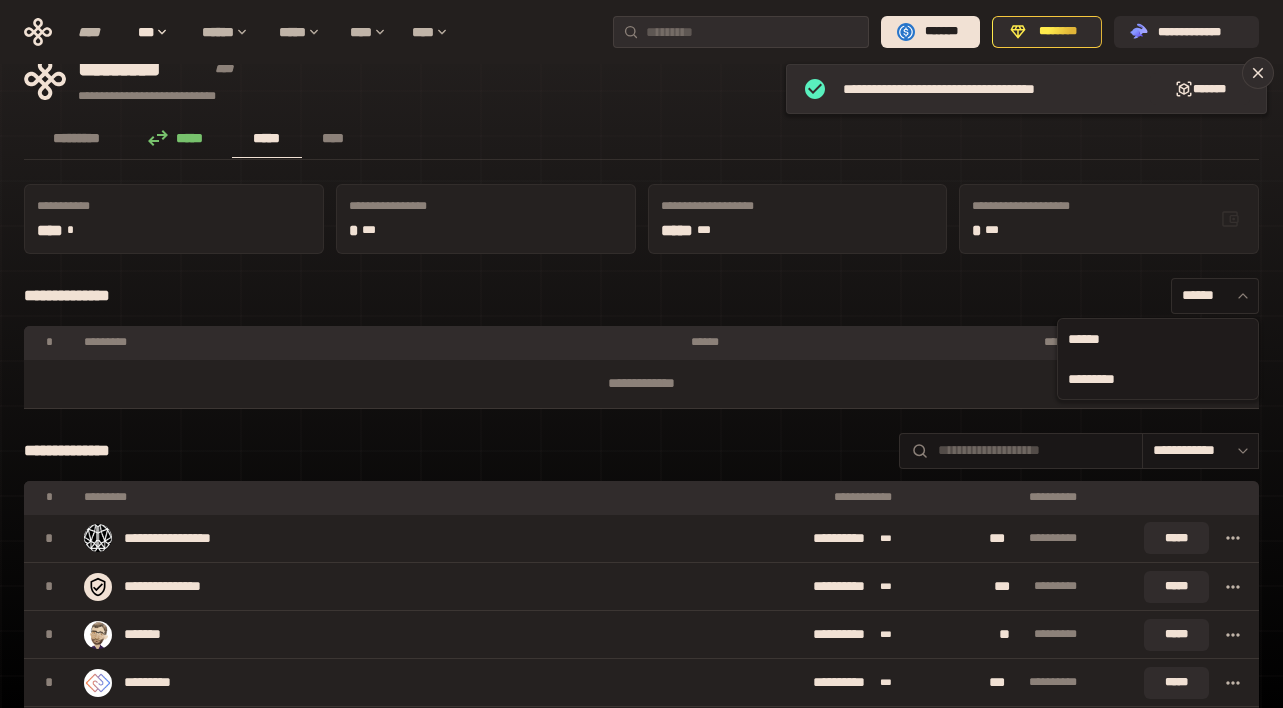 click on "*********" at bounding box center [1158, 379] 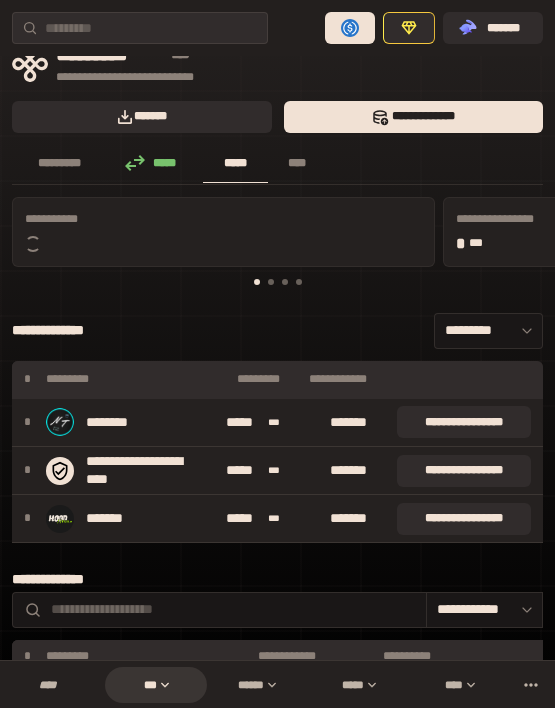 click on "**********" at bounding box center [654, 232] 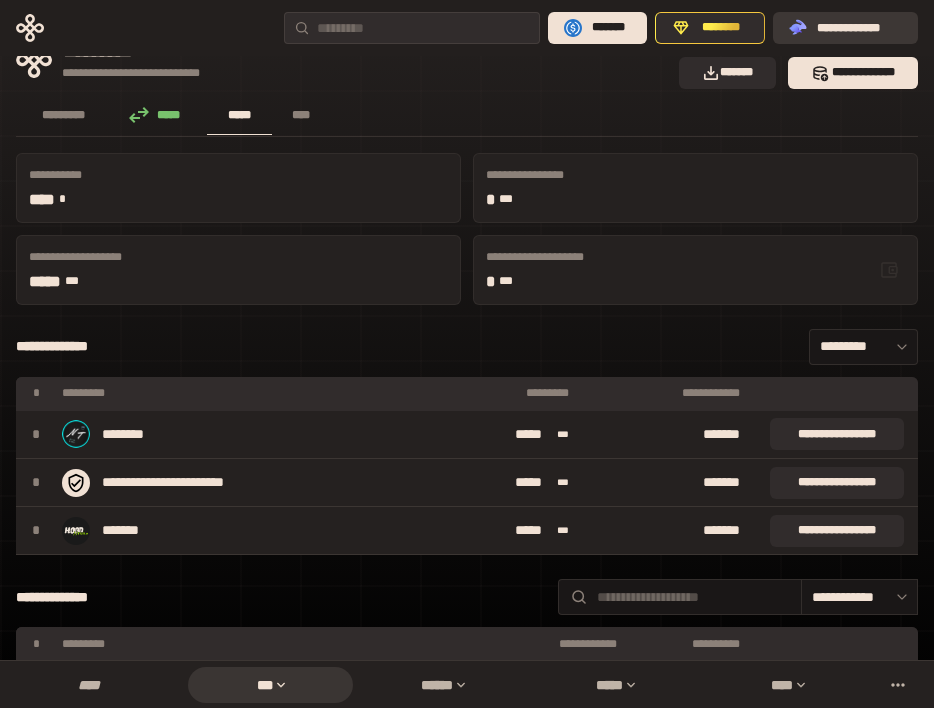 click on "**********" at bounding box center [859, 28] 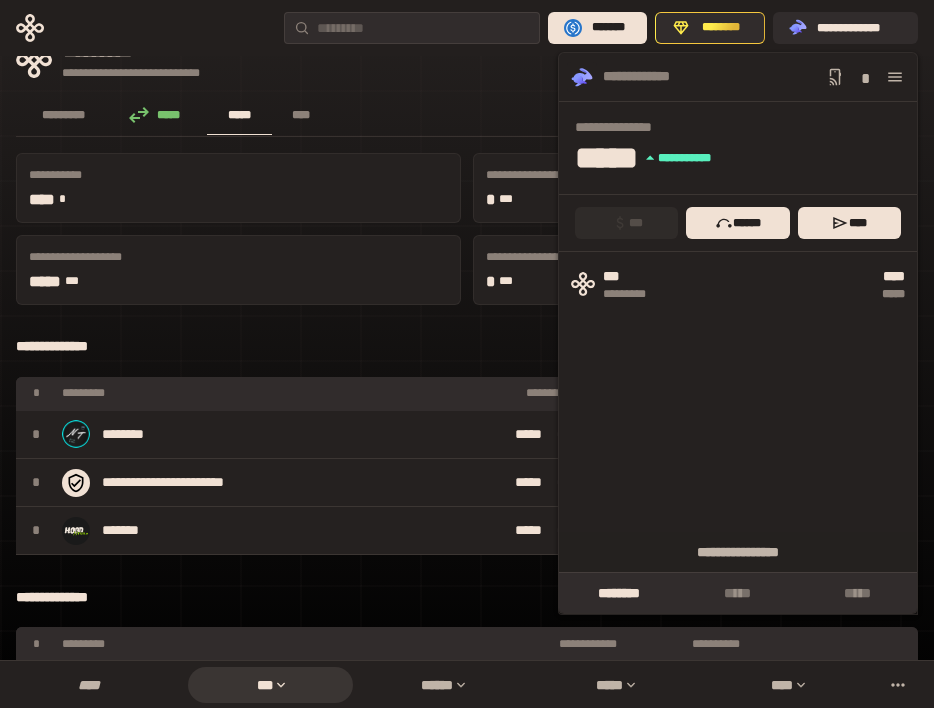 type 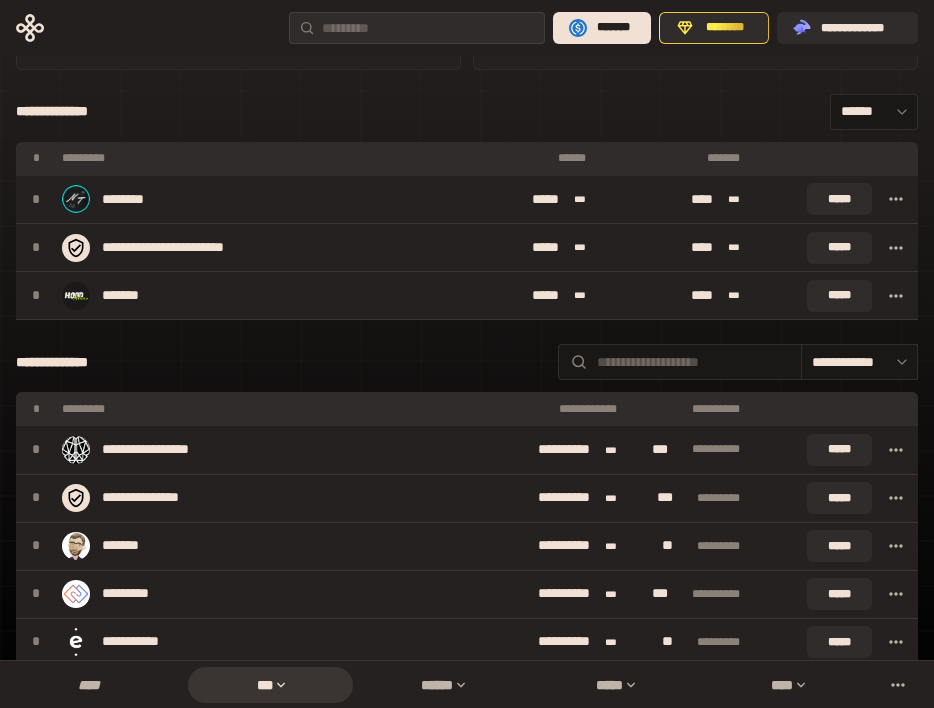 scroll, scrollTop: 255, scrollLeft: 0, axis: vertical 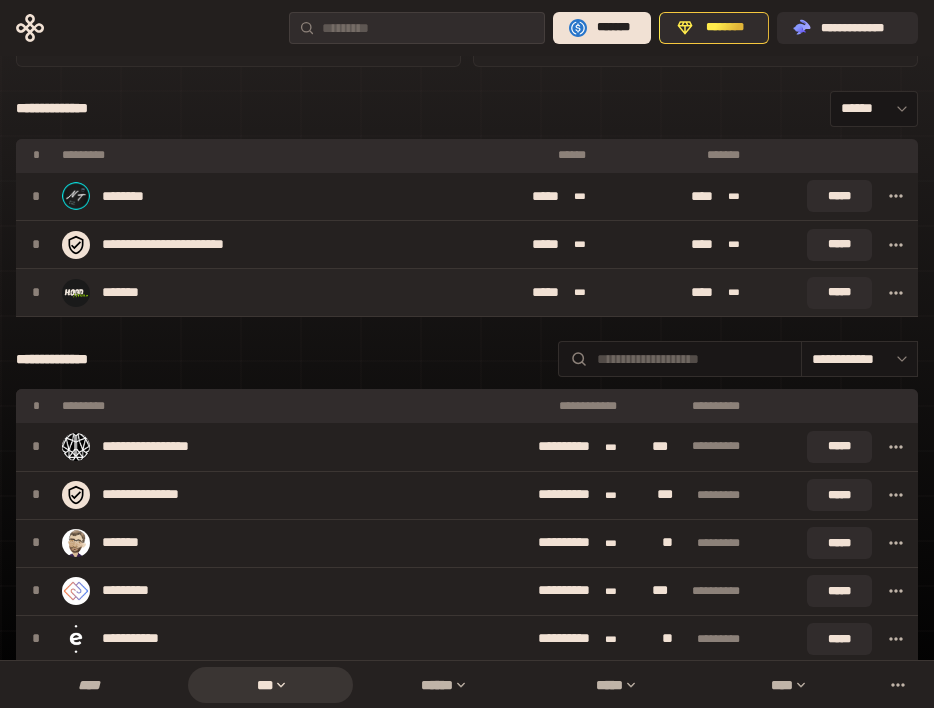 click 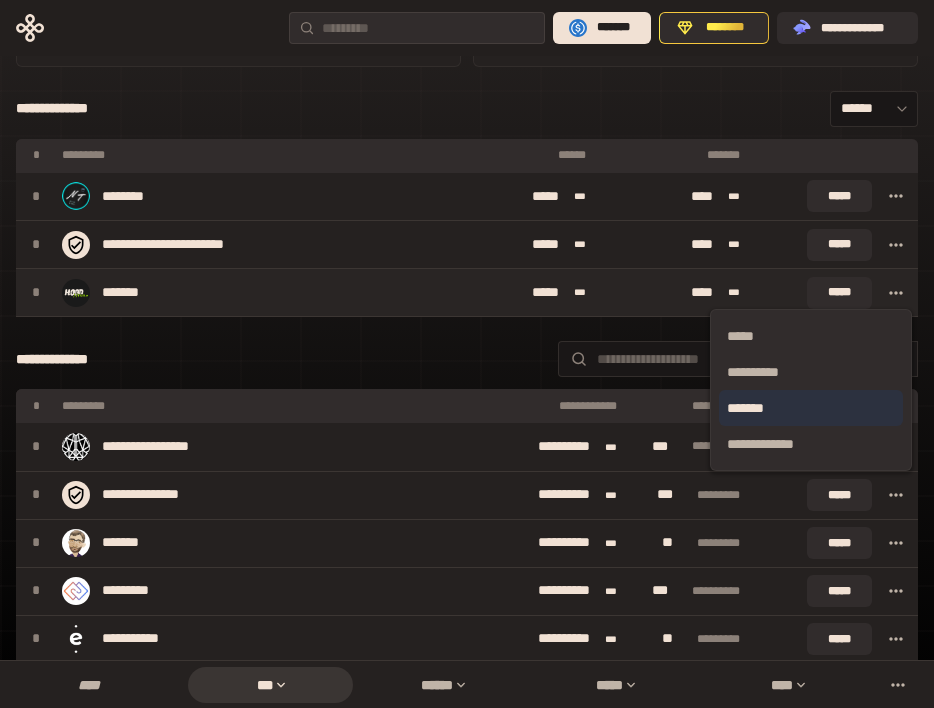 click on "*******" at bounding box center [811, 408] 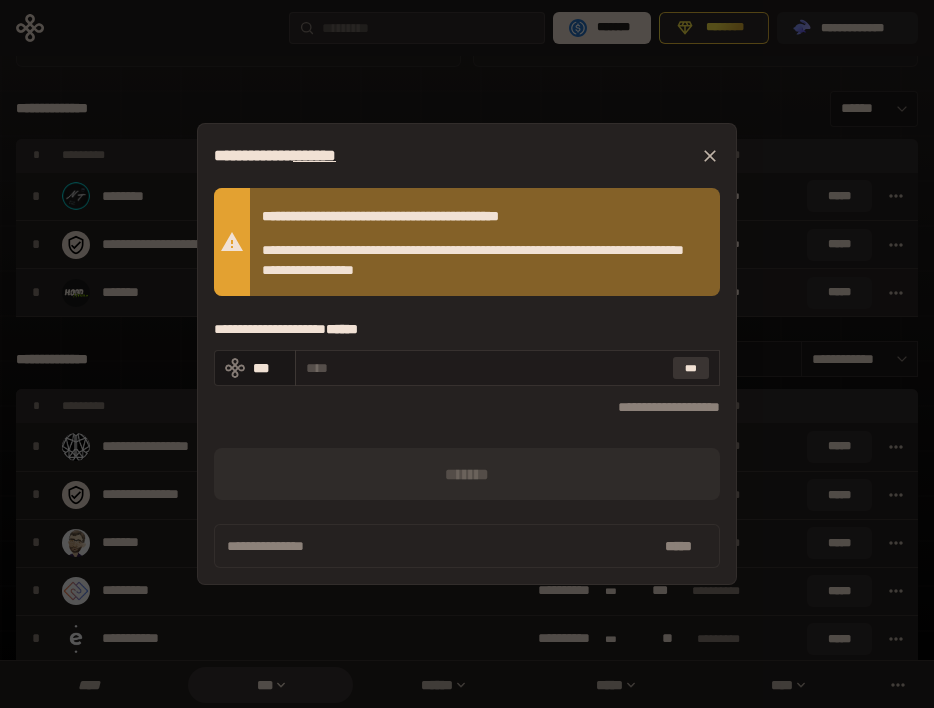 click on "***" at bounding box center [691, 368] 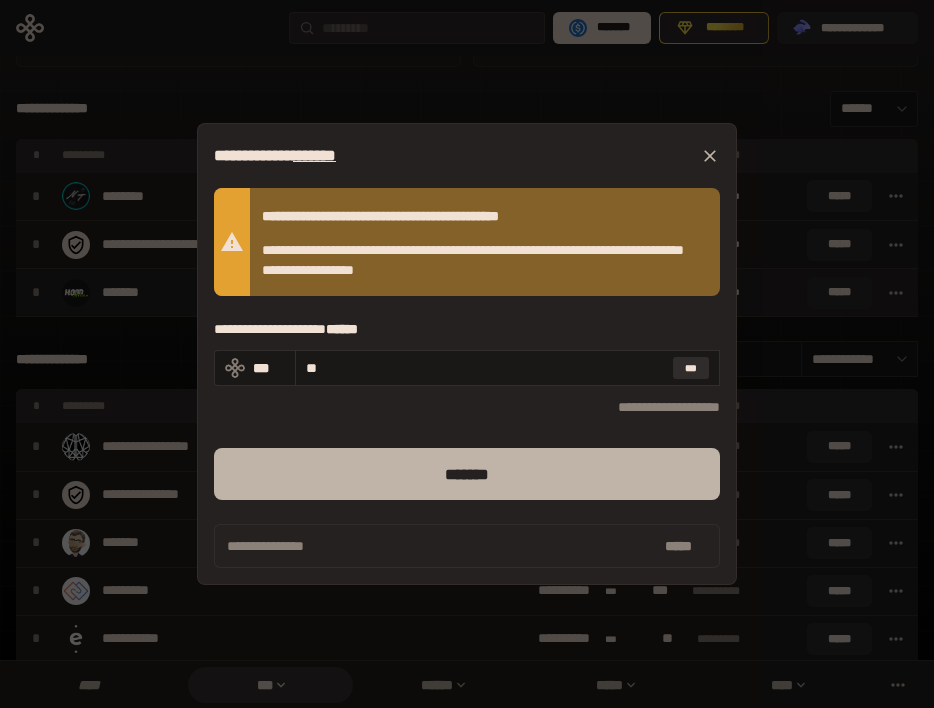 click on "*******" at bounding box center (467, 474) 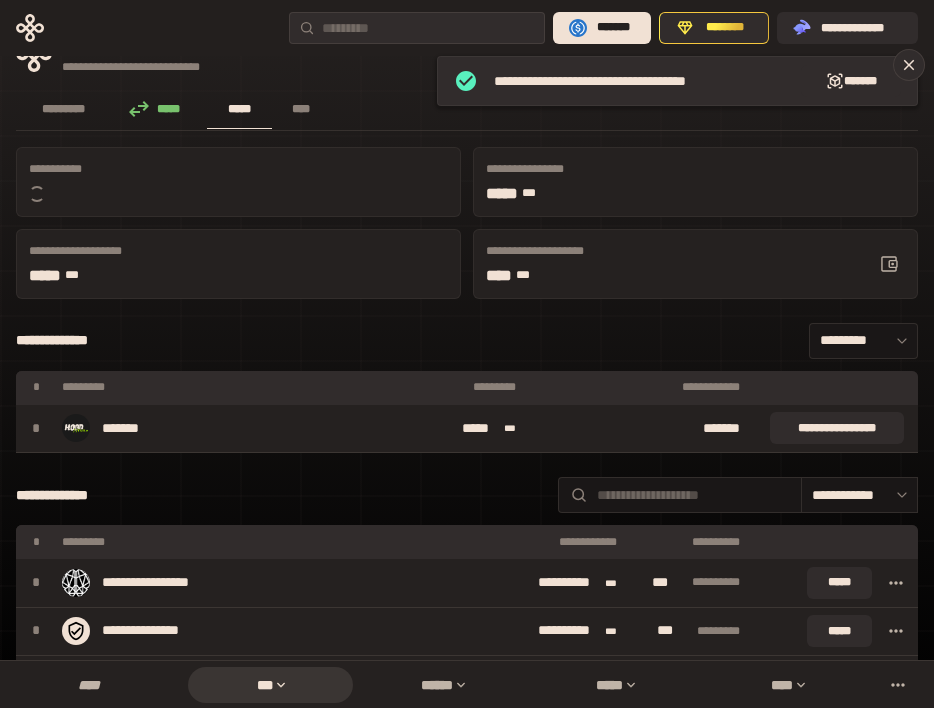 scroll, scrollTop: 30, scrollLeft: 0, axis: vertical 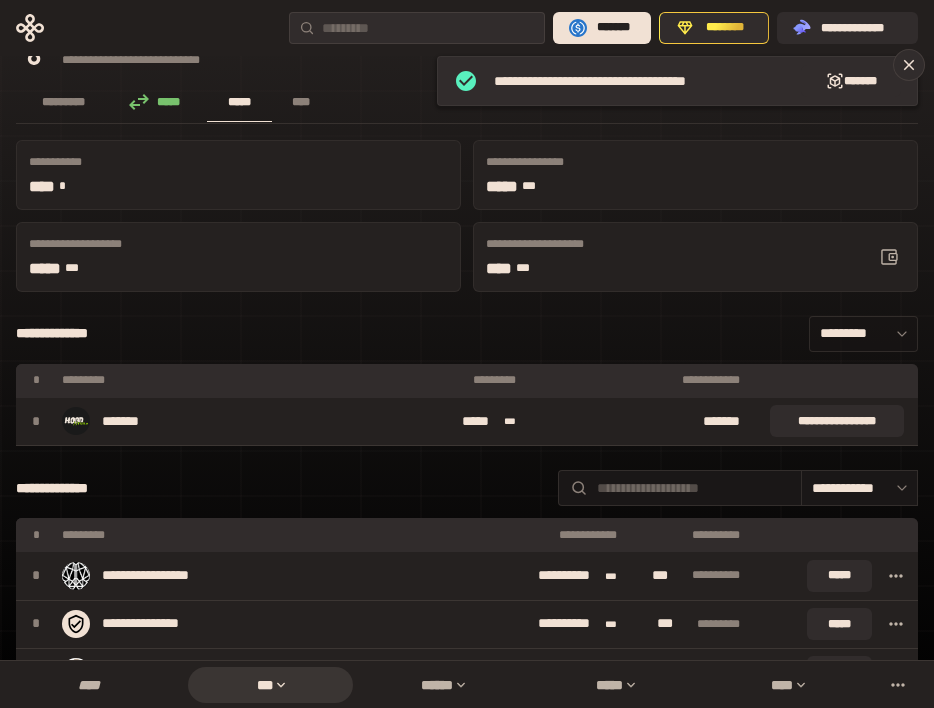 click at bounding box center [897, 334] 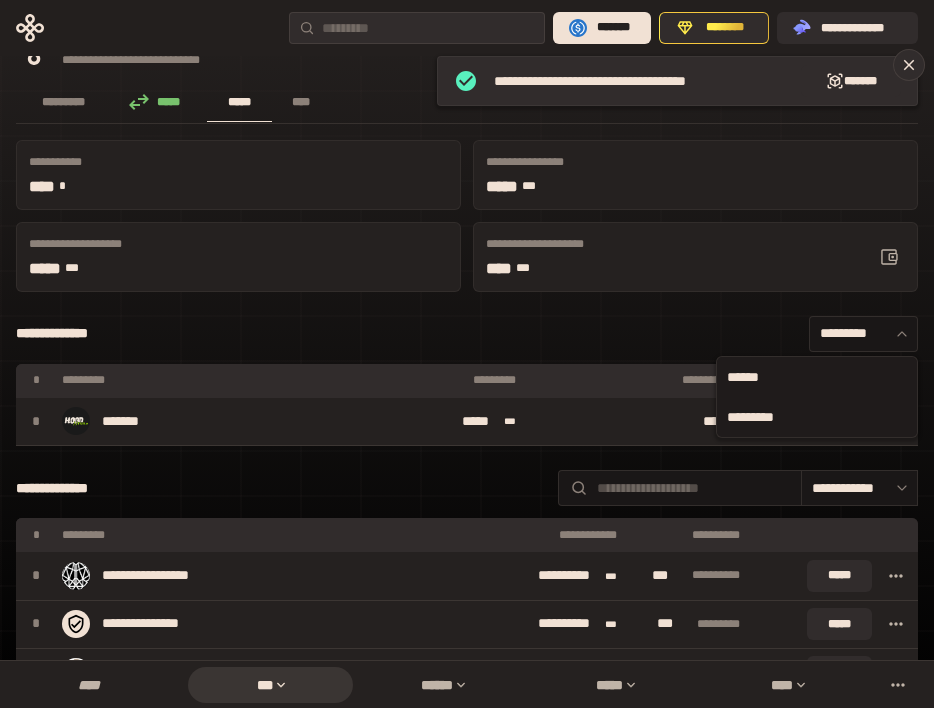 click on "******" at bounding box center [817, 377] 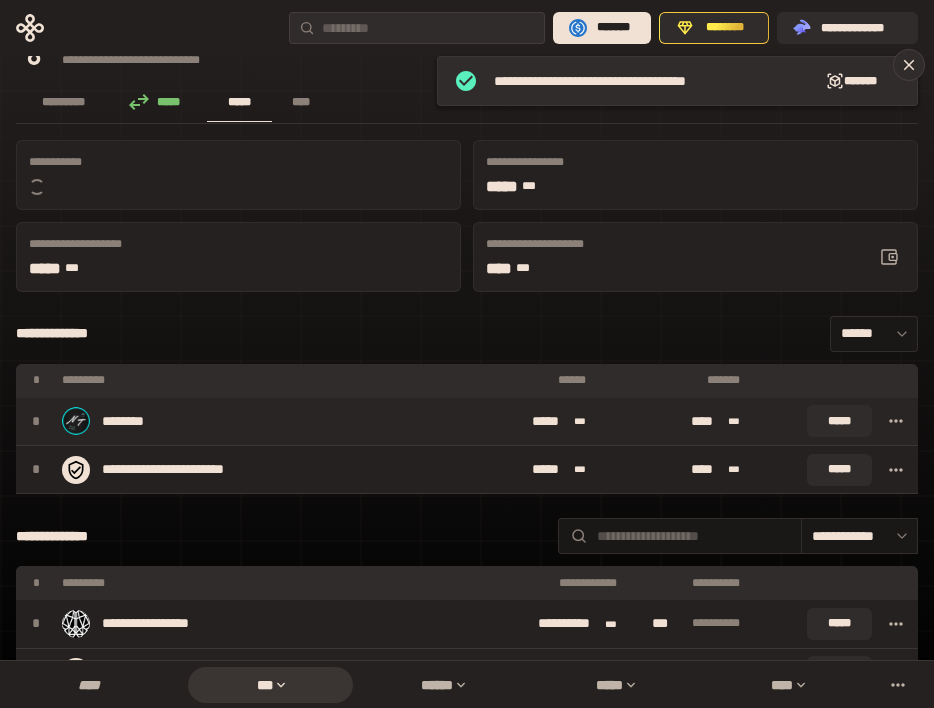 click 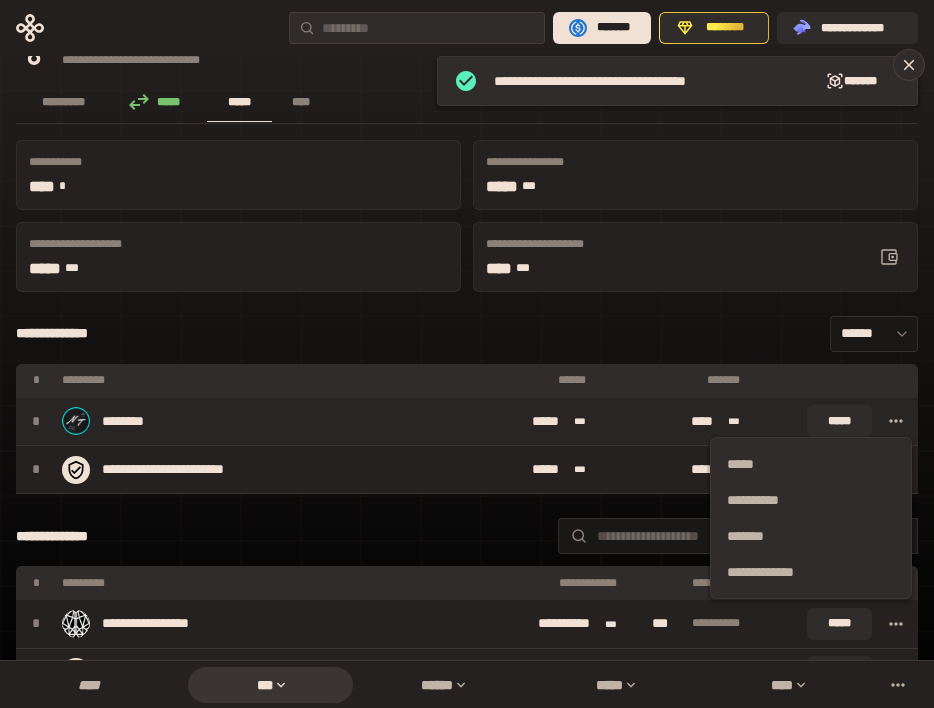 click at bounding box center (896, 421) 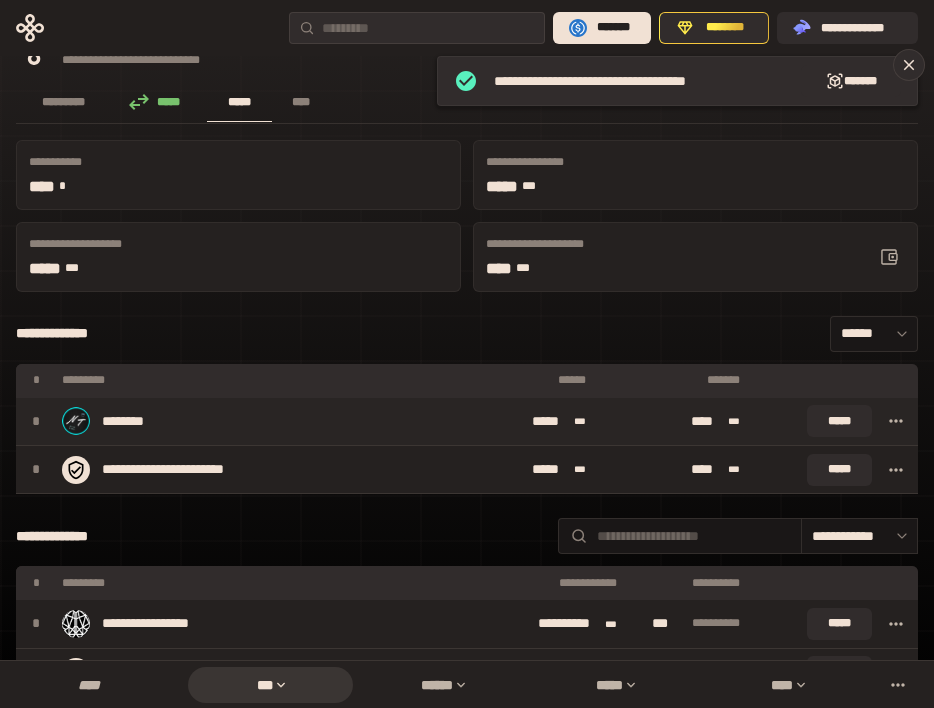 click at bounding box center (896, 421) 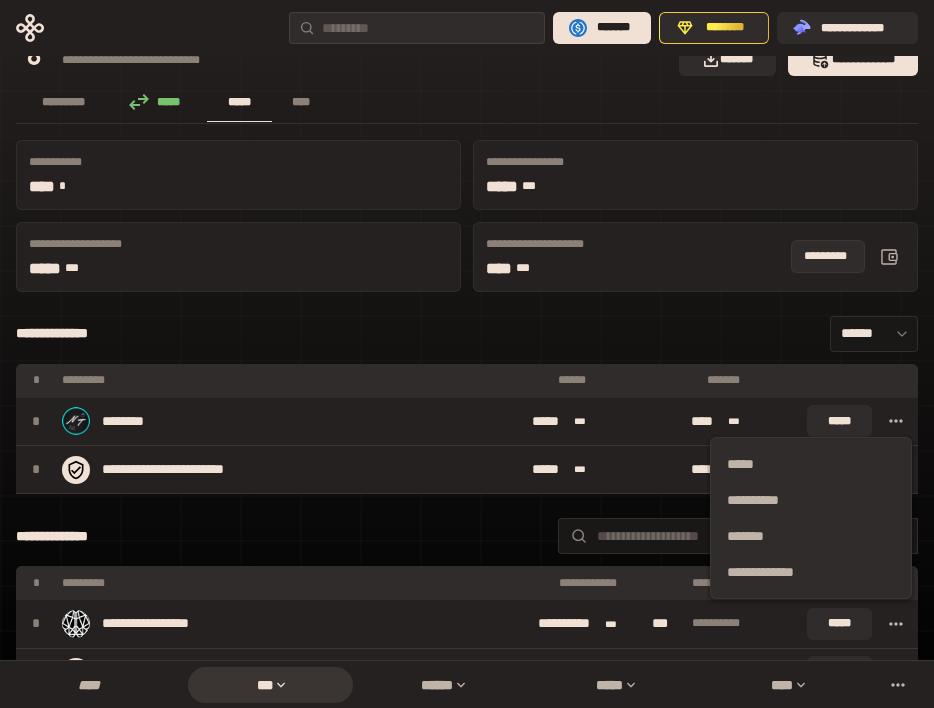 click 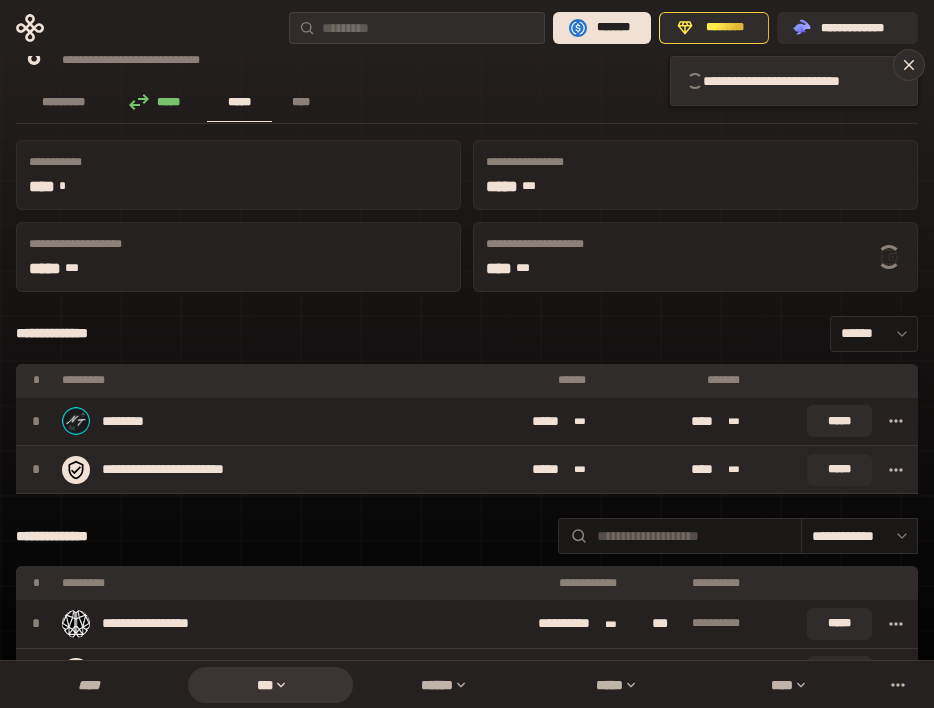 click 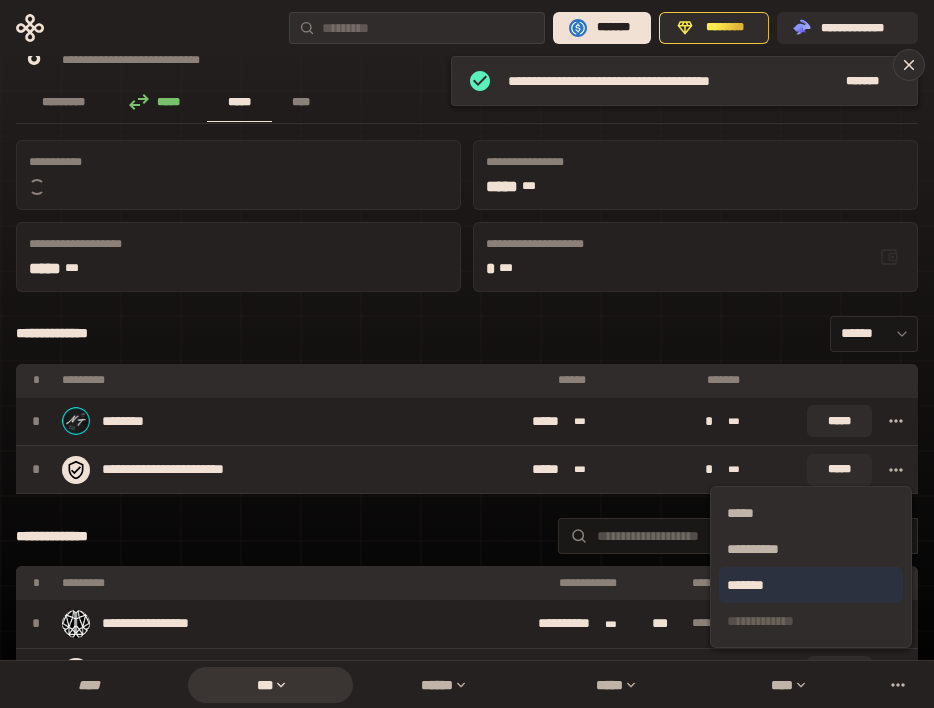 click on "*******" at bounding box center [811, 585] 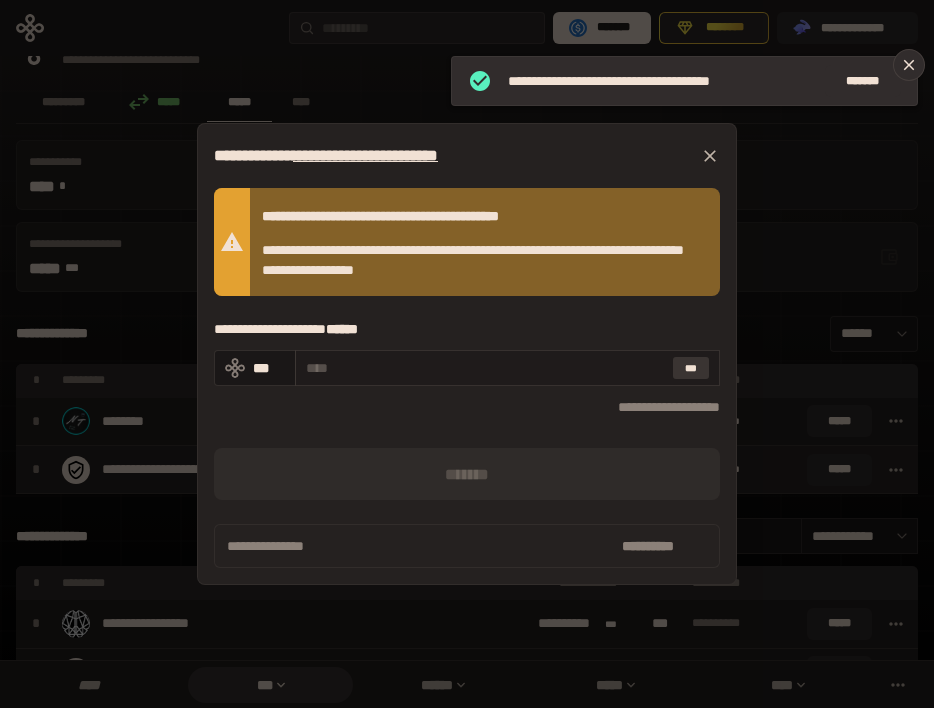 click on "***" at bounding box center [691, 368] 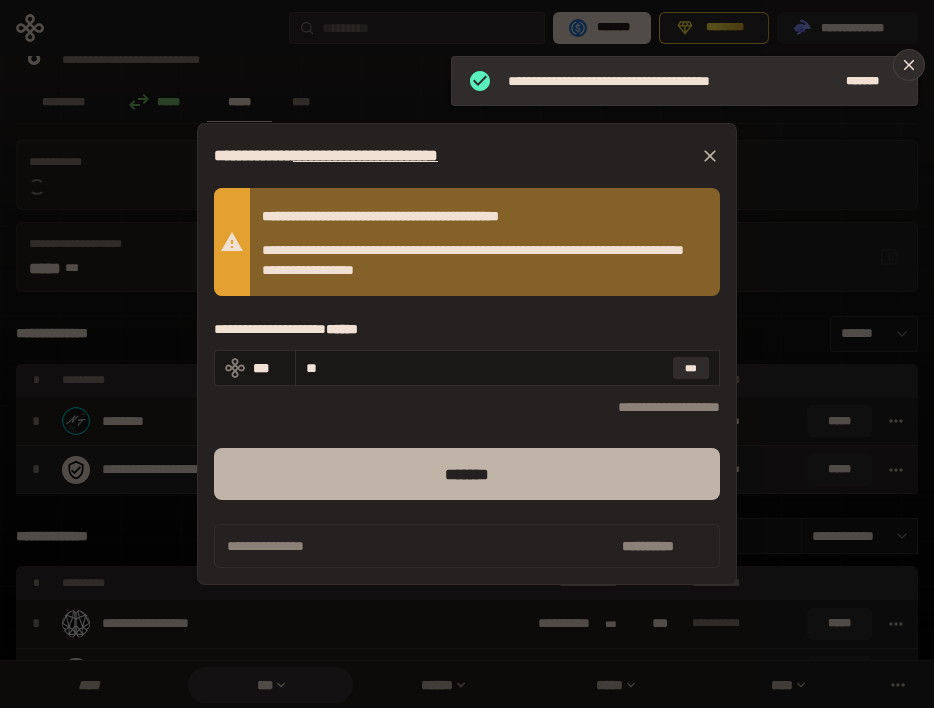 click on "*******" at bounding box center [467, 474] 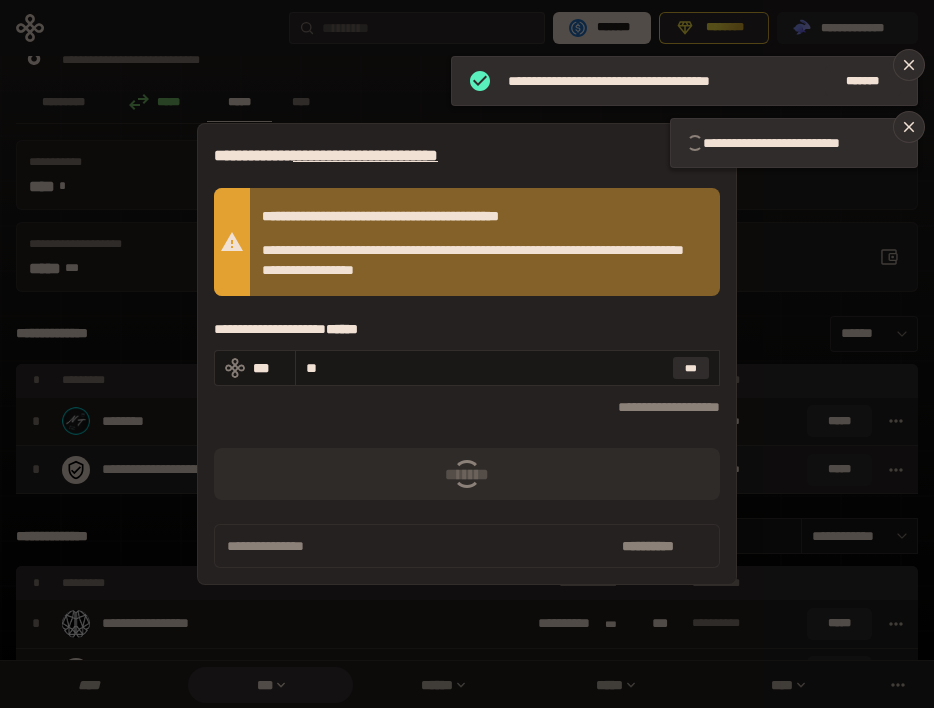 click on "**********" at bounding box center (467, 354) 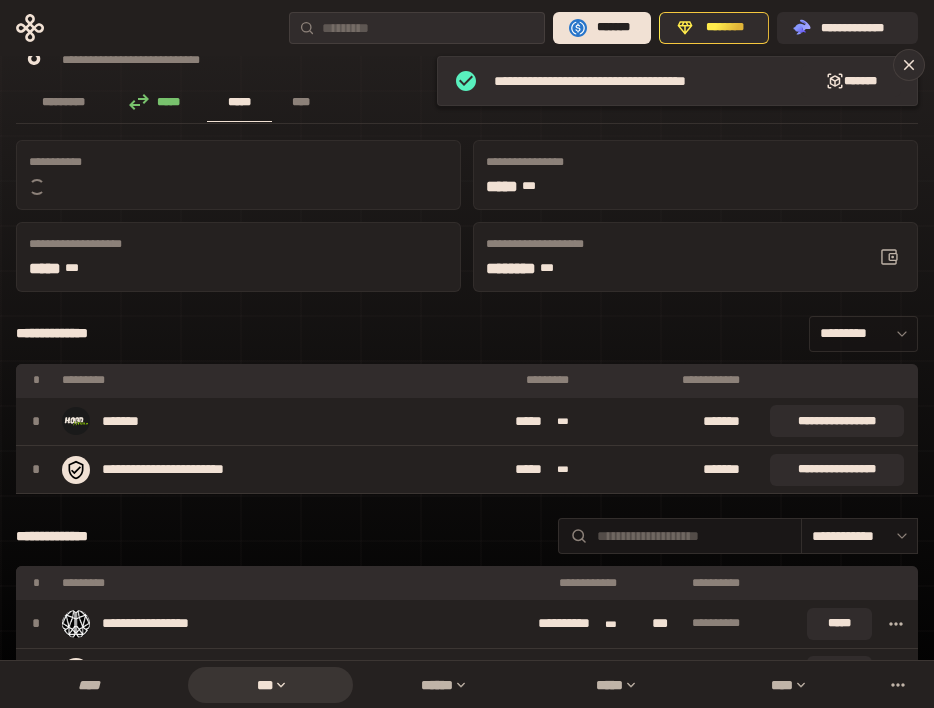 click on "*********" at bounding box center (863, 334) 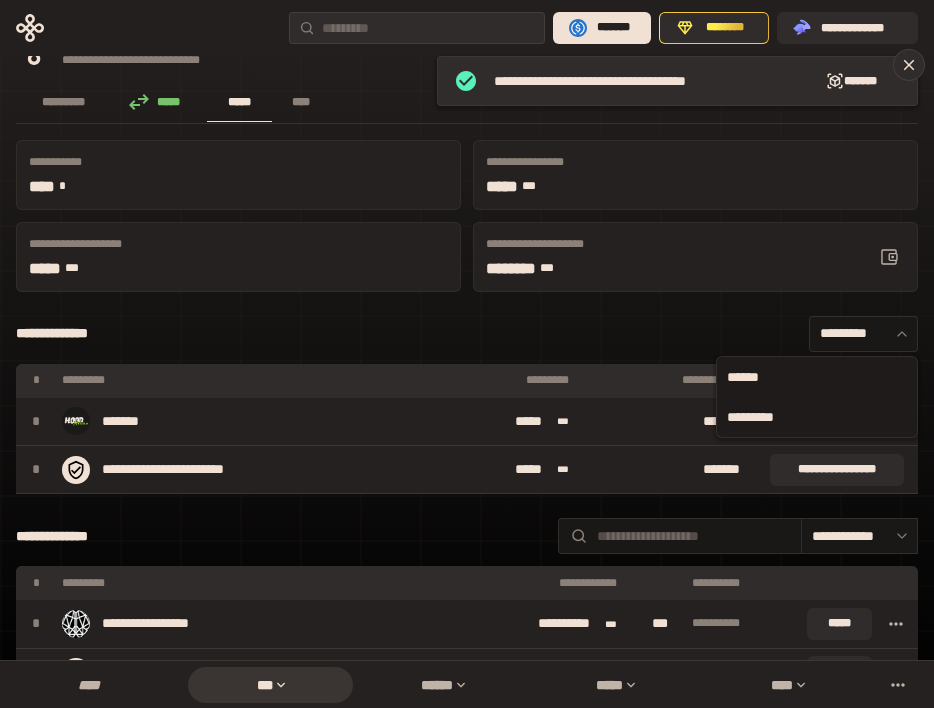 click on "******" at bounding box center (817, 377) 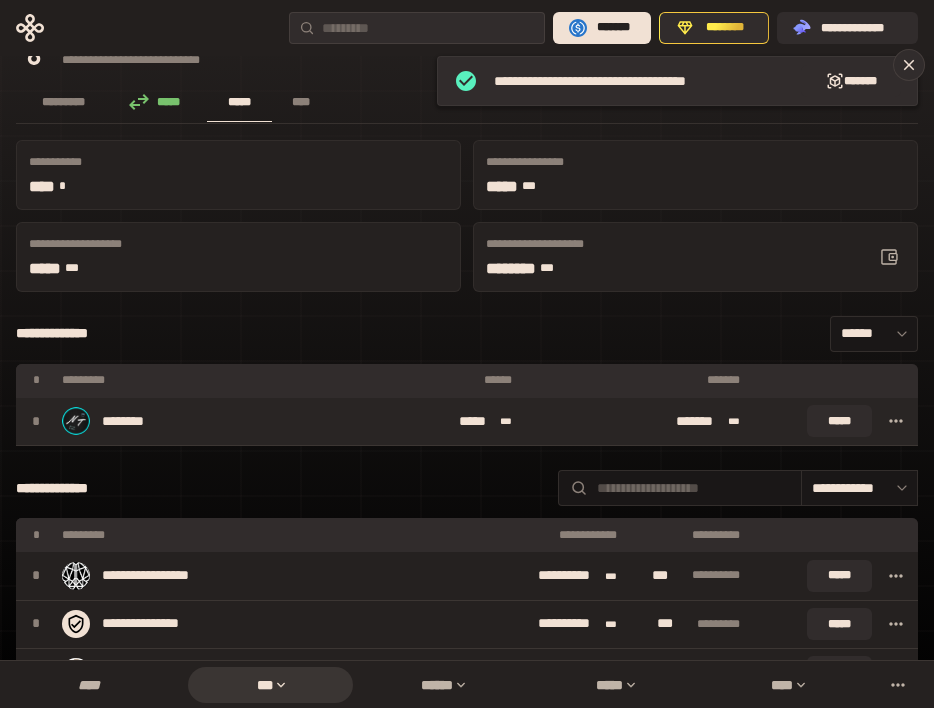 click 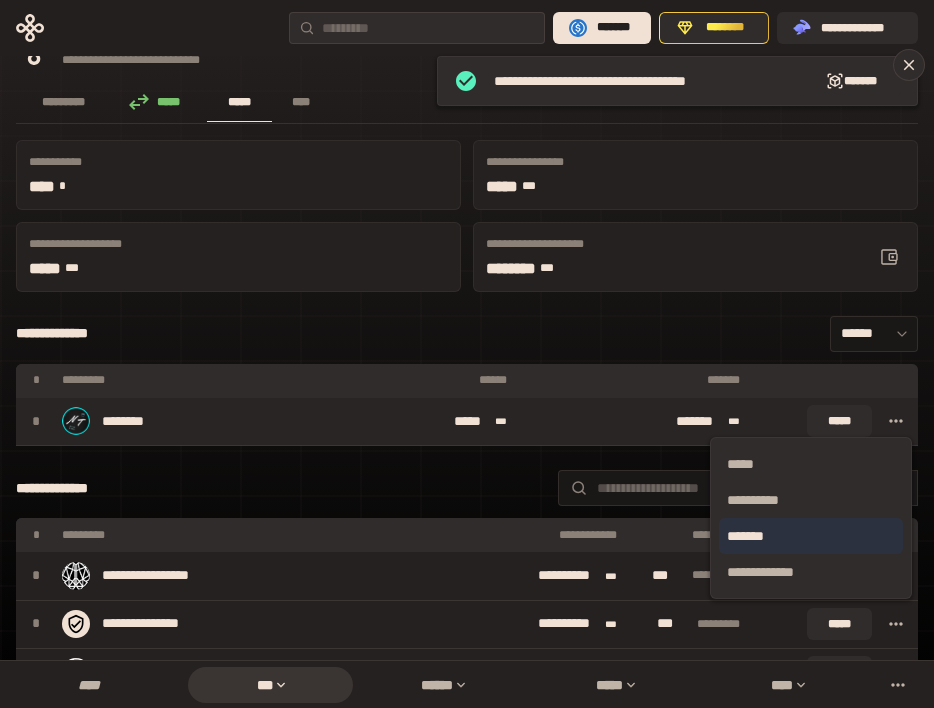 click on "*******" at bounding box center [811, 536] 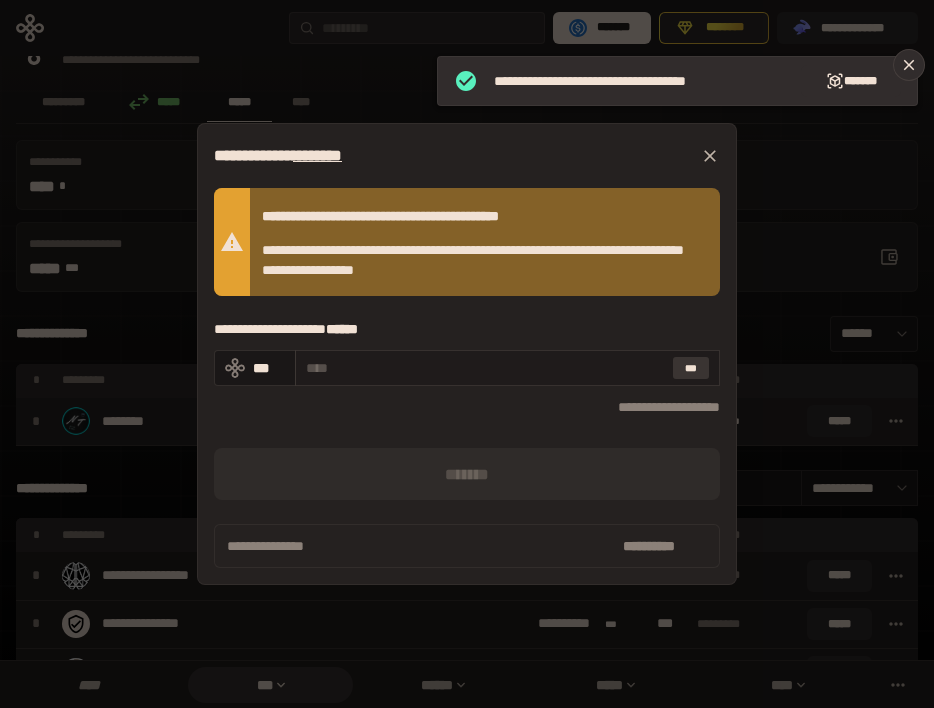 click on "***" at bounding box center [691, 368] 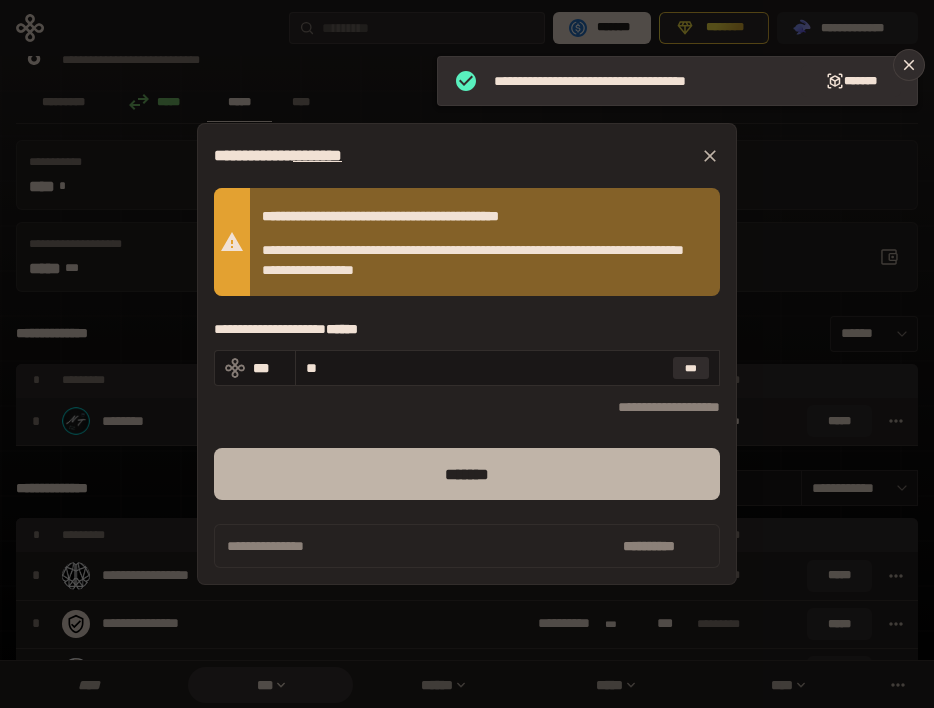click on "*******" at bounding box center [467, 474] 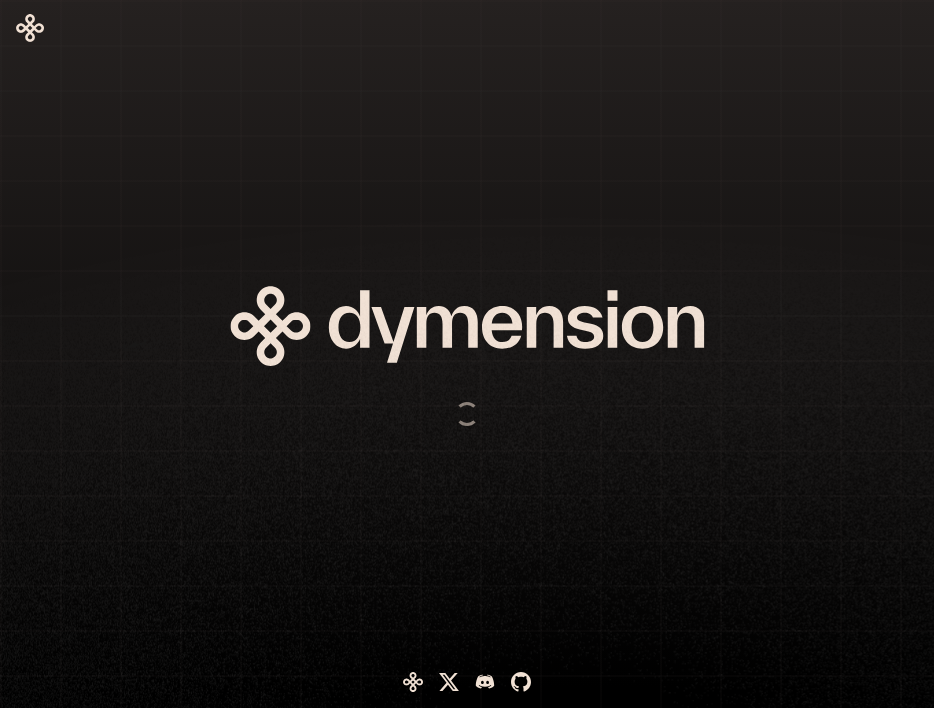 scroll, scrollTop: 0, scrollLeft: 0, axis: both 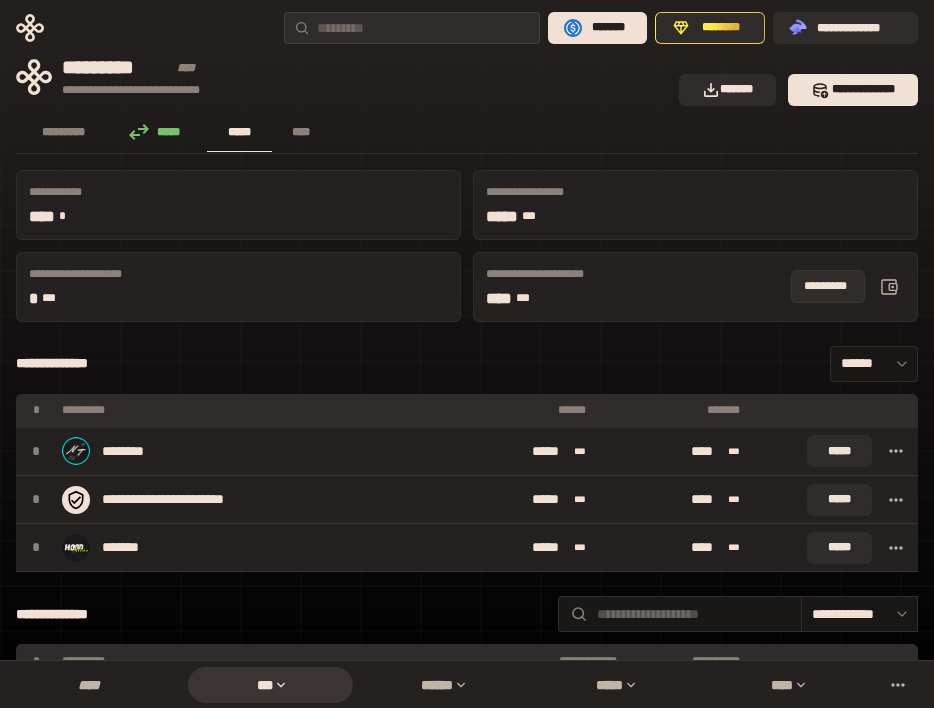 click 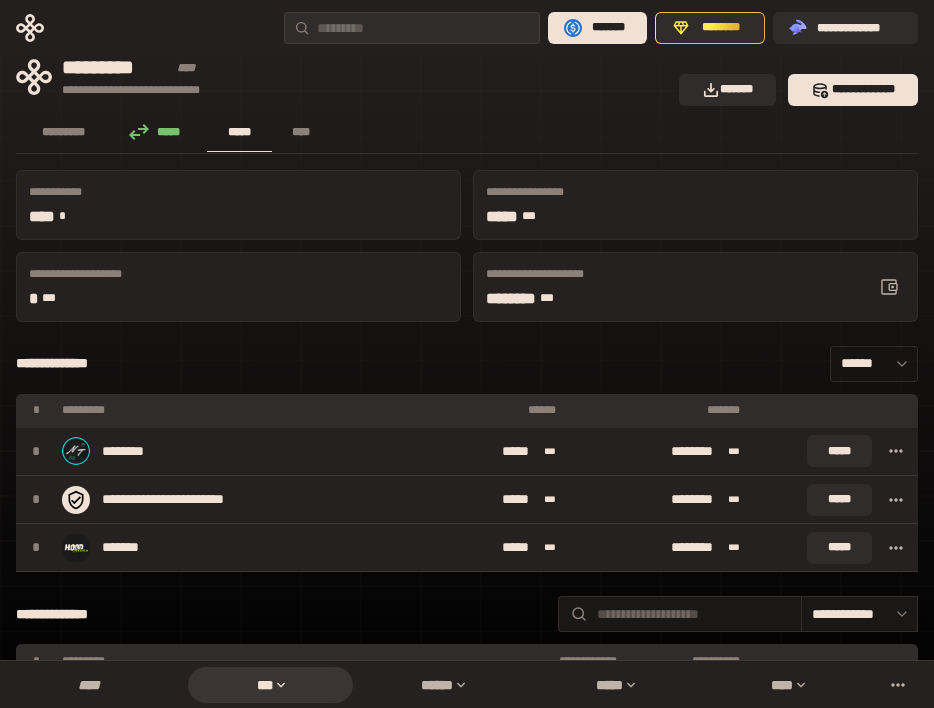 click on "******" at bounding box center [874, 364] 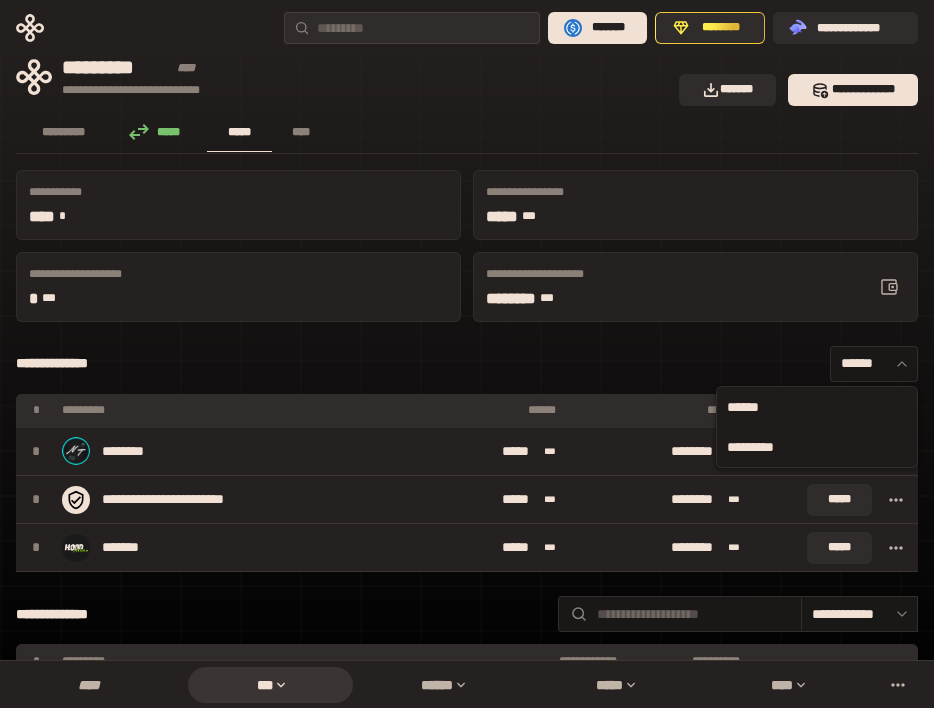 click on "*********" at bounding box center [817, 447] 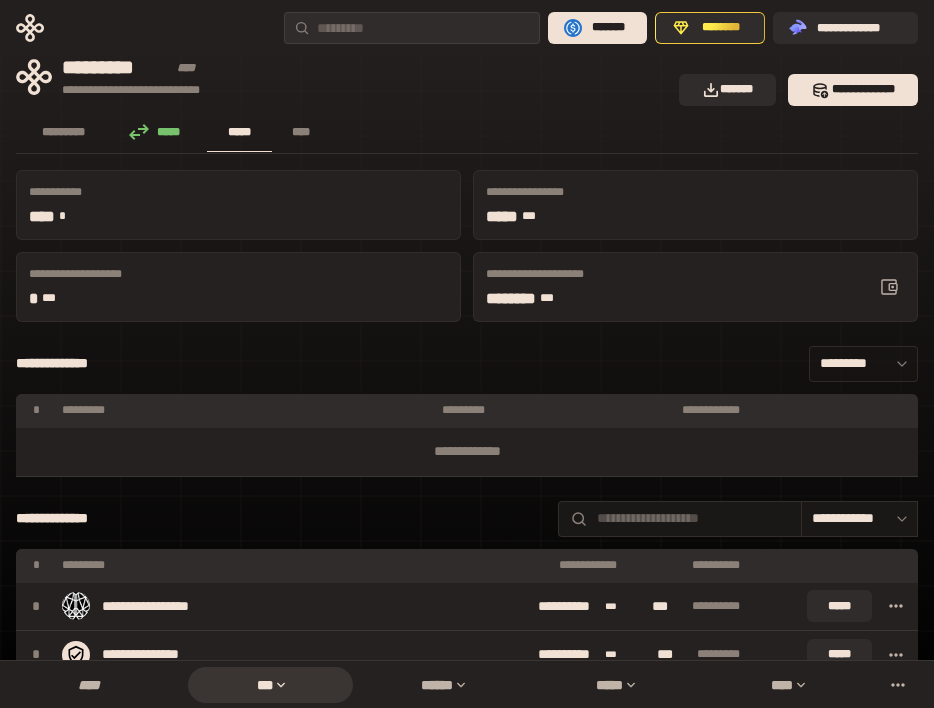 click on "*********" at bounding box center (863, 364) 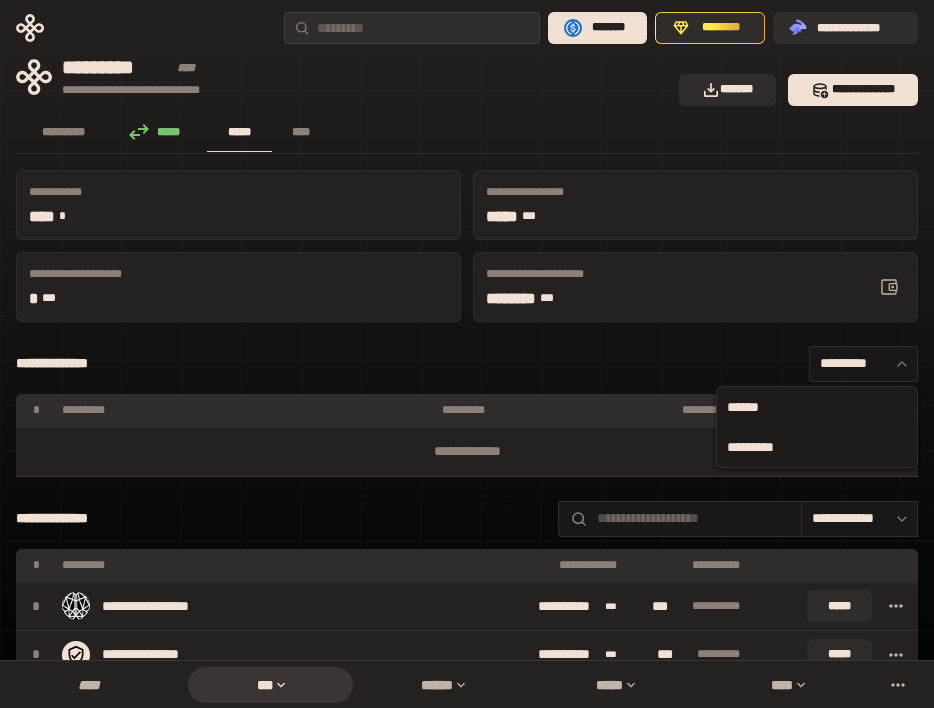 click on "******" at bounding box center (817, 407) 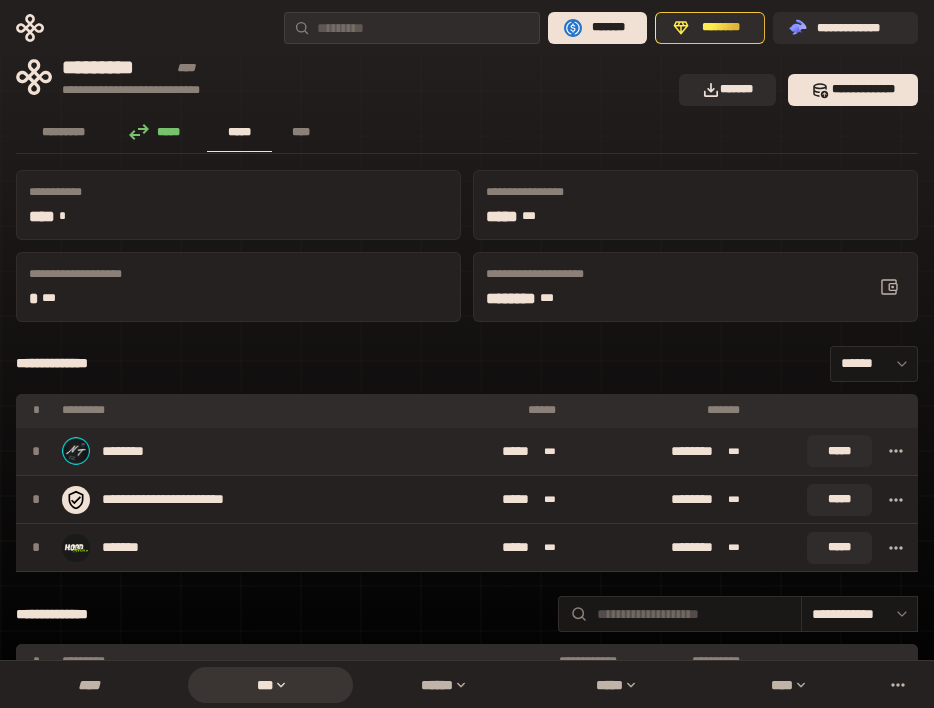 click 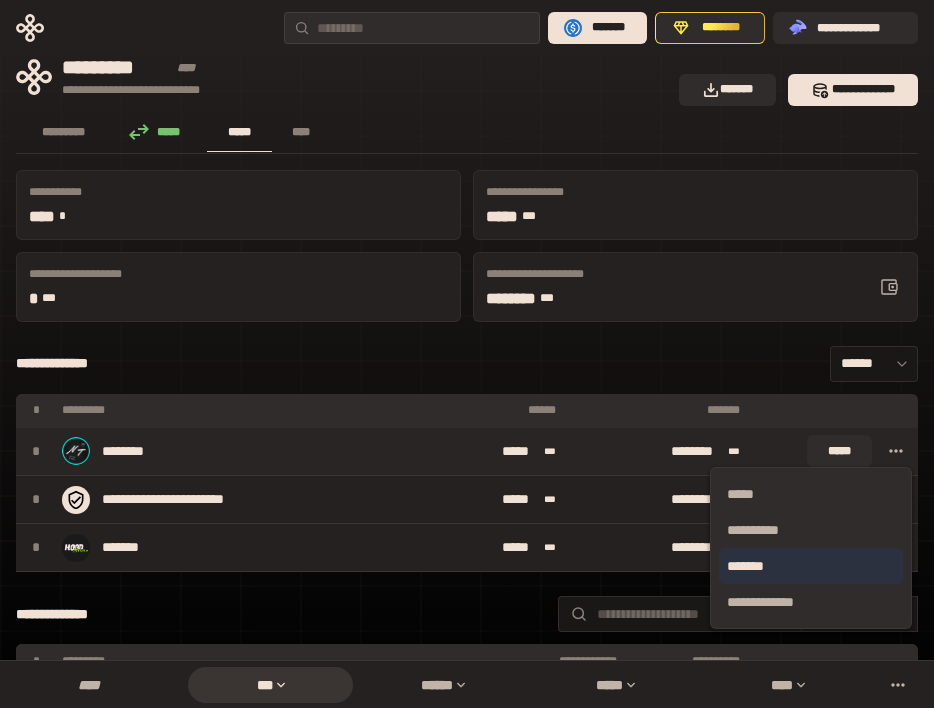 click on "*******" at bounding box center (811, 566) 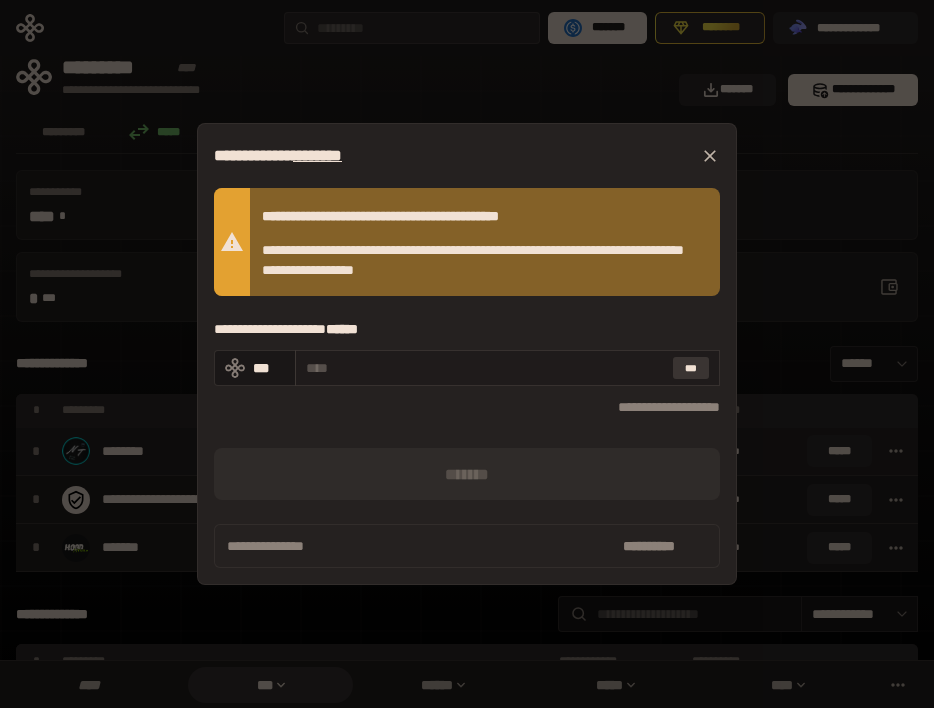 click on "***" at bounding box center (691, 368) 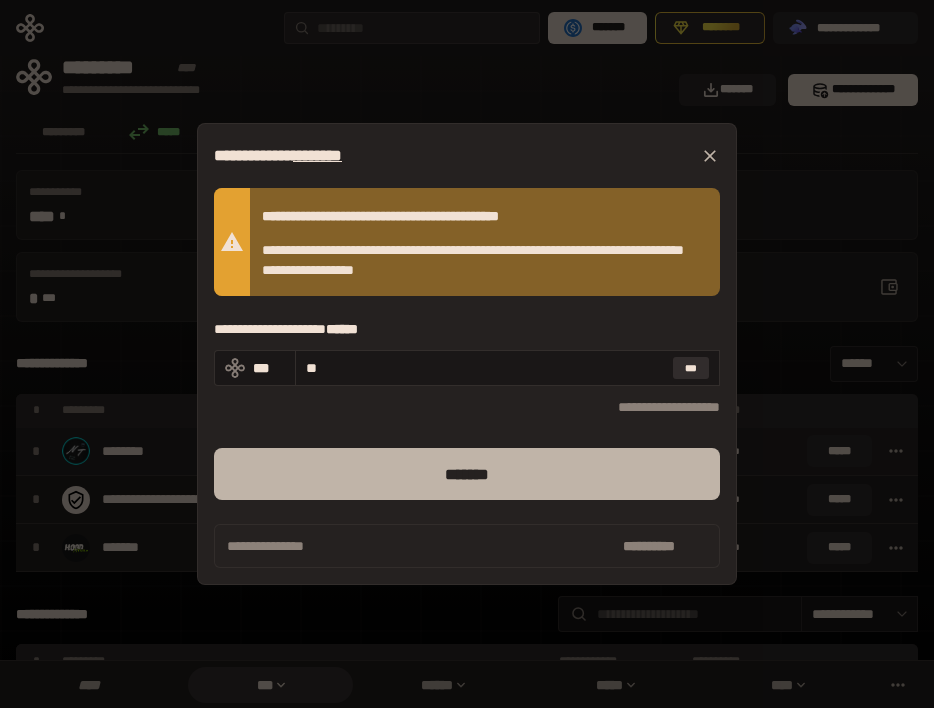 click on "*******" at bounding box center [467, 474] 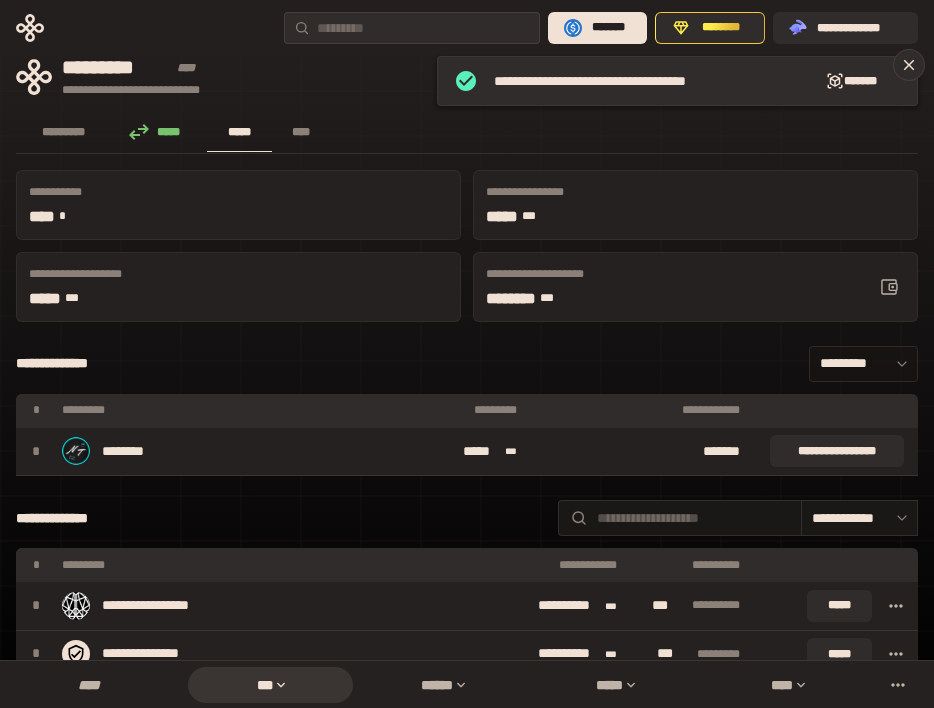 click on "*********" at bounding box center [863, 364] 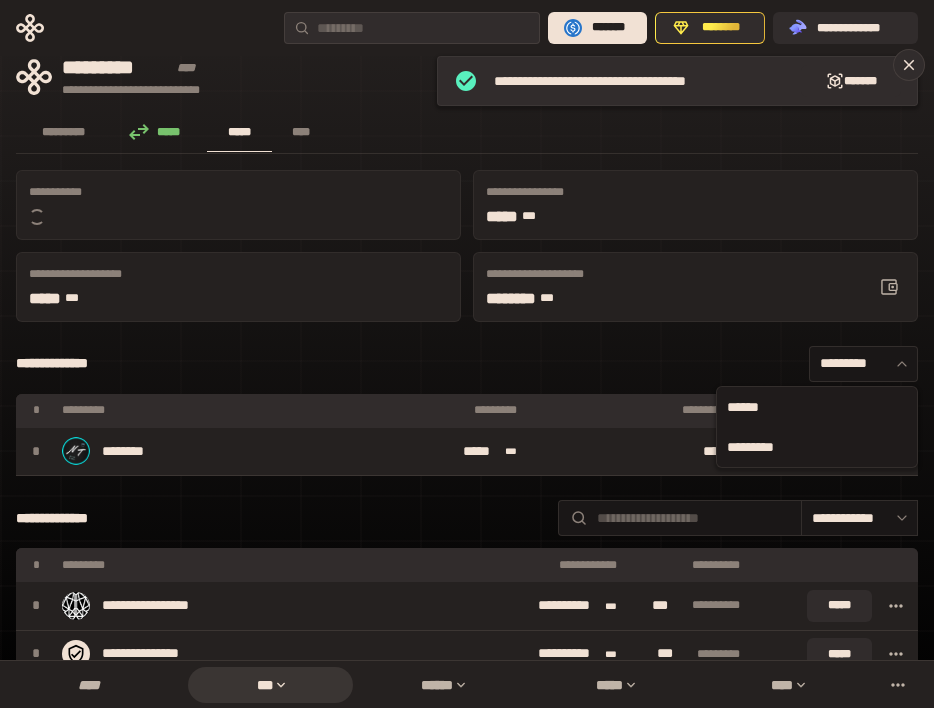 click on "******" at bounding box center (817, 407) 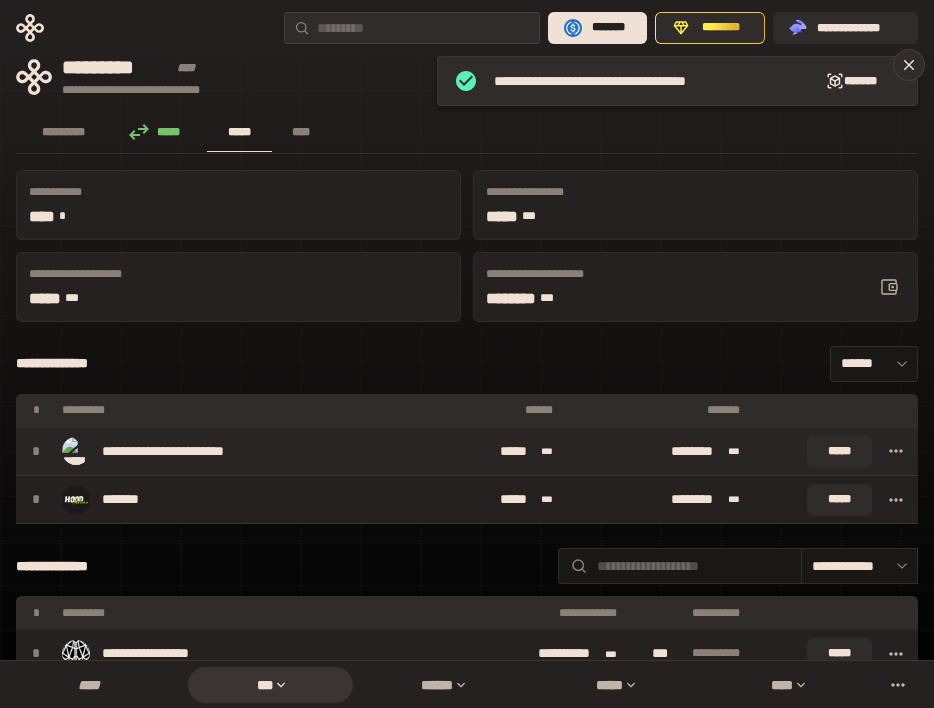 click 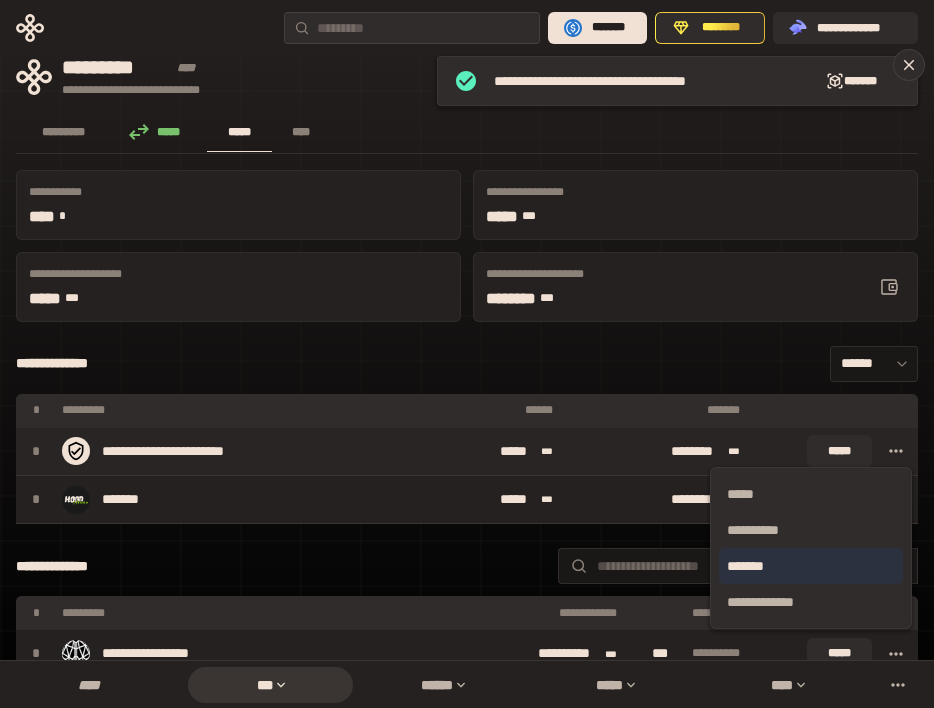click on "*******" at bounding box center [811, 566] 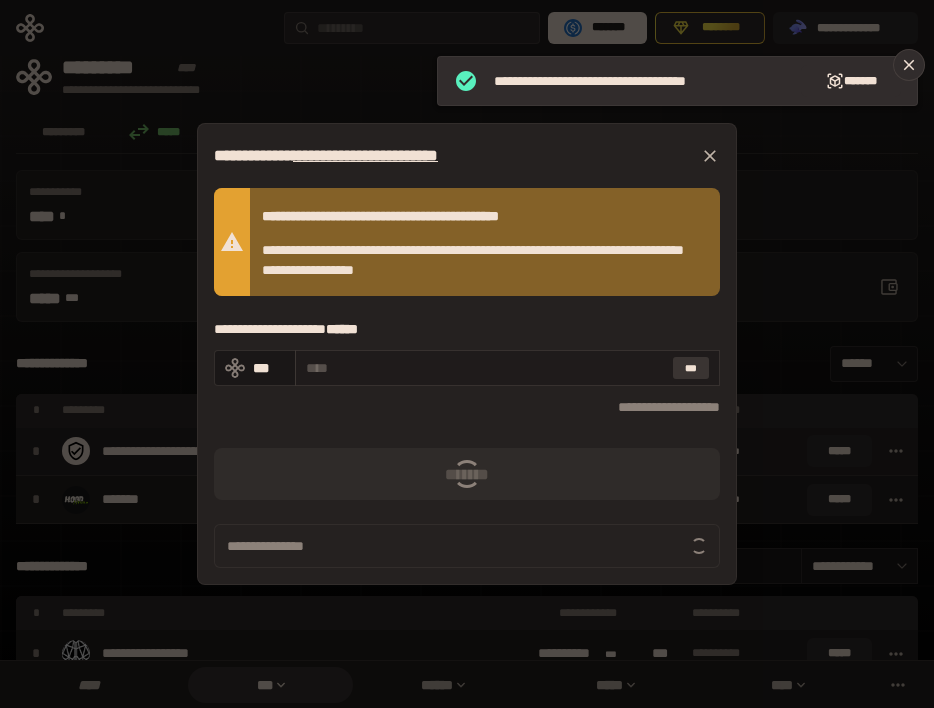 click on "***" at bounding box center (691, 368) 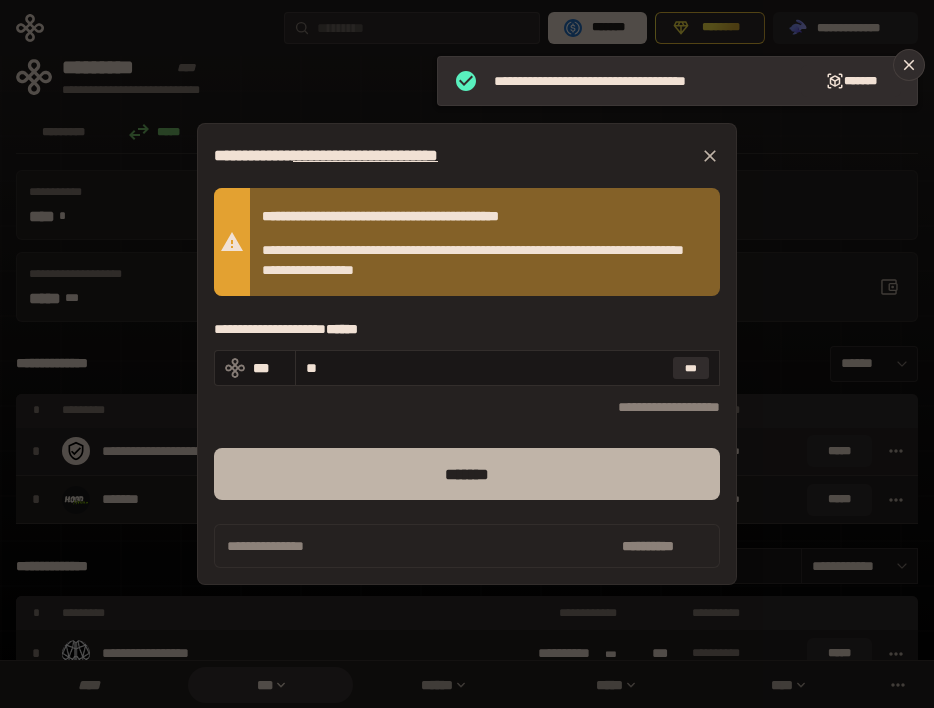 click on "*******" at bounding box center [467, 474] 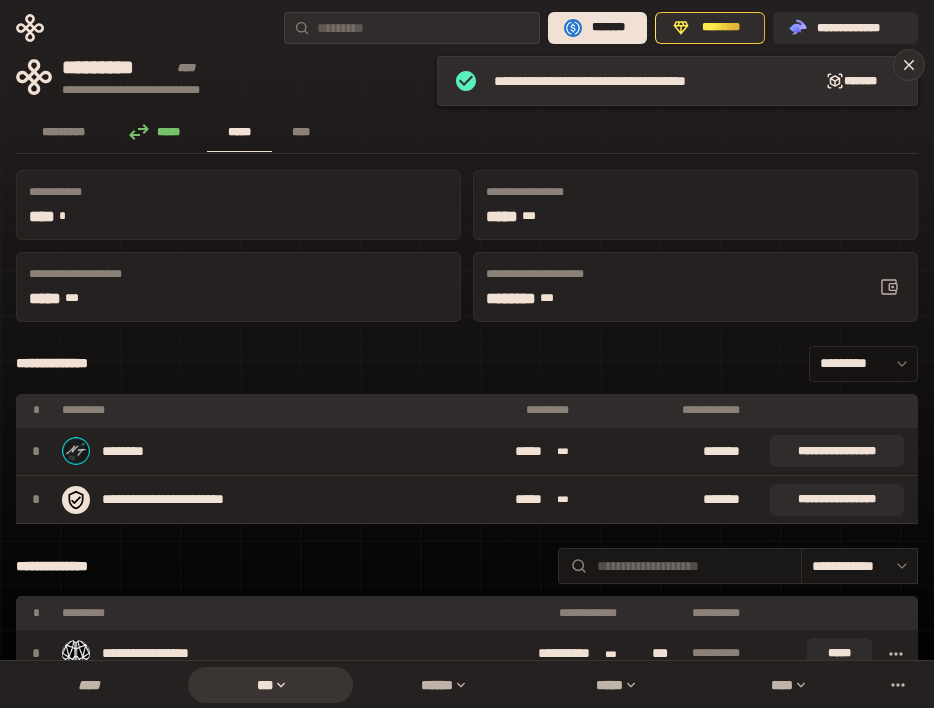 click on "*********" at bounding box center [863, 364] 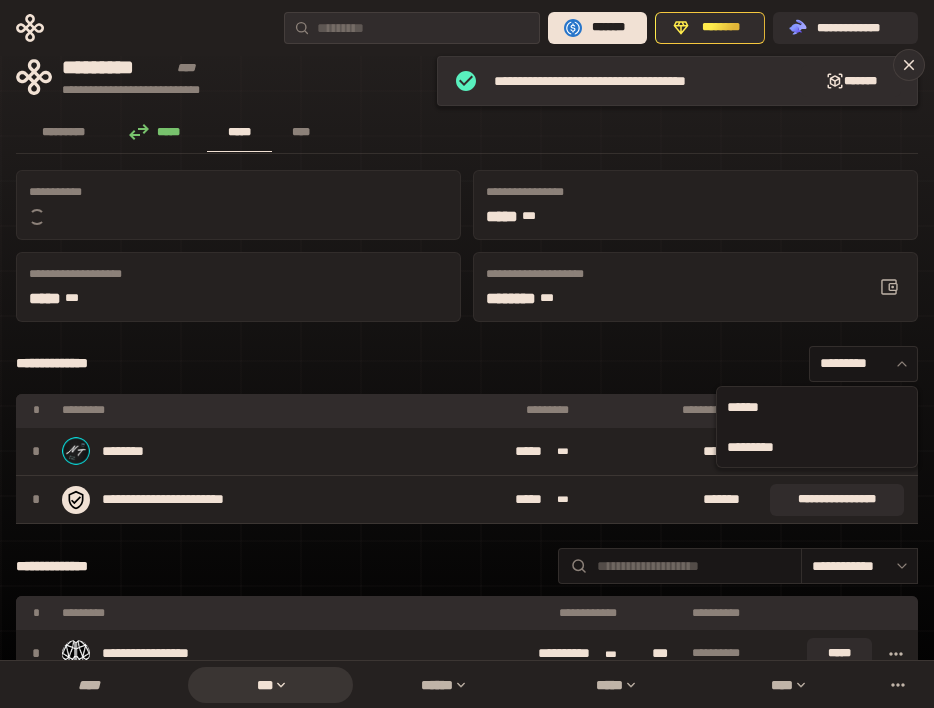 click on "******" at bounding box center (817, 407) 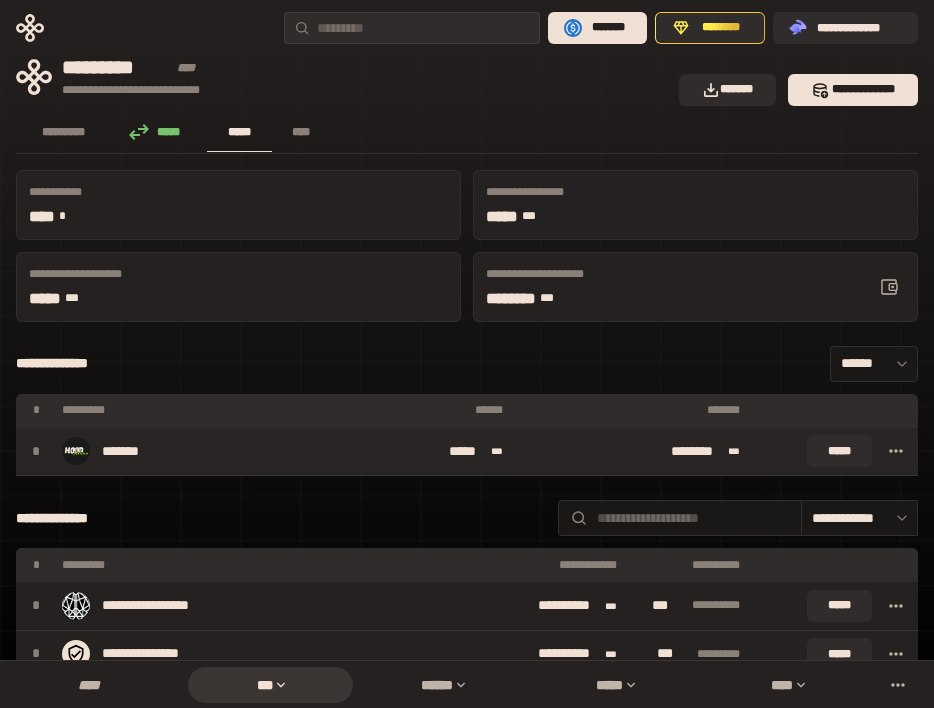 click 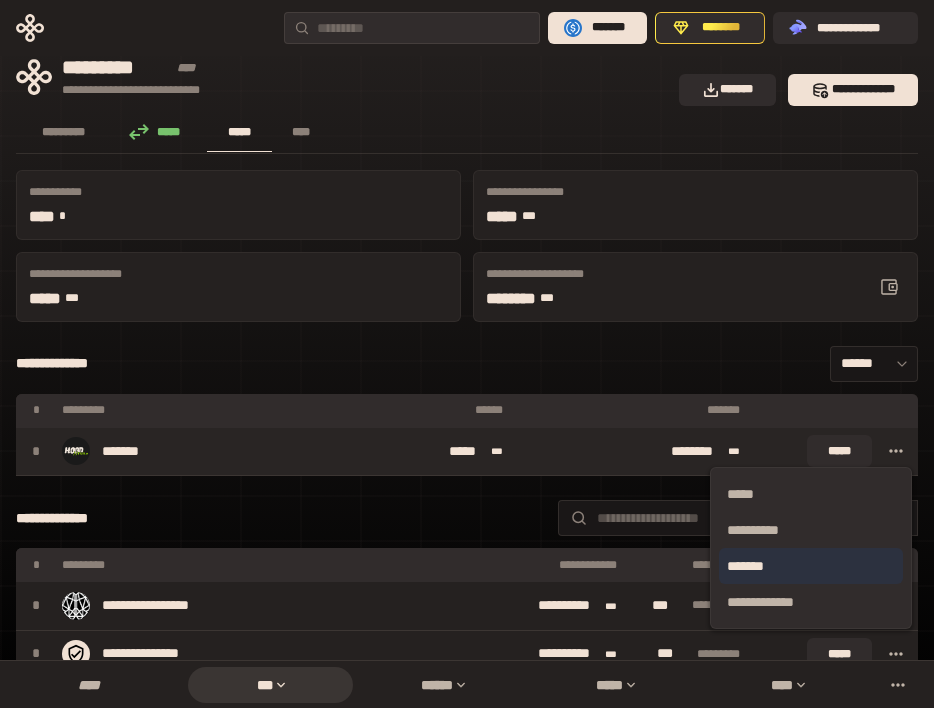 click on "*******" at bounding box center (811, 566) 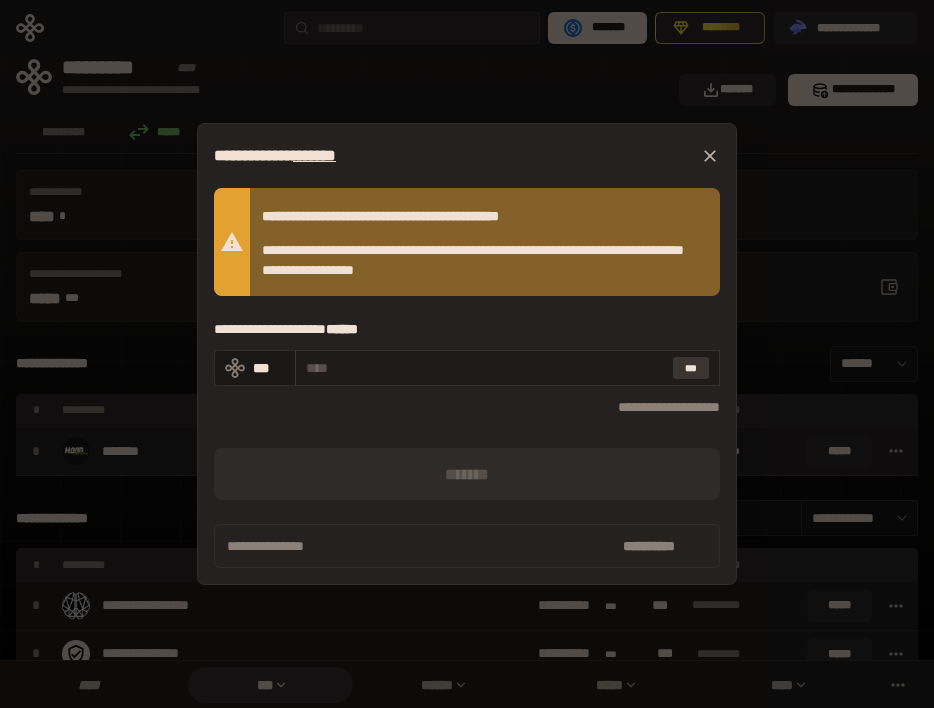 click on "***" at bounding box center [691, 368] 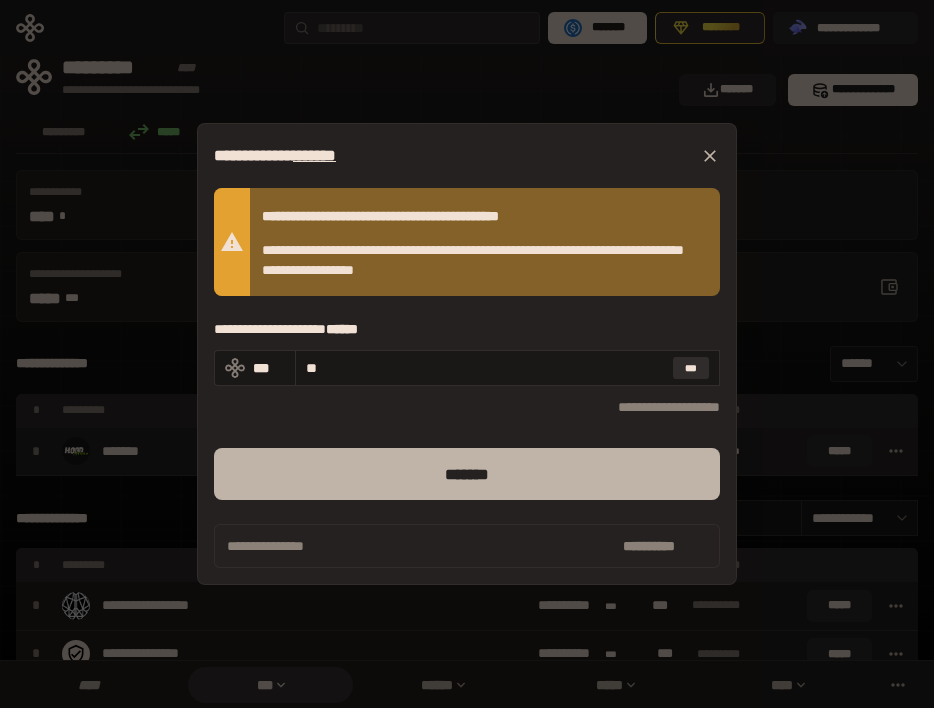 click on "*******" at bounding box center (467, 474) 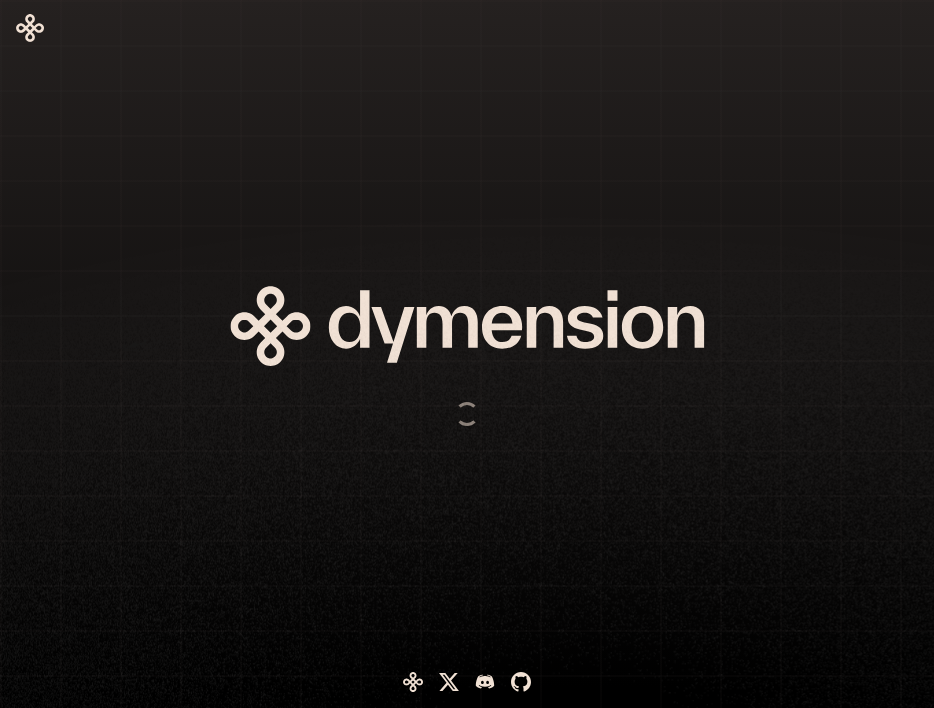 scroll, scrollTop: 0, scrollLeft: 0, axis: both 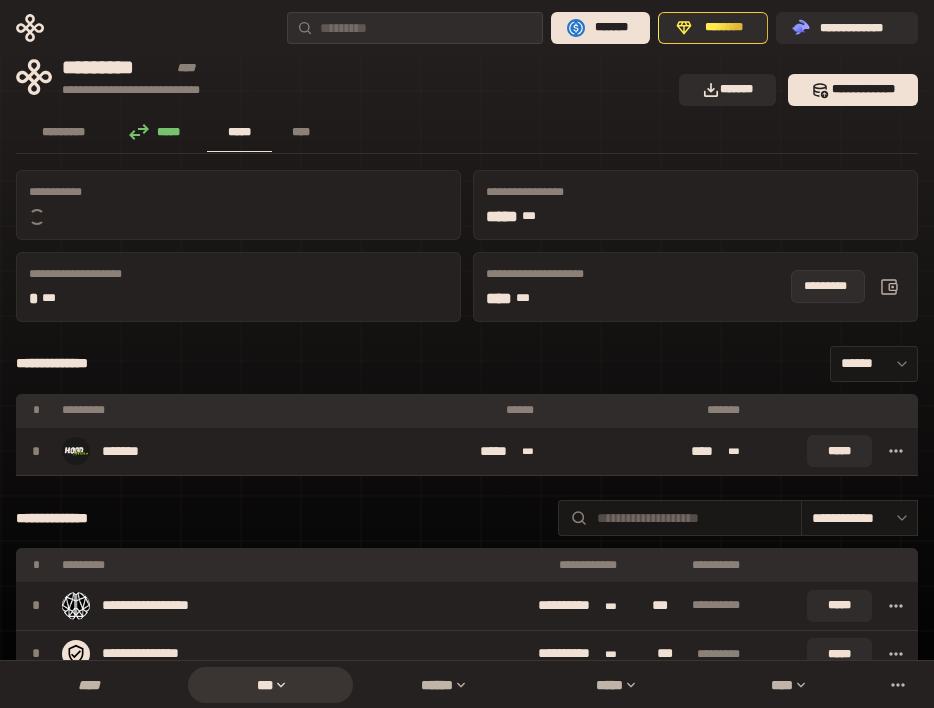 click 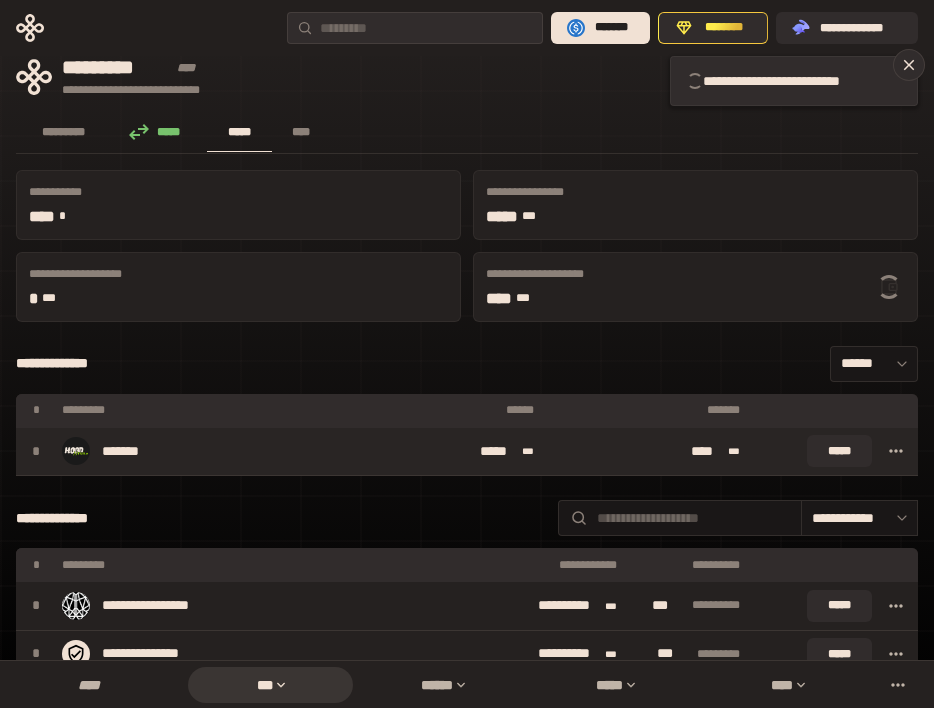 click 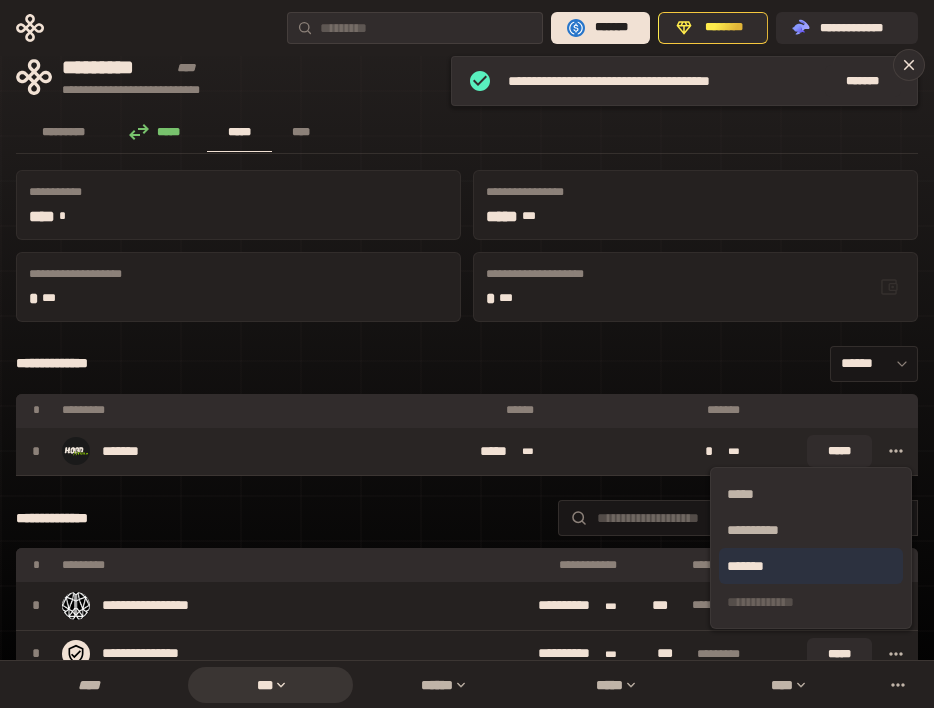 click on "*******" at bounding box center [811, 566] 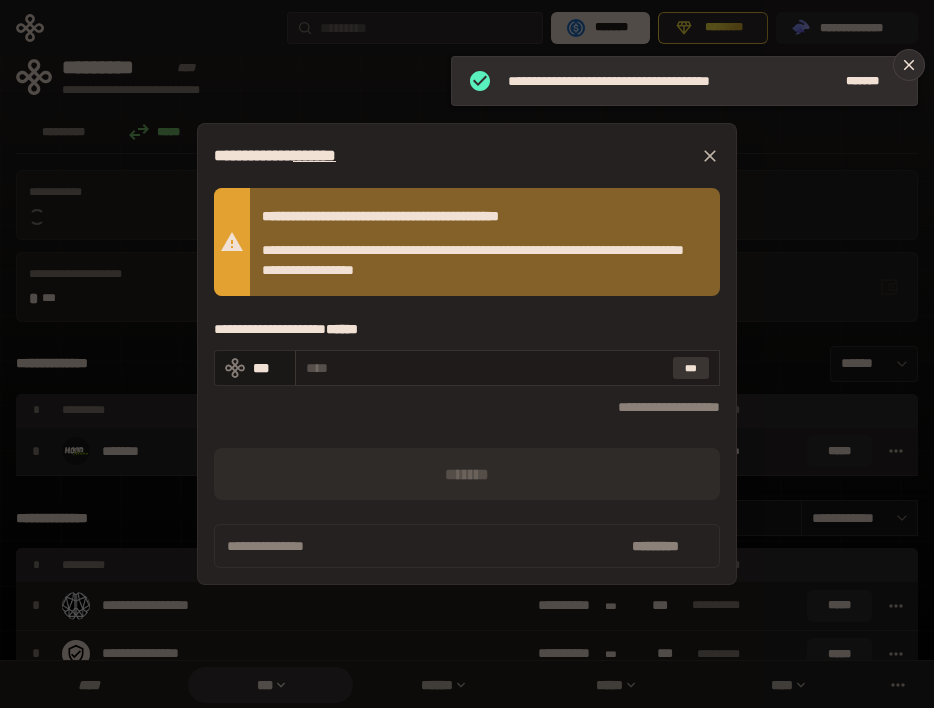 click on "***" at bounding box center (691, 368) 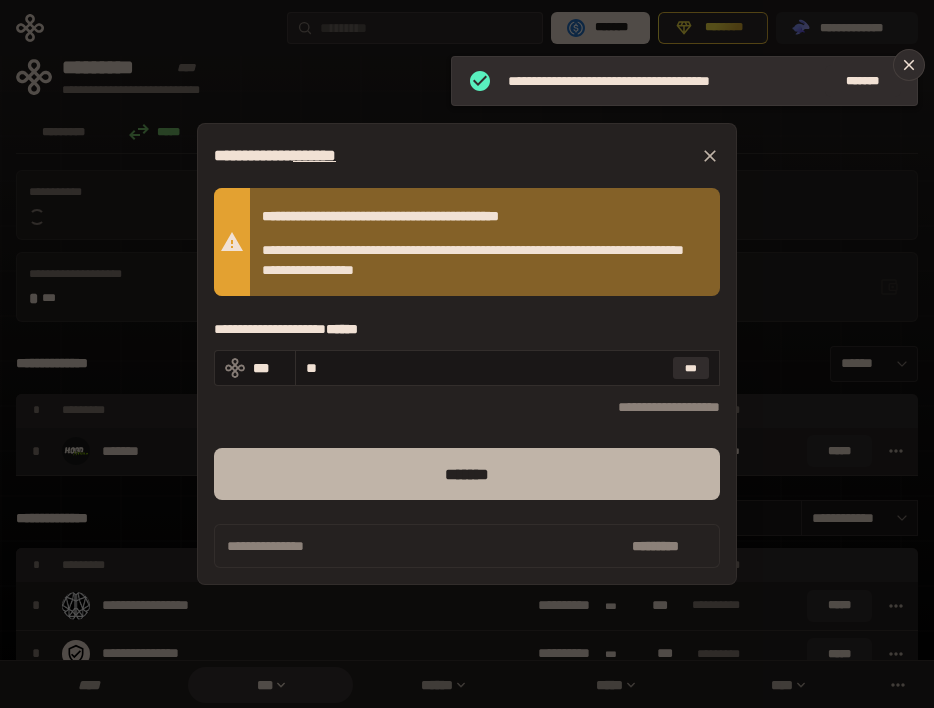 click on "*******" at bounding box center [467, 474] 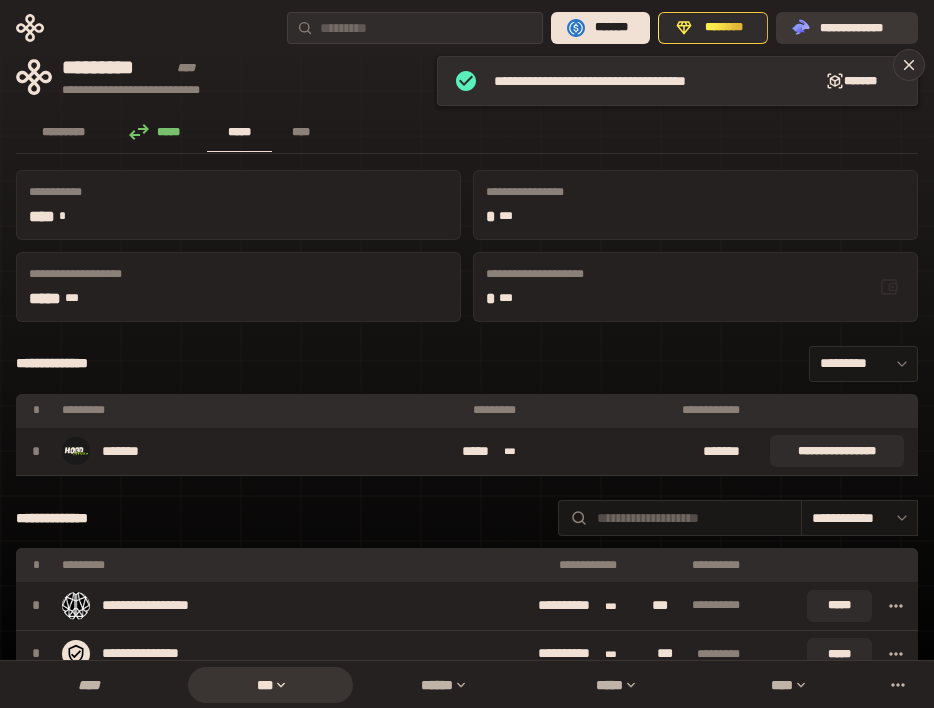 click on "**********" at bounding box center (861, 28) 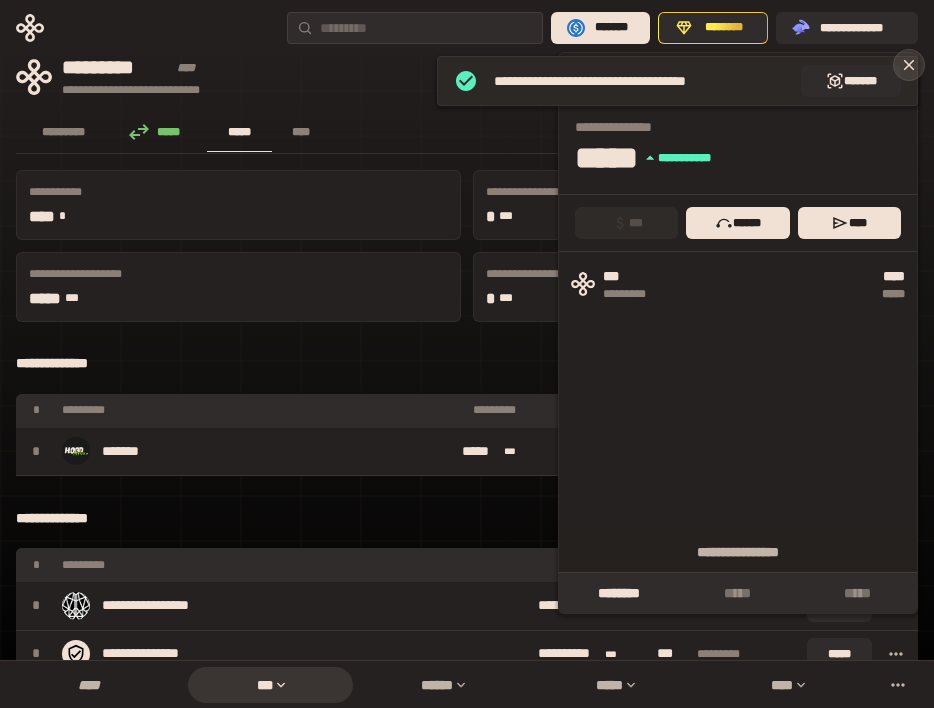 click 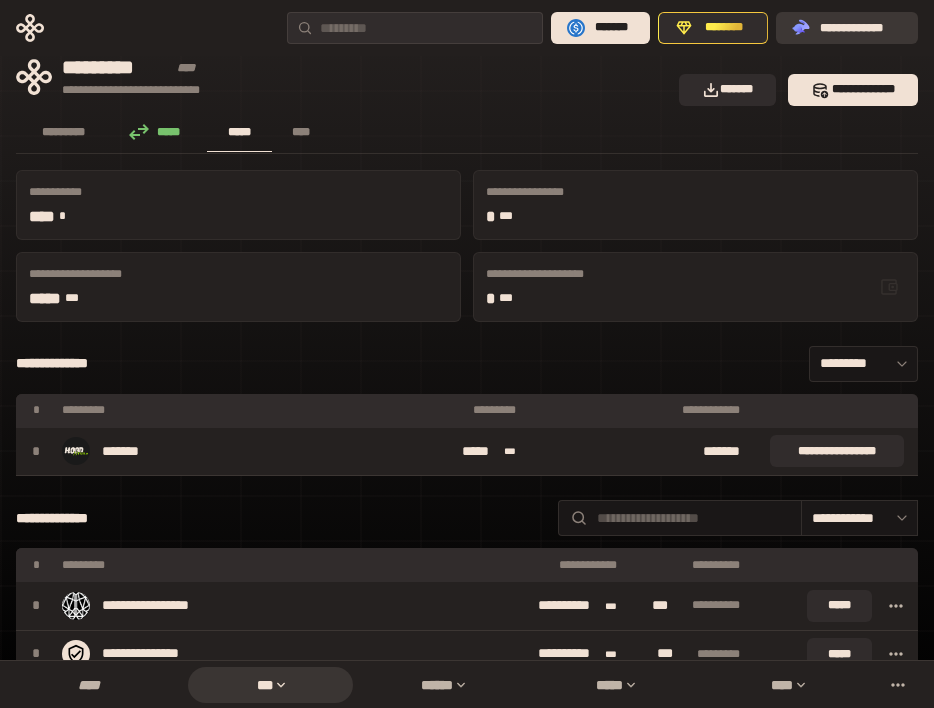 click on "**********" at bounding box center (861, 28) 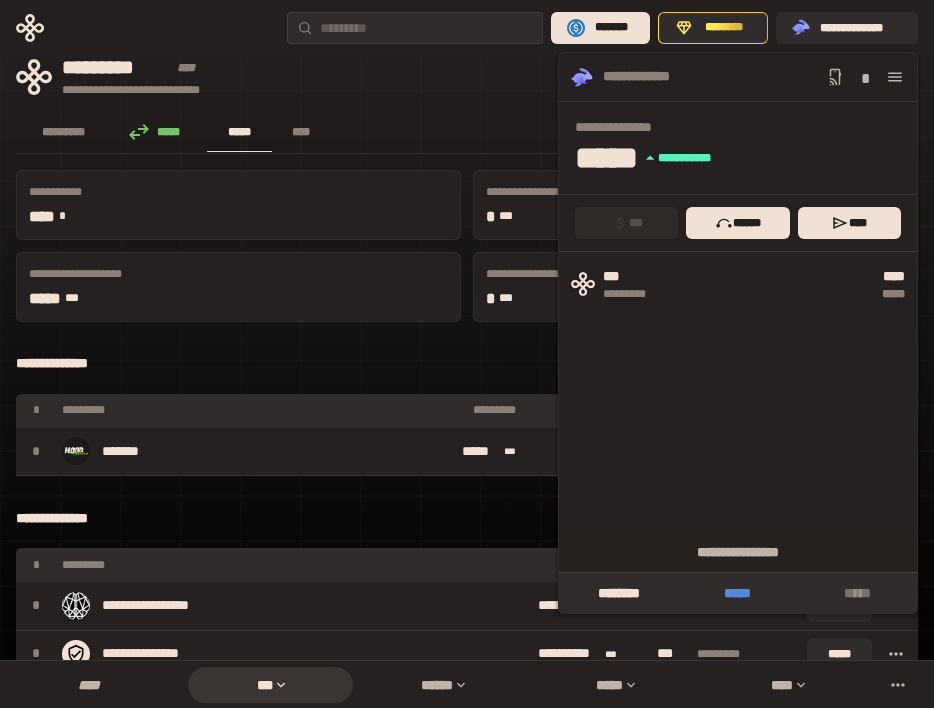 click on "*****" at bounding box center [737, 593] 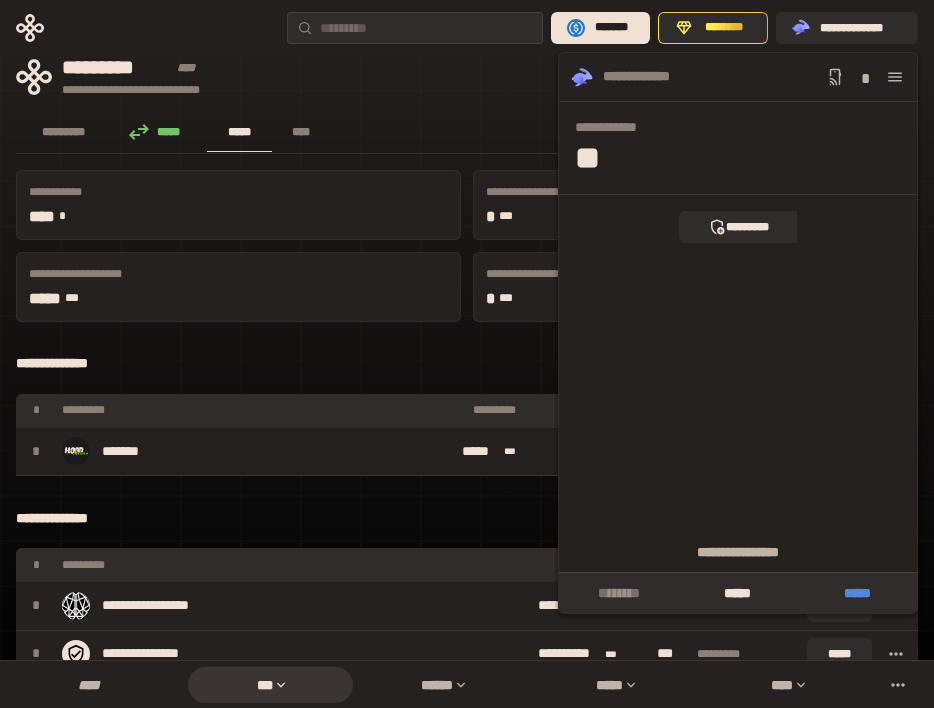 click on "*****" at bounding box center (857, 593) 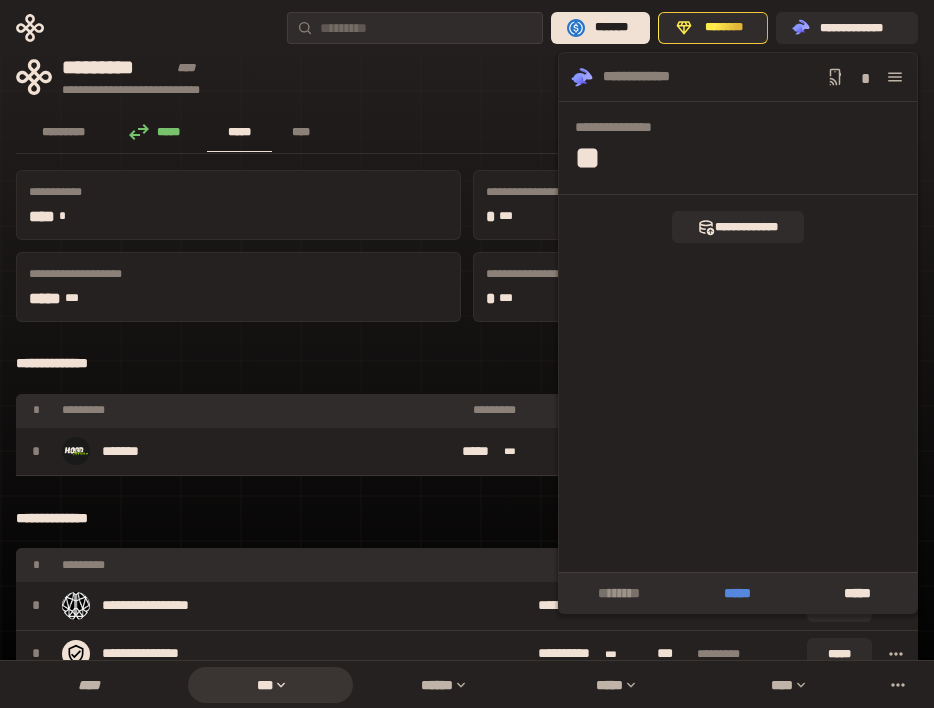 click on "*****" at bounding box center (737, 593) 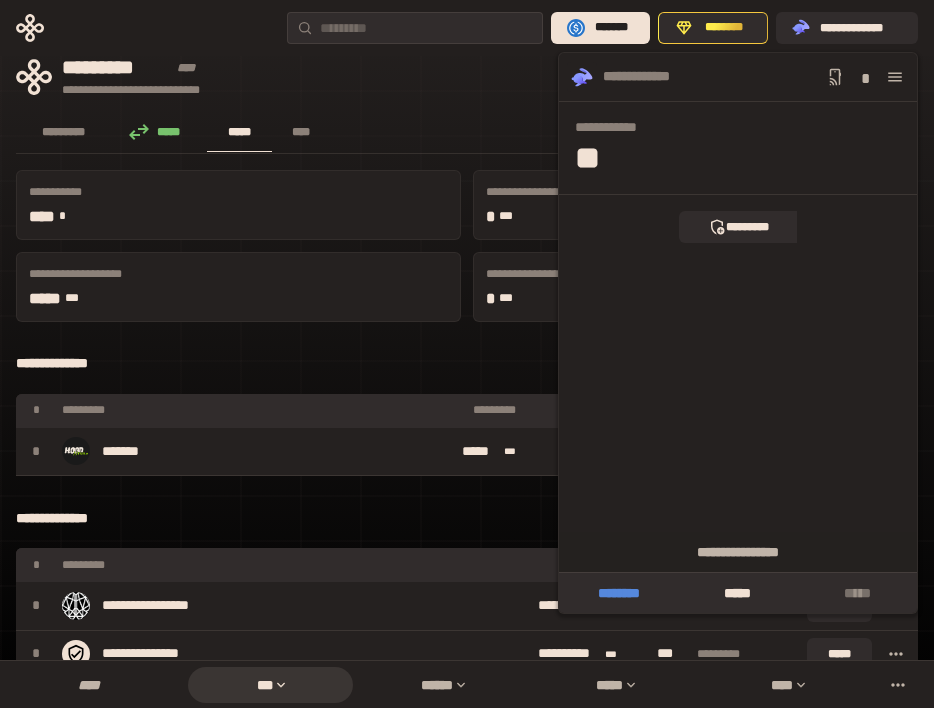 click on "********" at bounding box center [618, 593] 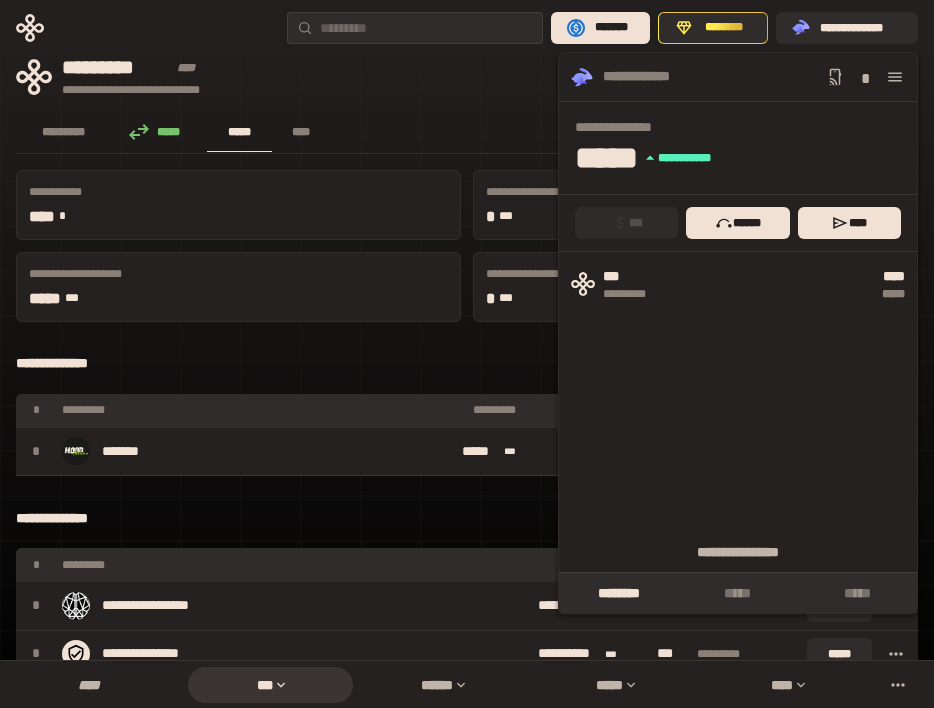 click on "**********" at bounding box center [467, 3280] 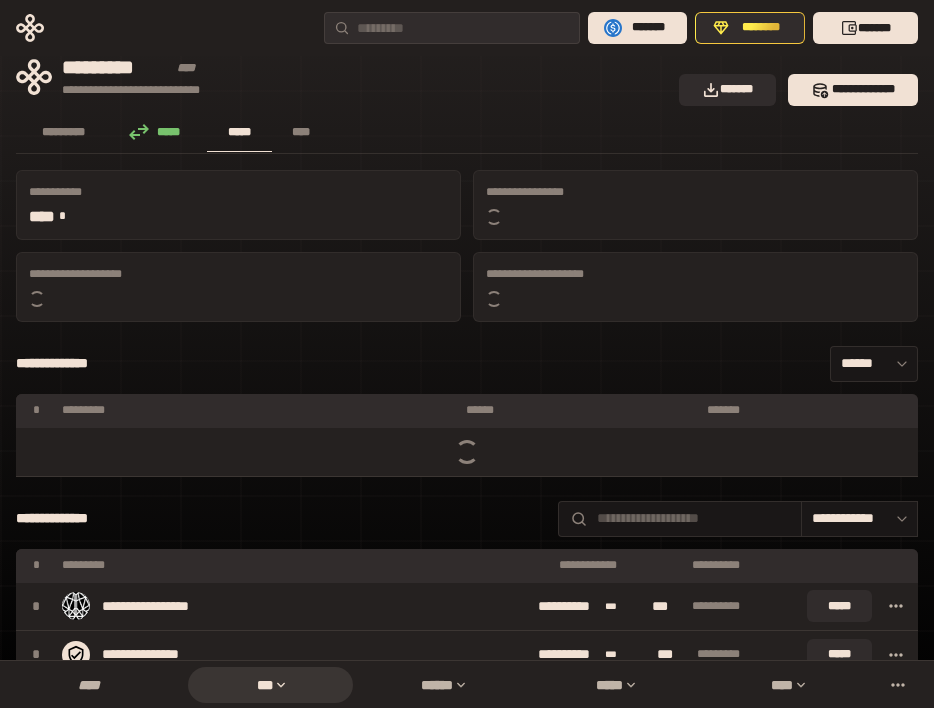 scroll, scrollTop: 0, scrollLeft: 0, axis: both 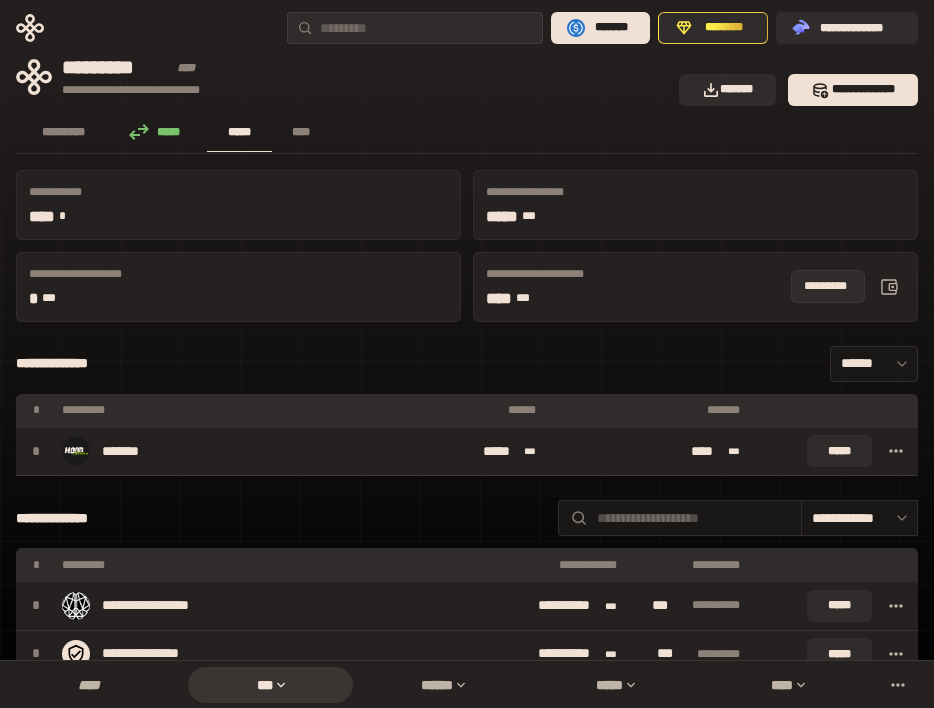 click 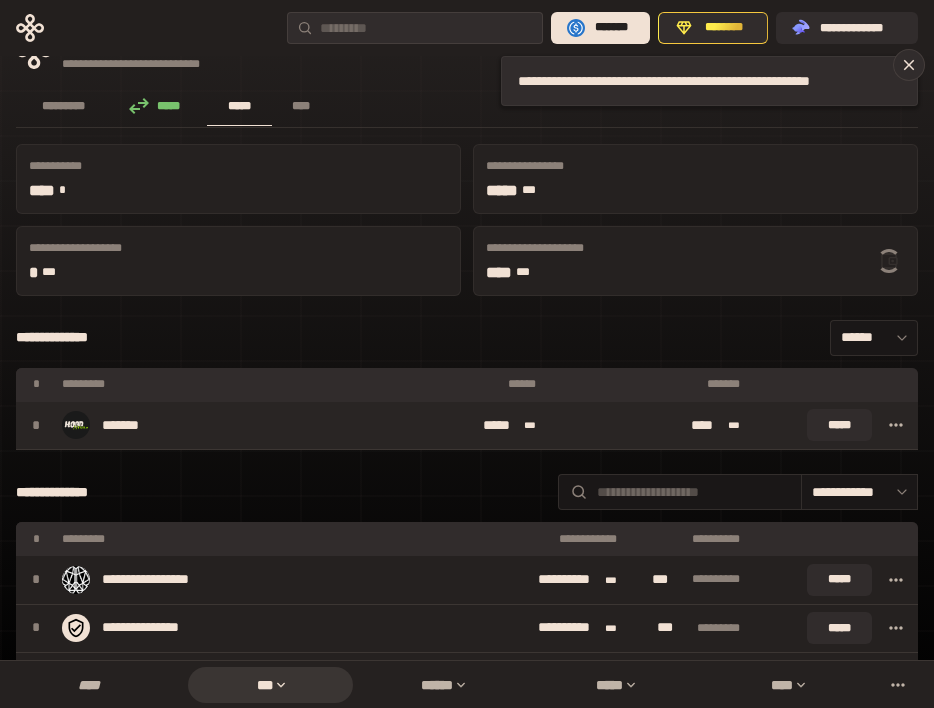 scroll, scrollTop: 29, scrollLeft: 0, axis: vertical 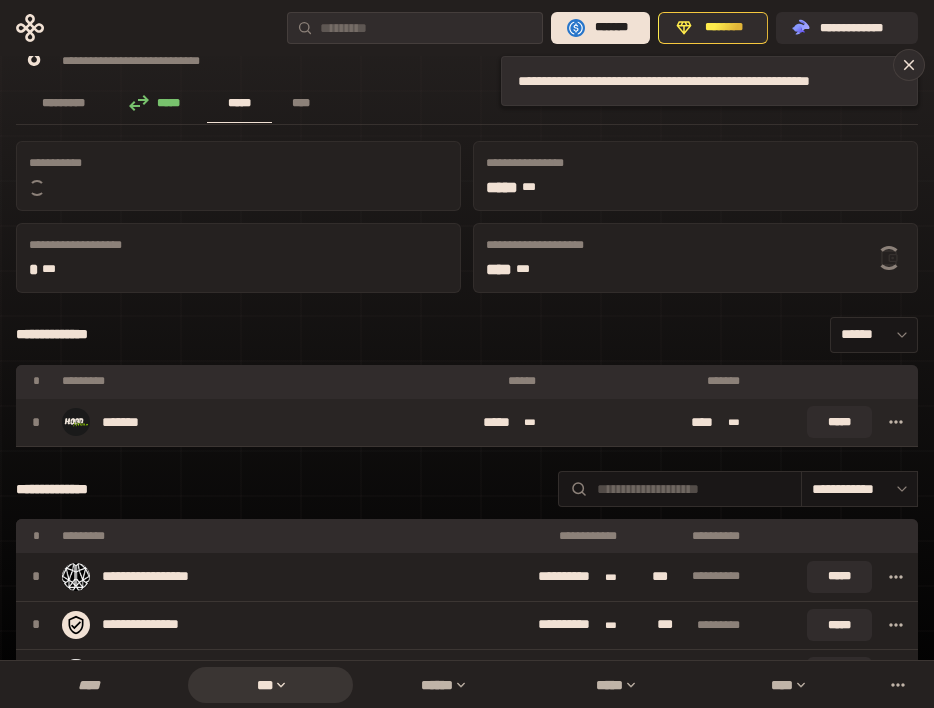 click 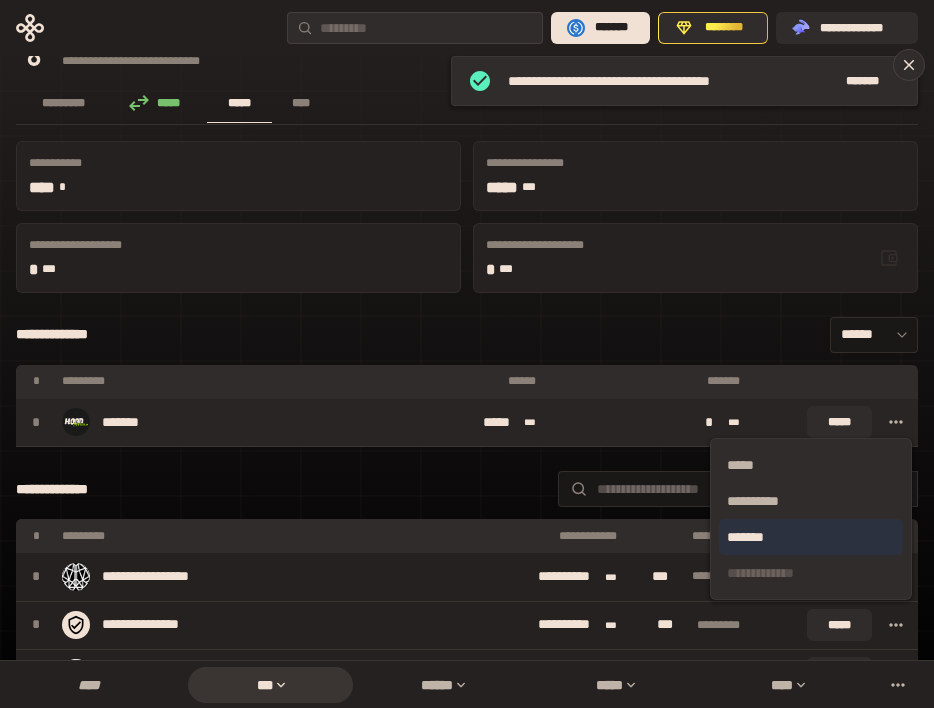 click on "*******" at bounding box center (811, 537) 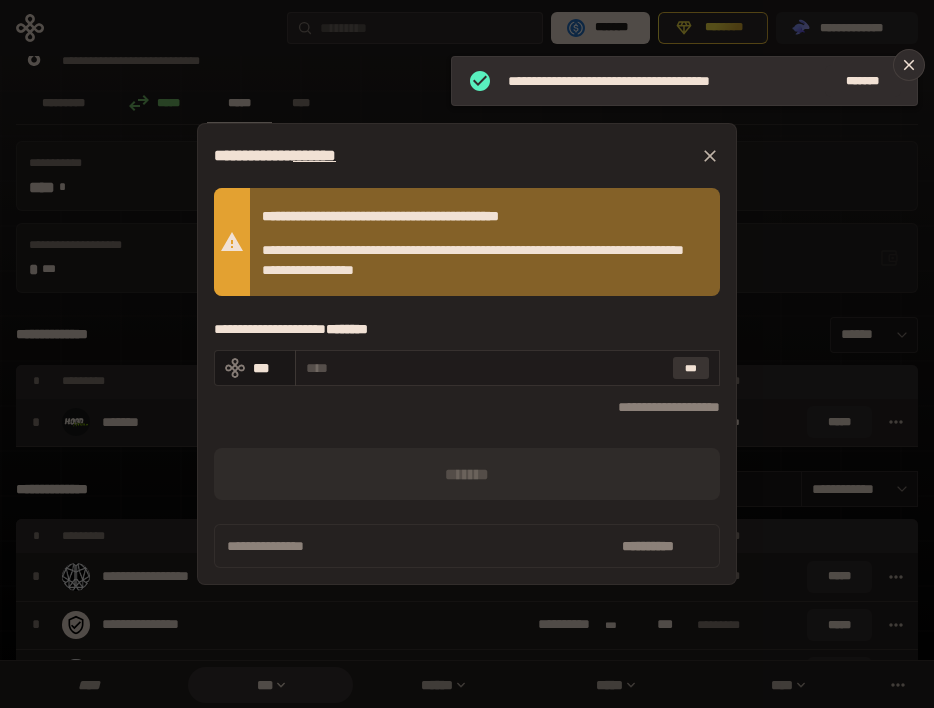 click on "***" at bounding box center [691, 368] 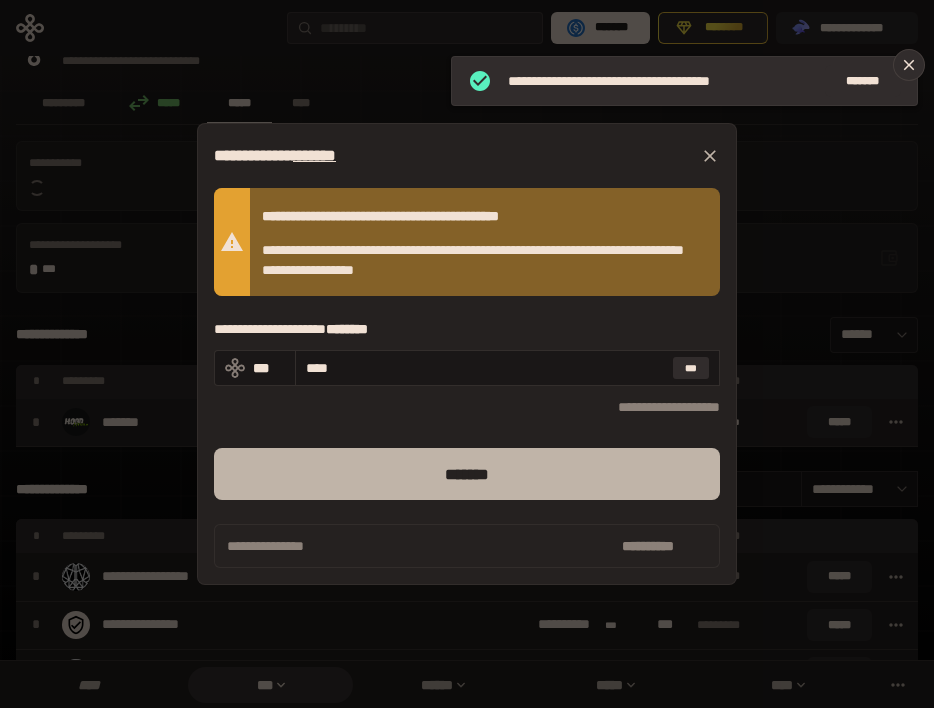 click on "*******" at bounding box center [467, 474] 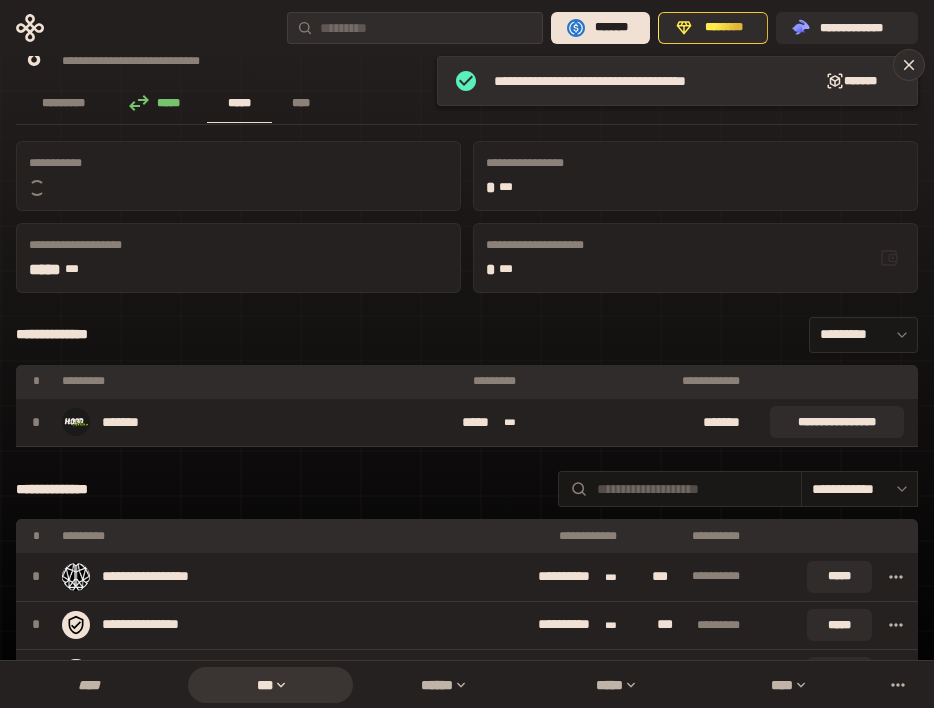 scroll, scrollTop: 0, scrollLeft: 0, axis: both 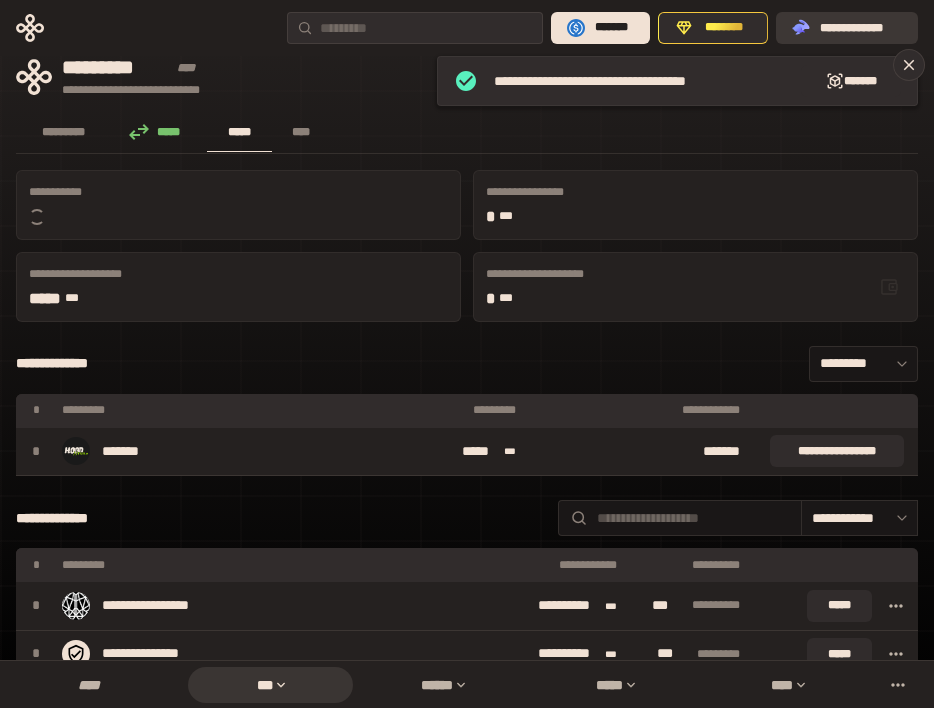 click on "**********" at bounding box center [861, 28] 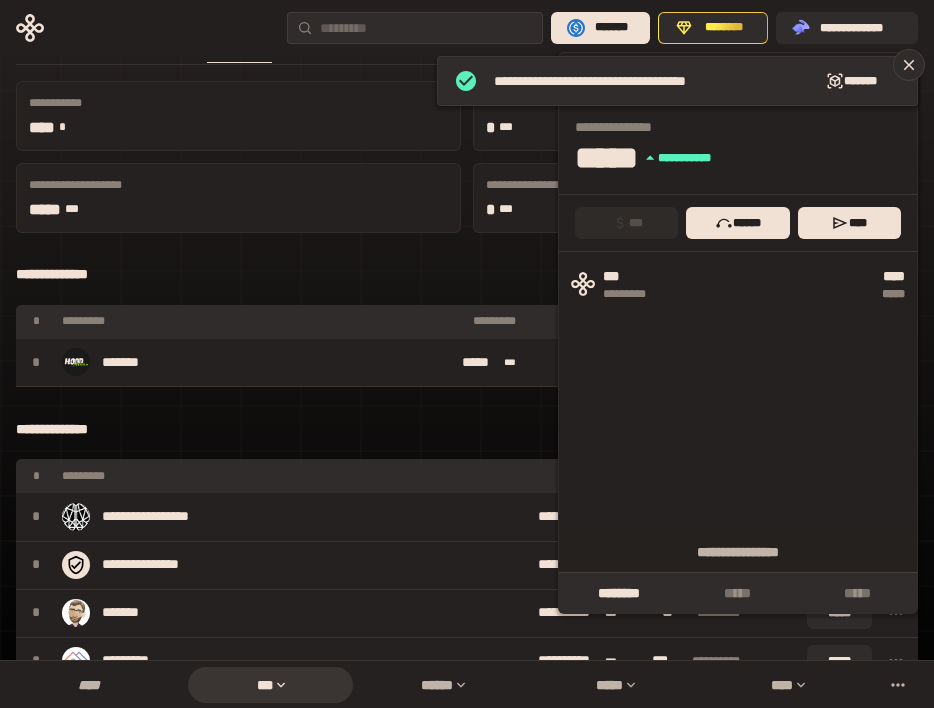 scroll, scrollTop: 122, scrollLeft: 0, axis: vertical 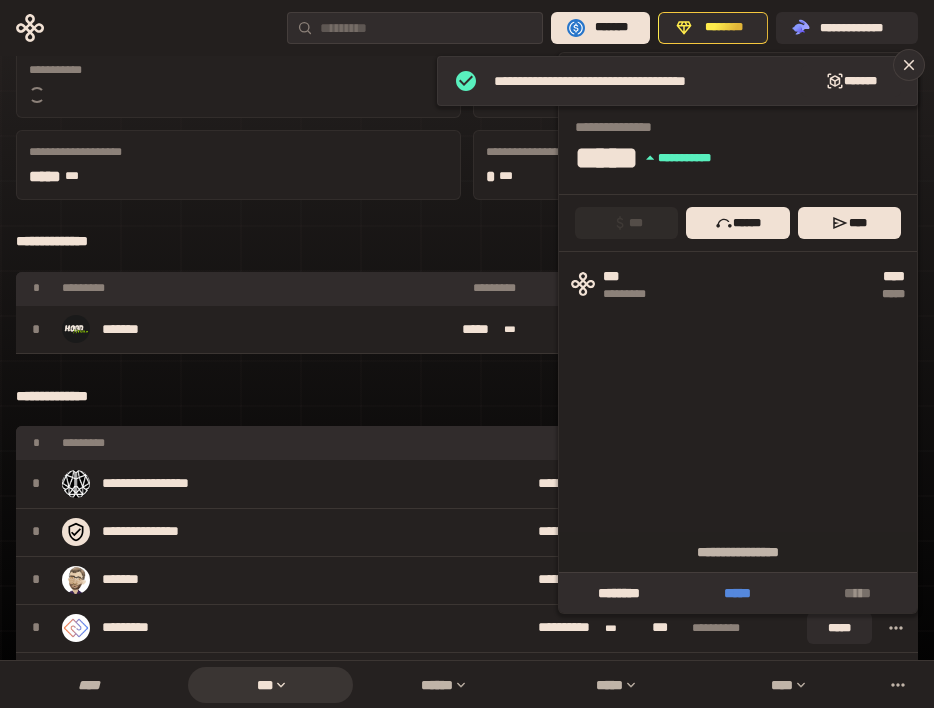 click on "*****" at bounding box center [737, 593] 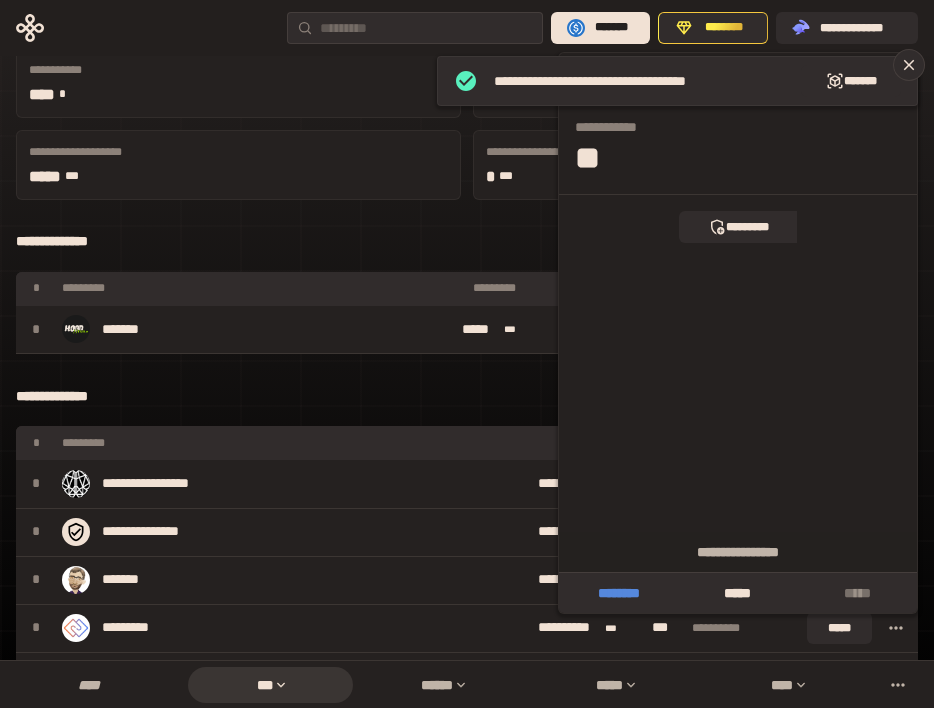 click on "********" at bounding box center [618, 593] 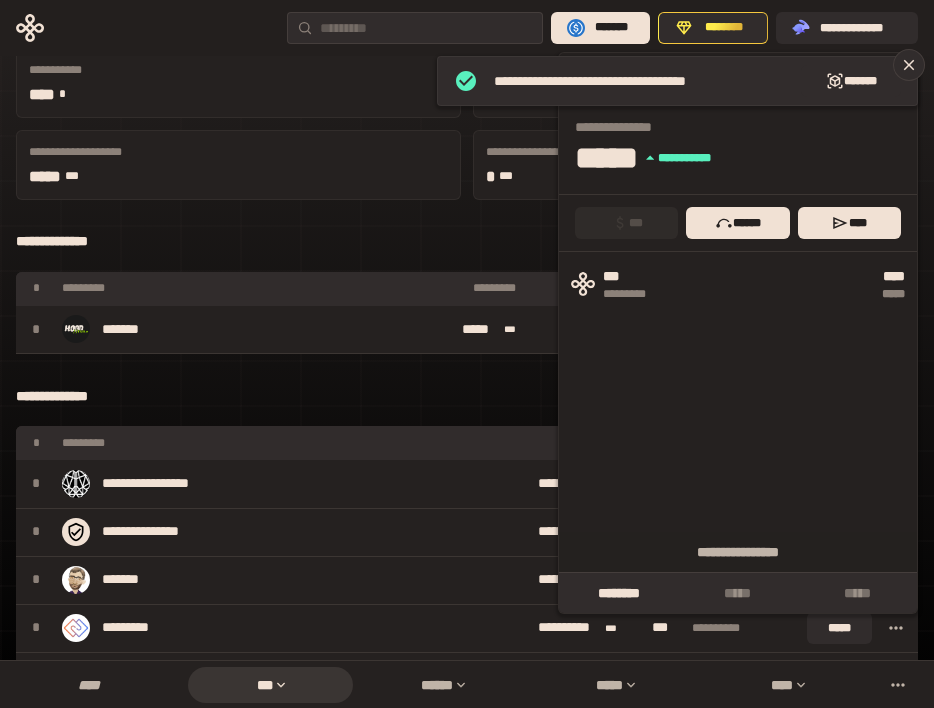 scroll, scrollTop: 0, scrollLeft: 0, axis: both 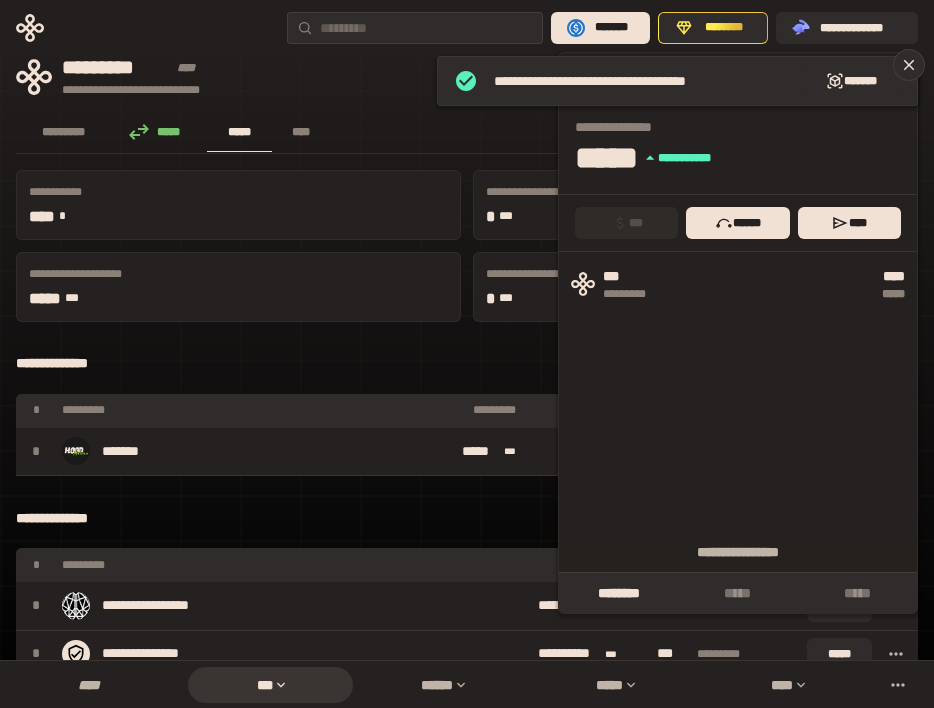 click on "**********" at bounding box center (467, 364) 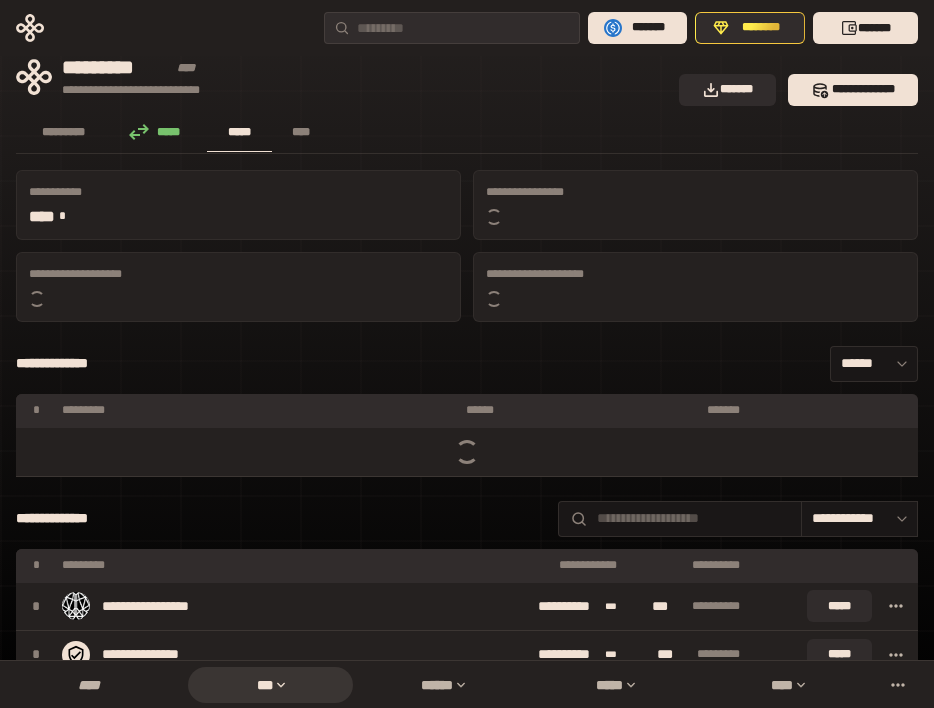 scroll, scrollTop: 0, scrollLeft: 0, axis: both 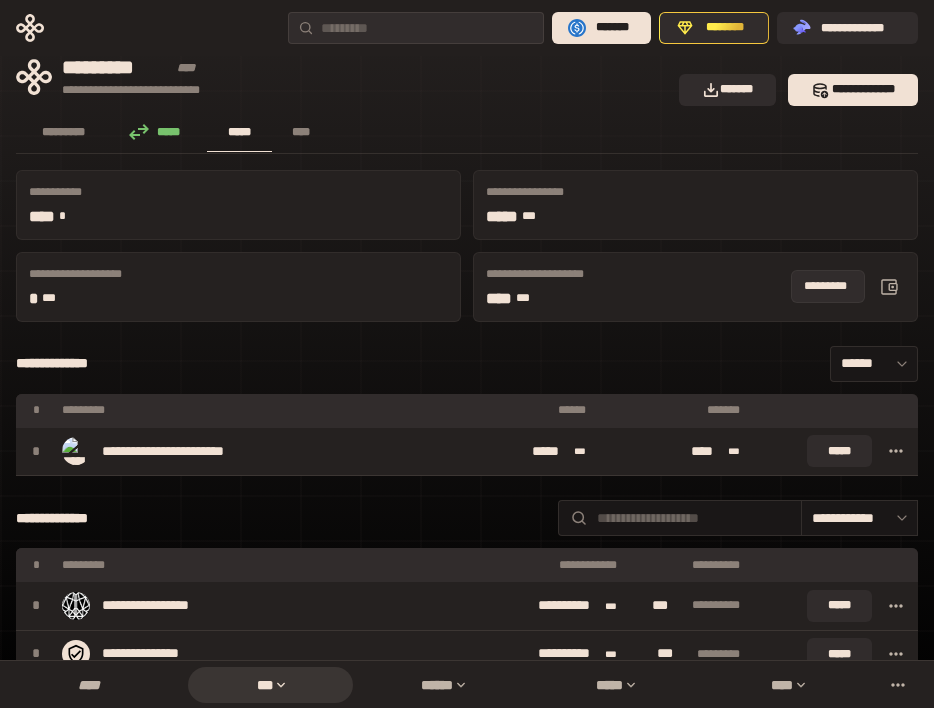 click 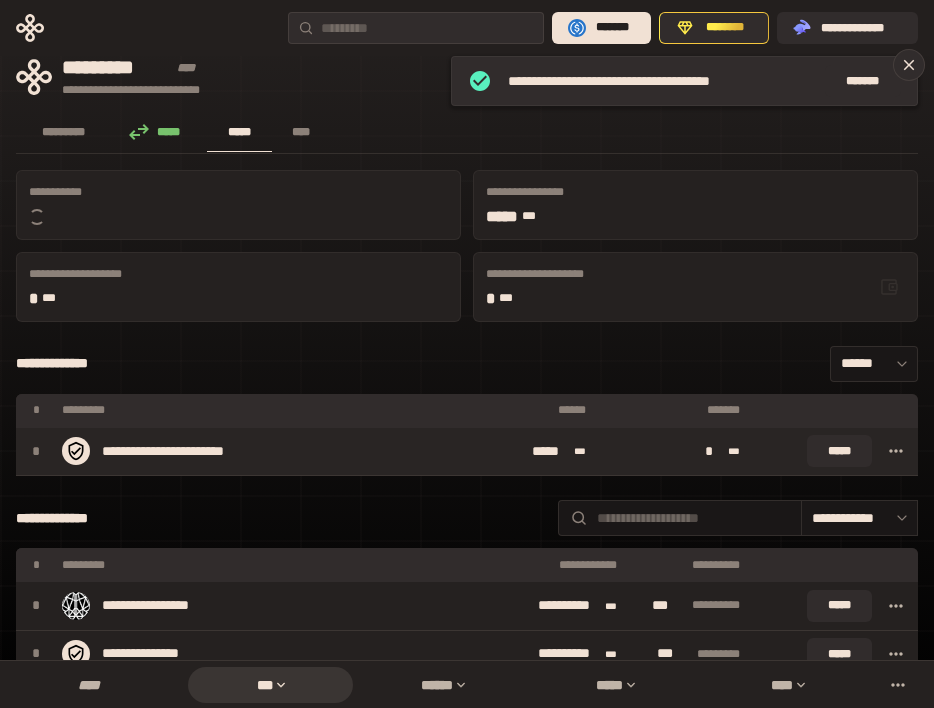 click 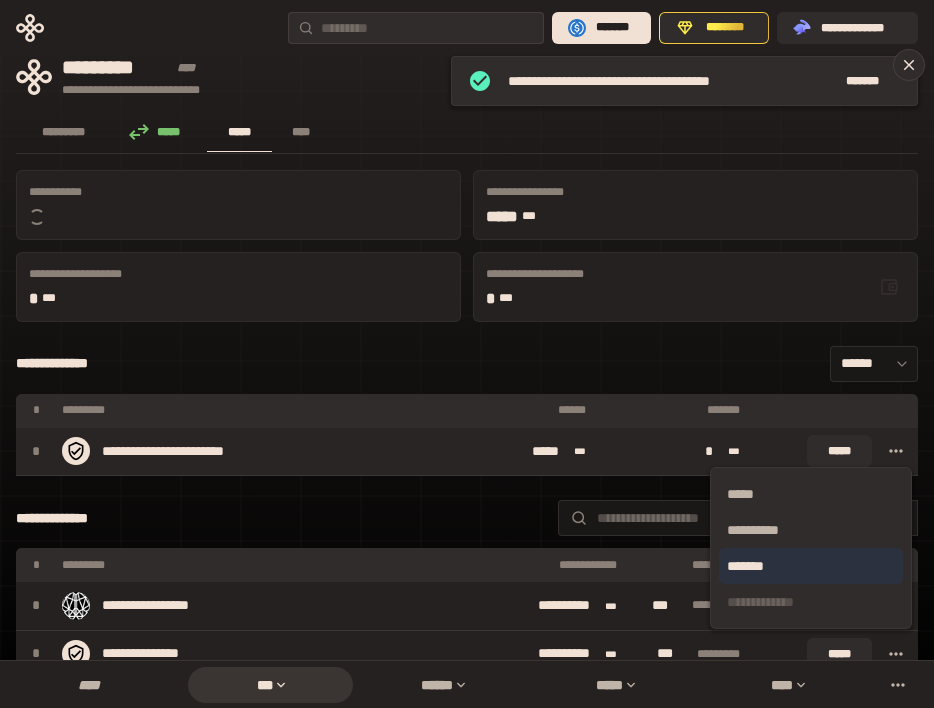 click on "*******" at bounding box center (811, 566) 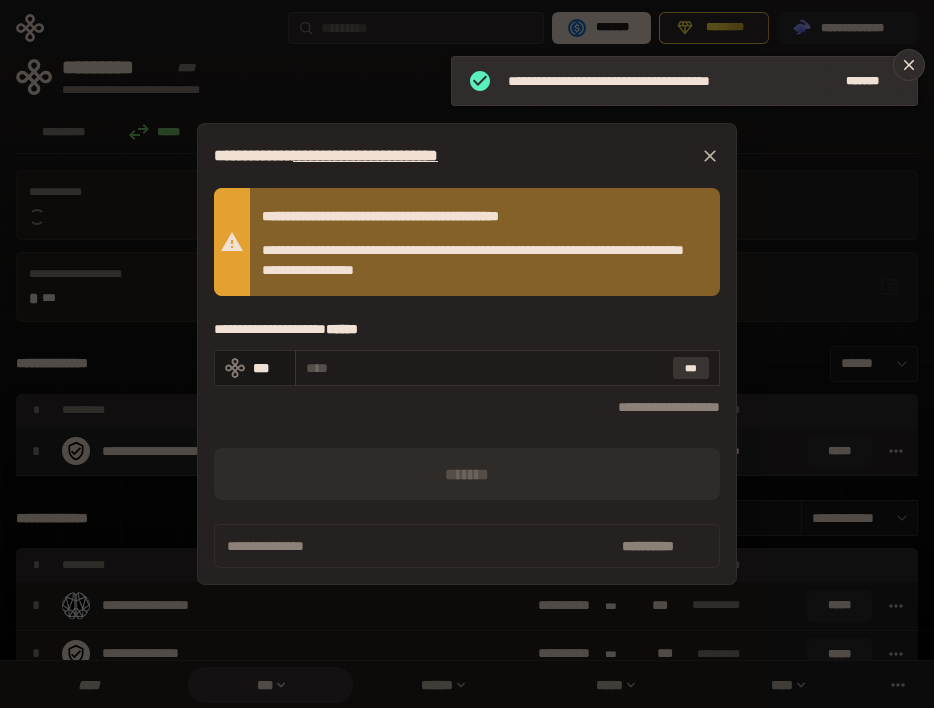 click on "***" at bounding box center [691, 368] 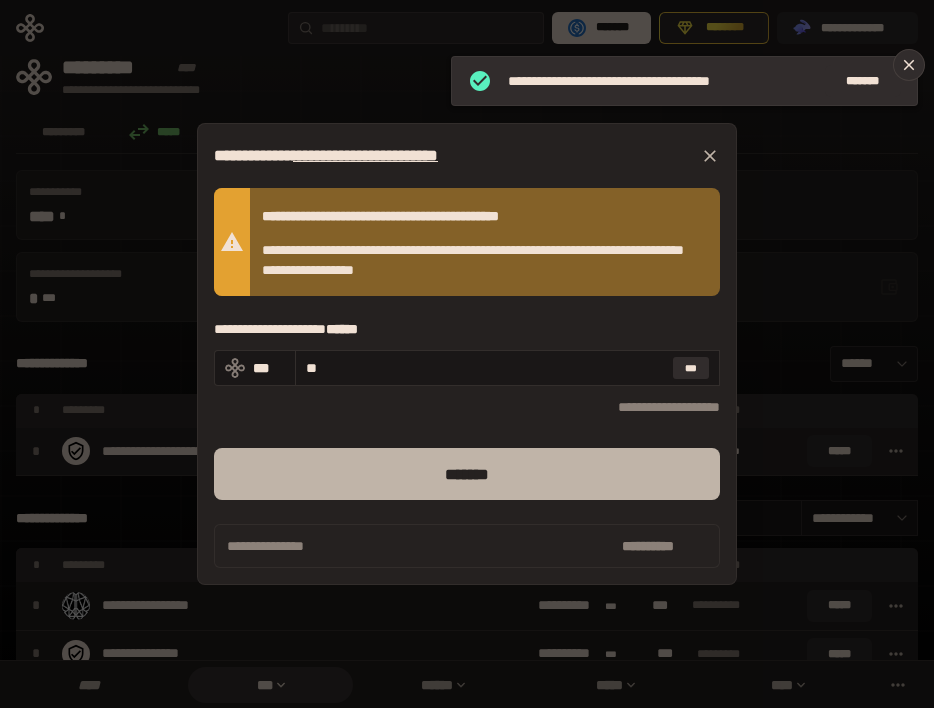 click on "*******" at bounding box center (467, 474) 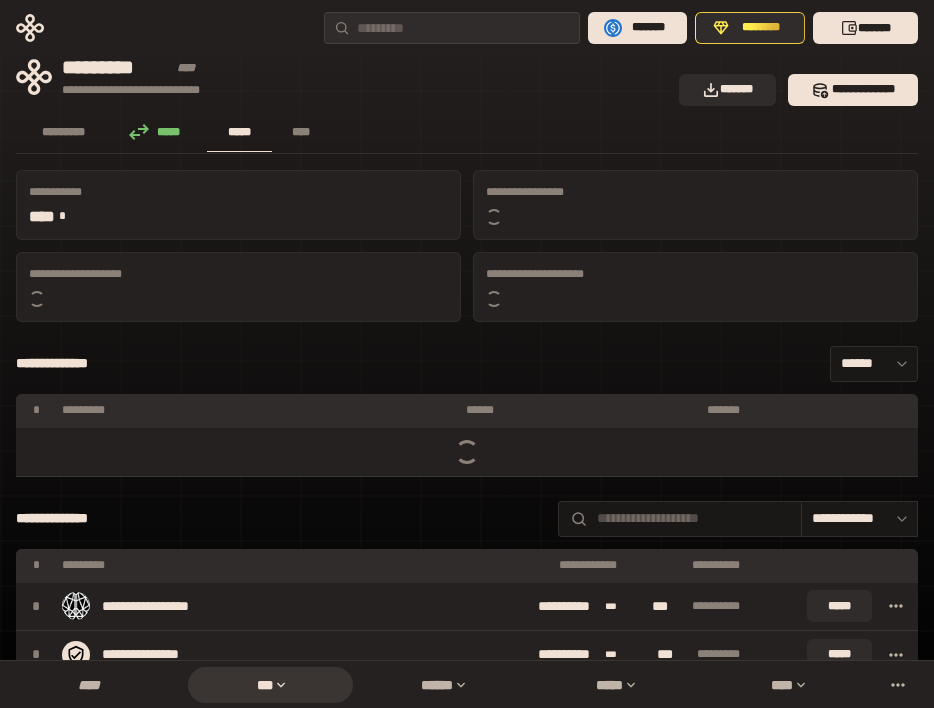 scroll, scrollTop: 0, scrollLeft: 0, axis: both 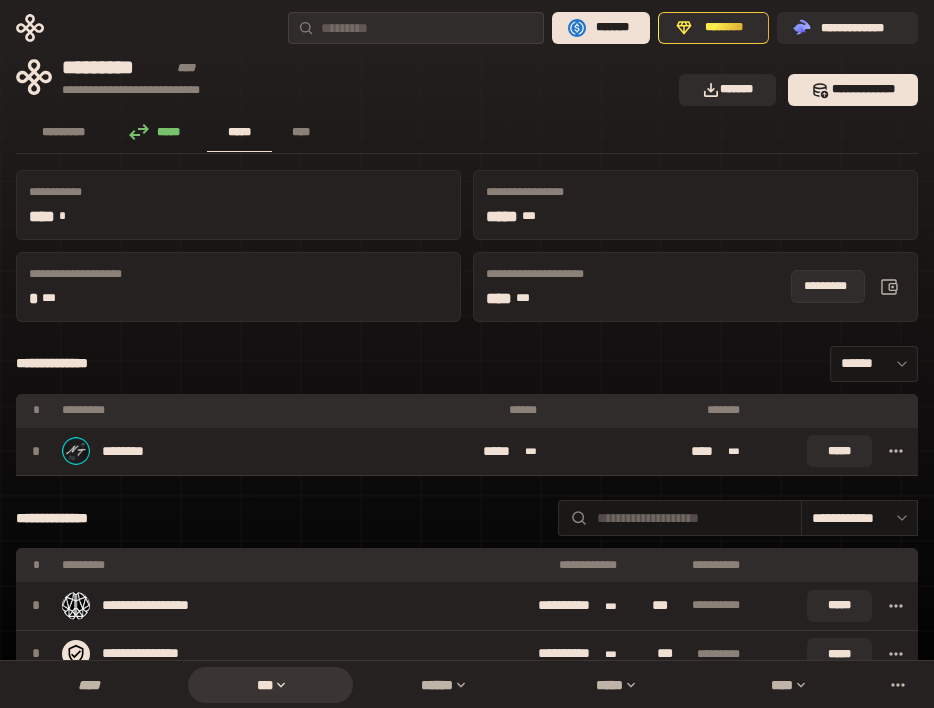 click 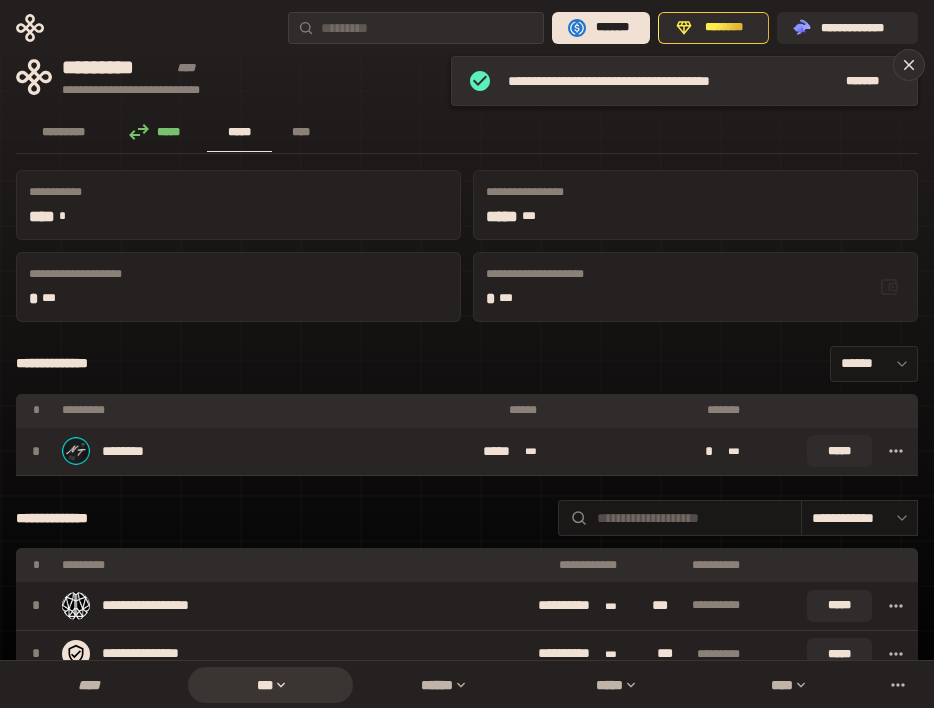 click 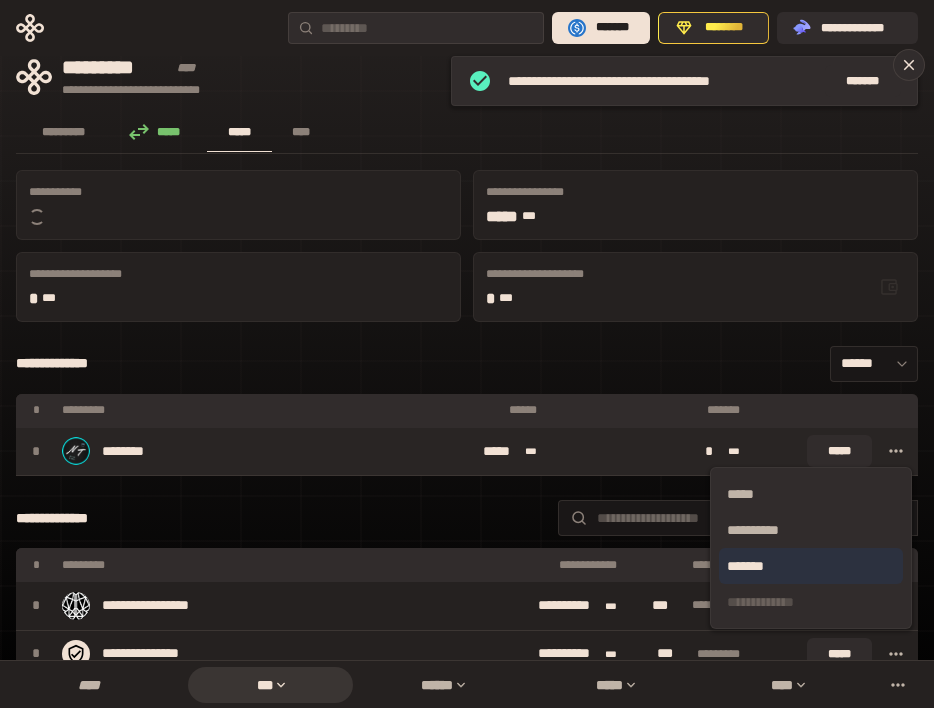 click on "*******" at bounding box center [811, 566] 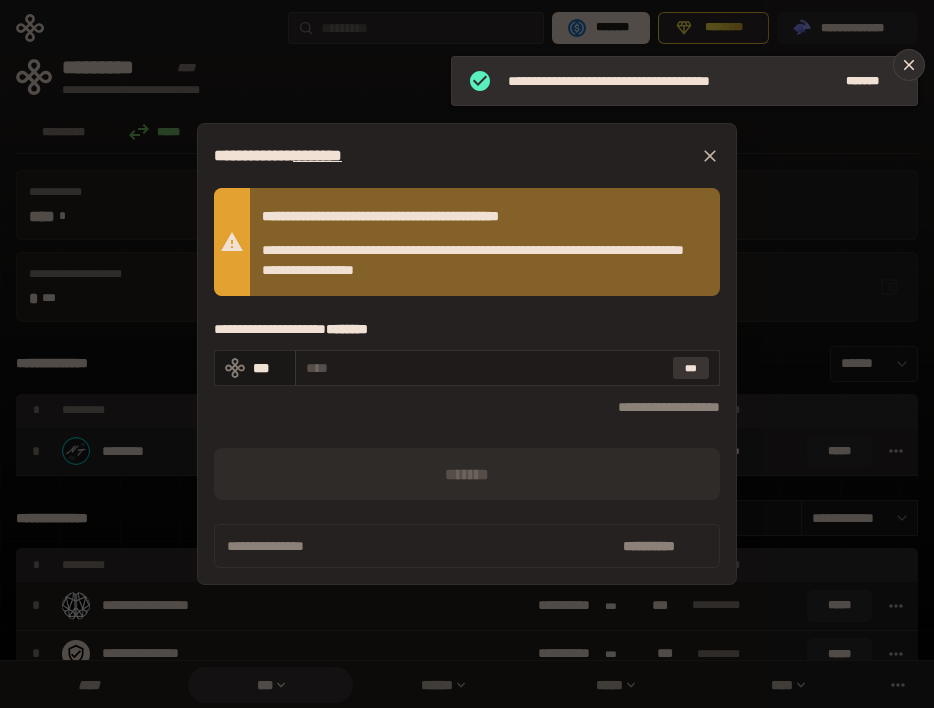 click on "***" at bounding box center [691, 368] 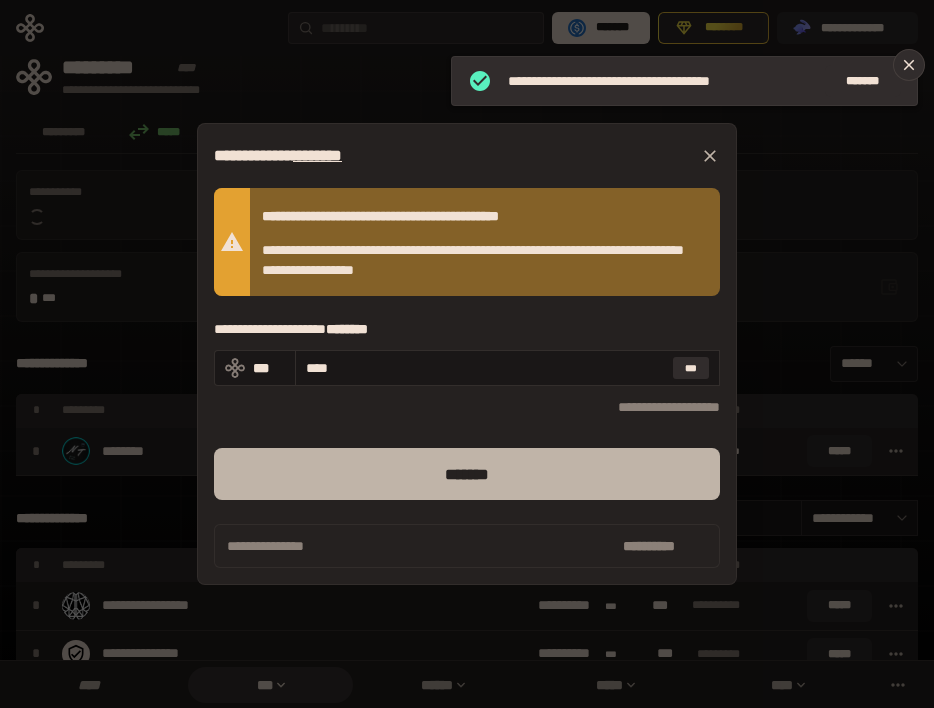 click on "*******" at bounding box center (467, 474) 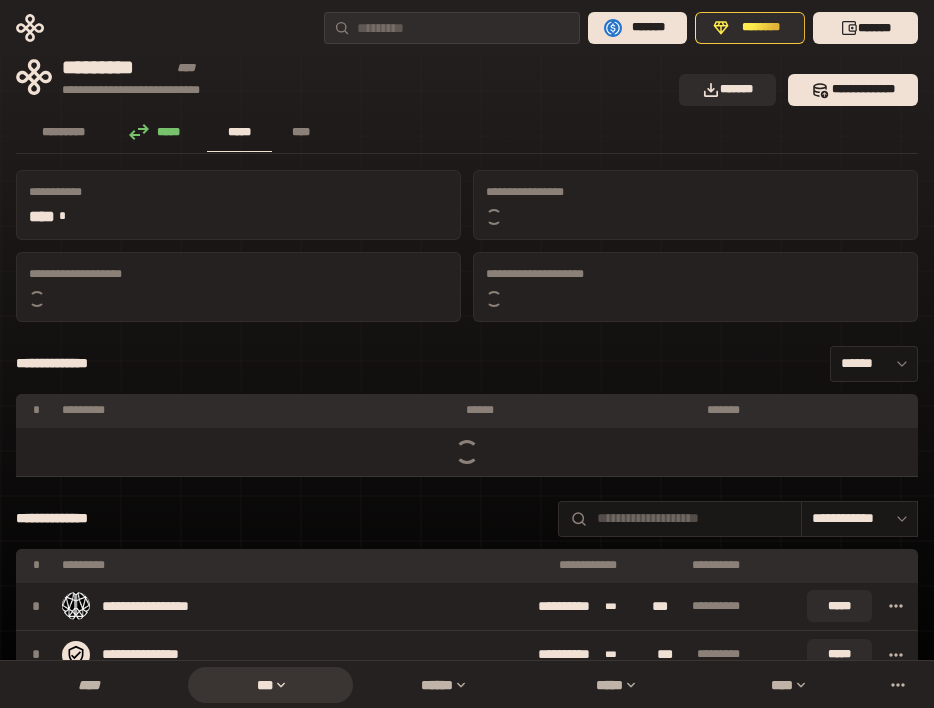 scroll, scrollTop: 0, scrollLeft: 0, axis: both 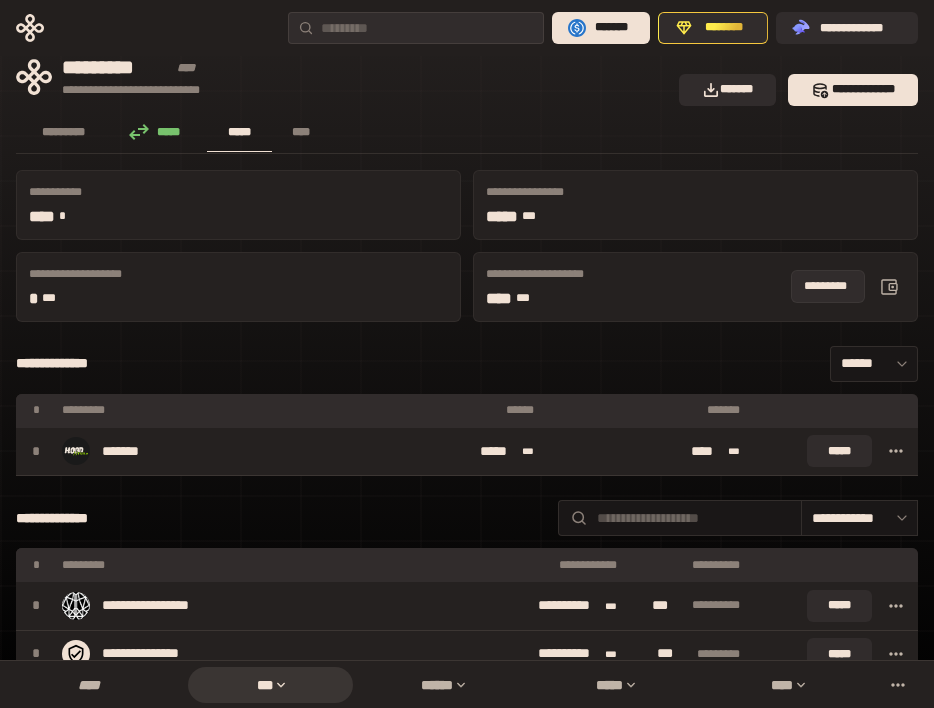 click 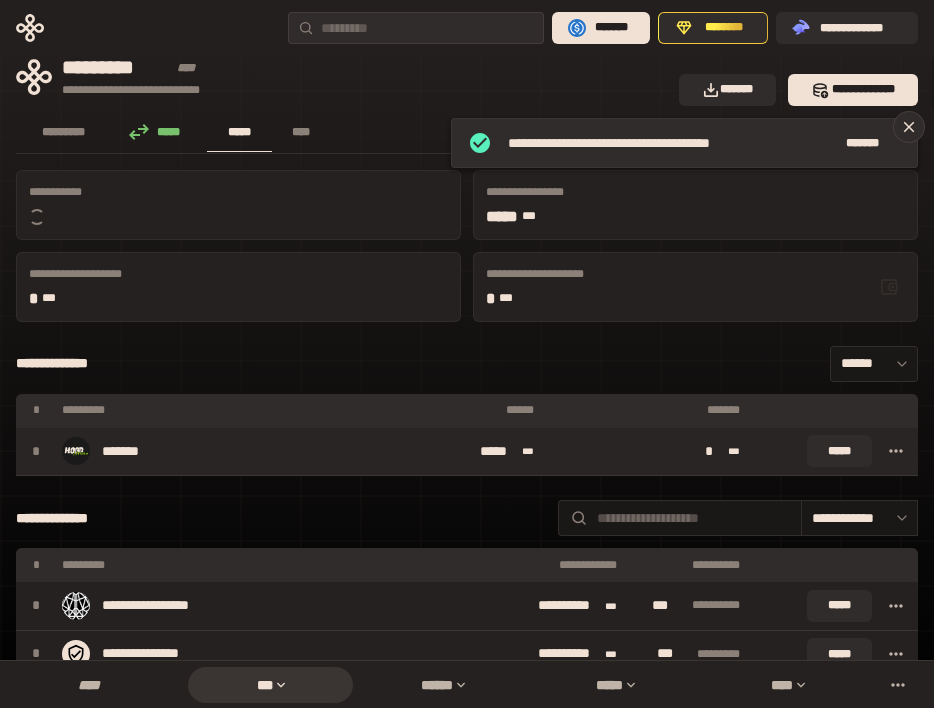 click 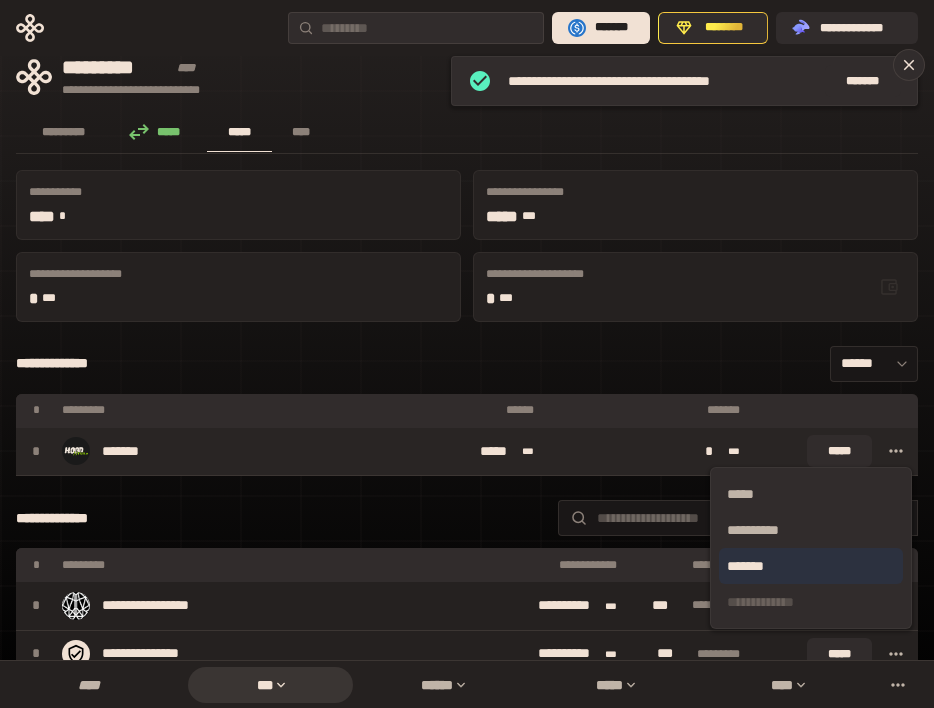 click on "*******" at bounding box center [811, 566] 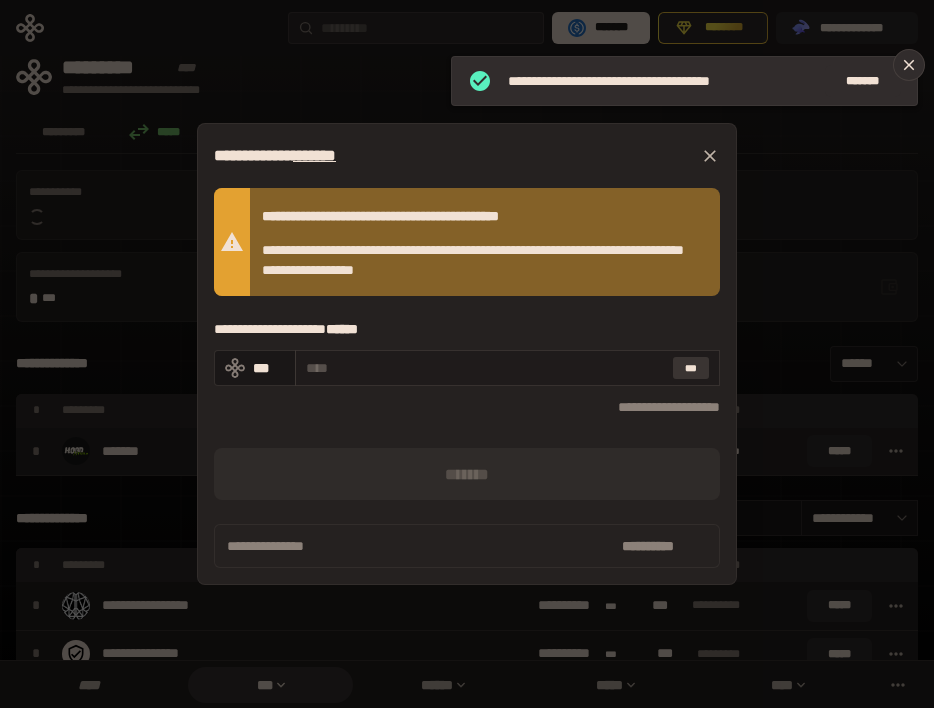 click on "***" at bounding box center [691, 368] 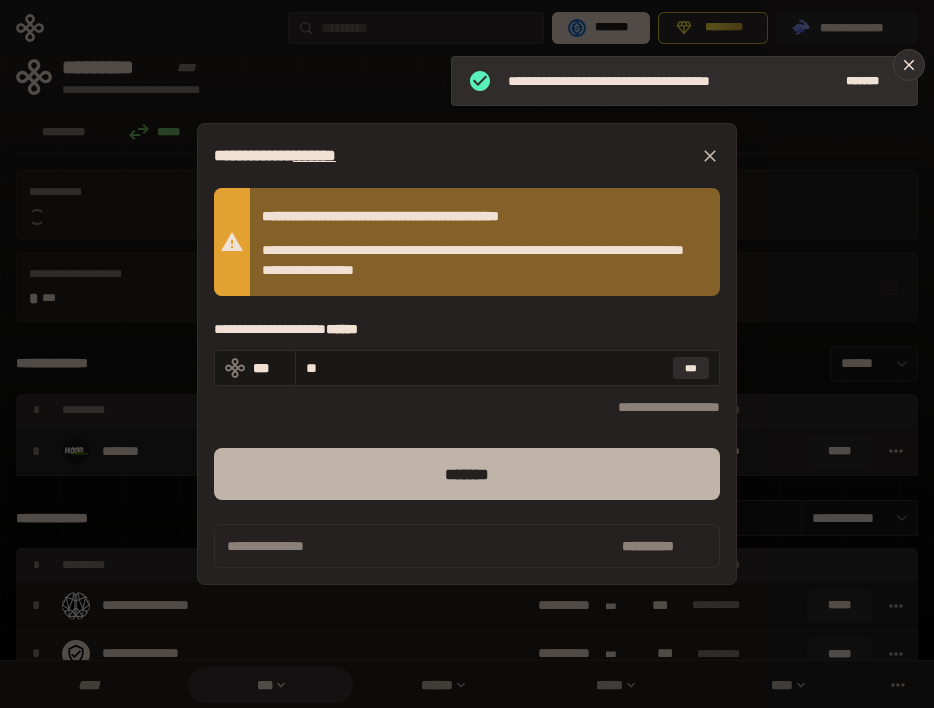 click on "*******" at bounding box center [467, 474] 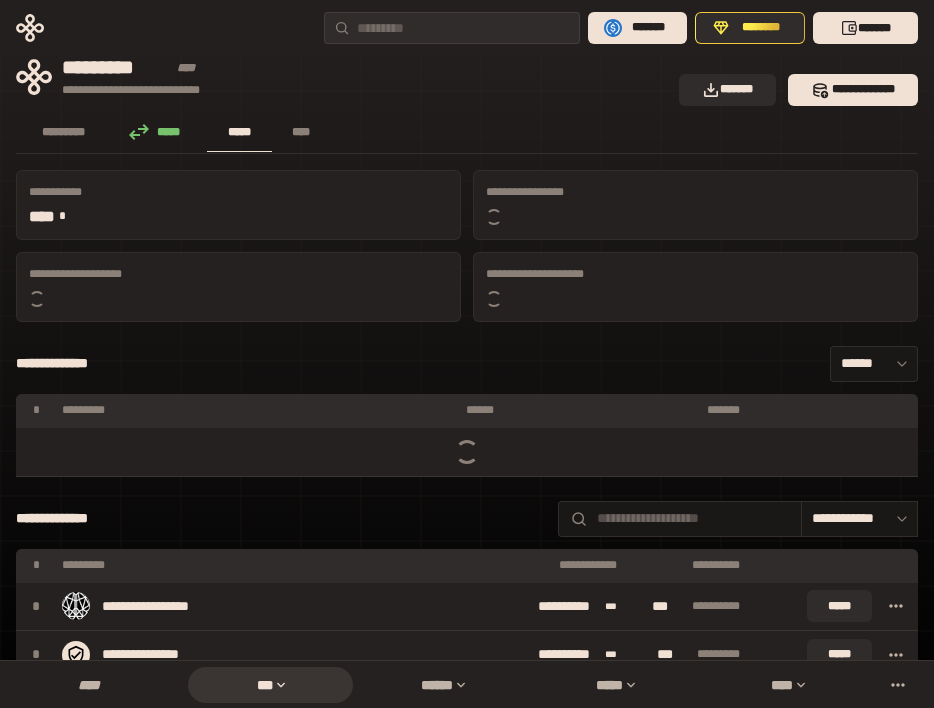 scroll, scrollTop: 0, scrollLeft: 0, axis: both 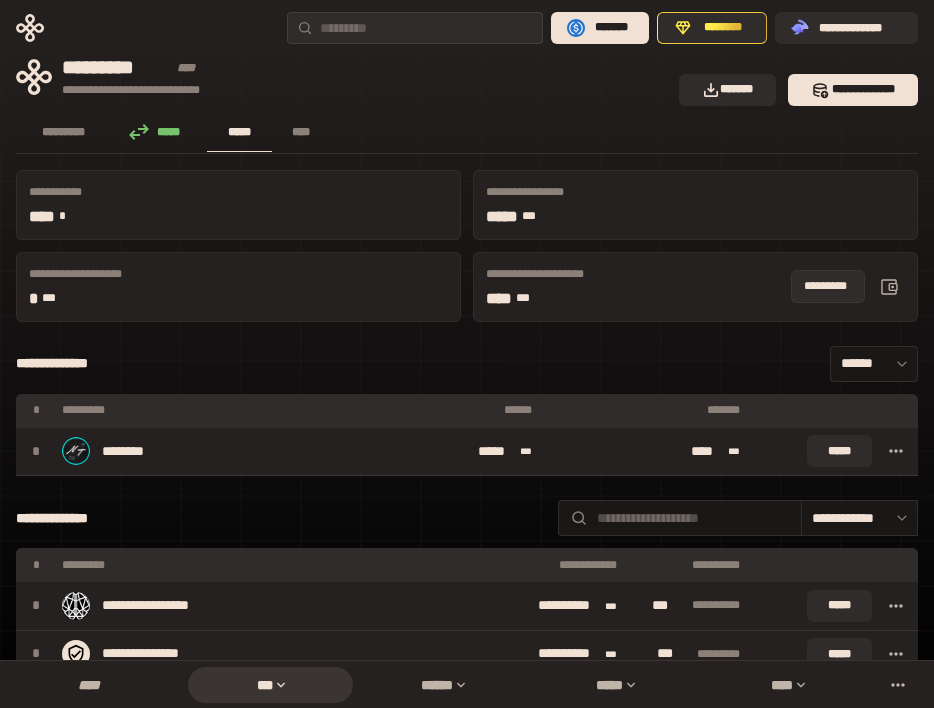 click 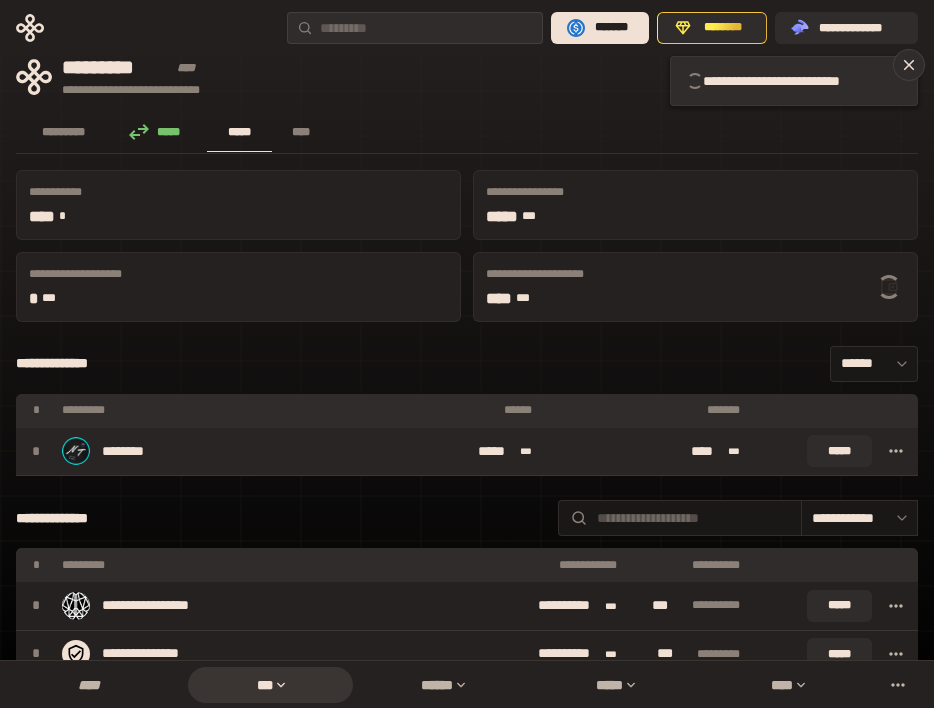 click 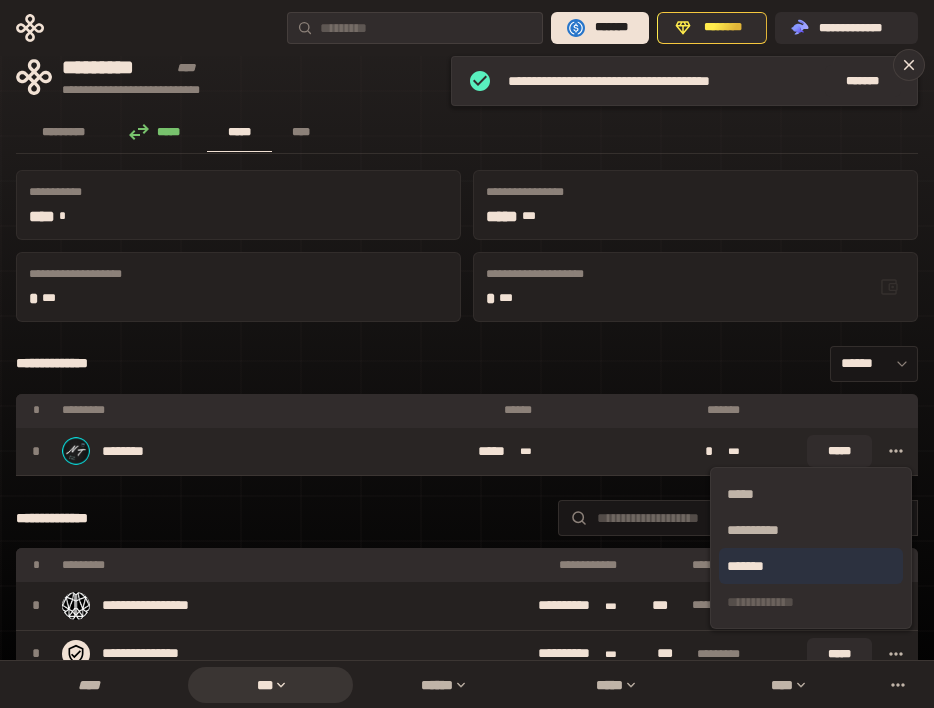click on "*******" at bounding box center (811, 566) 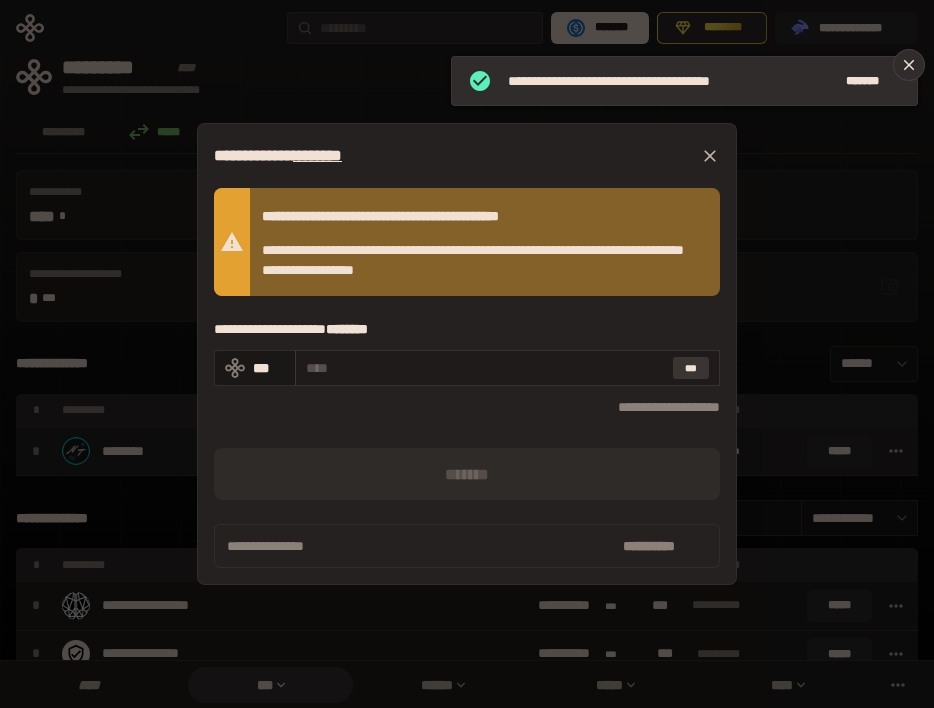 click on "***" at bounding box center (691, 368) 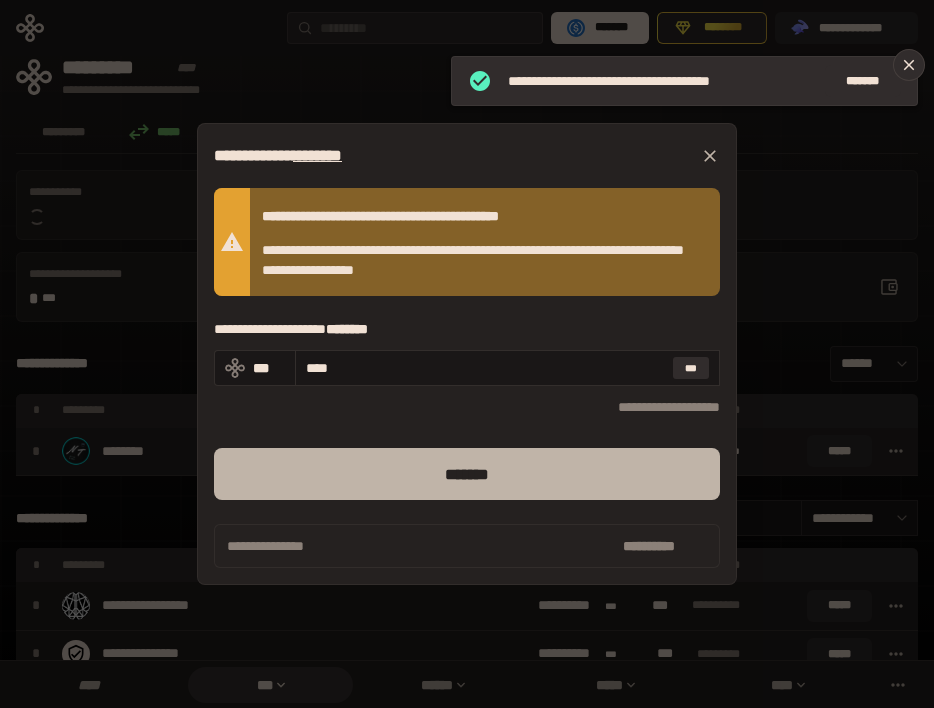 click on "*******" at bounding box center (467, 474) 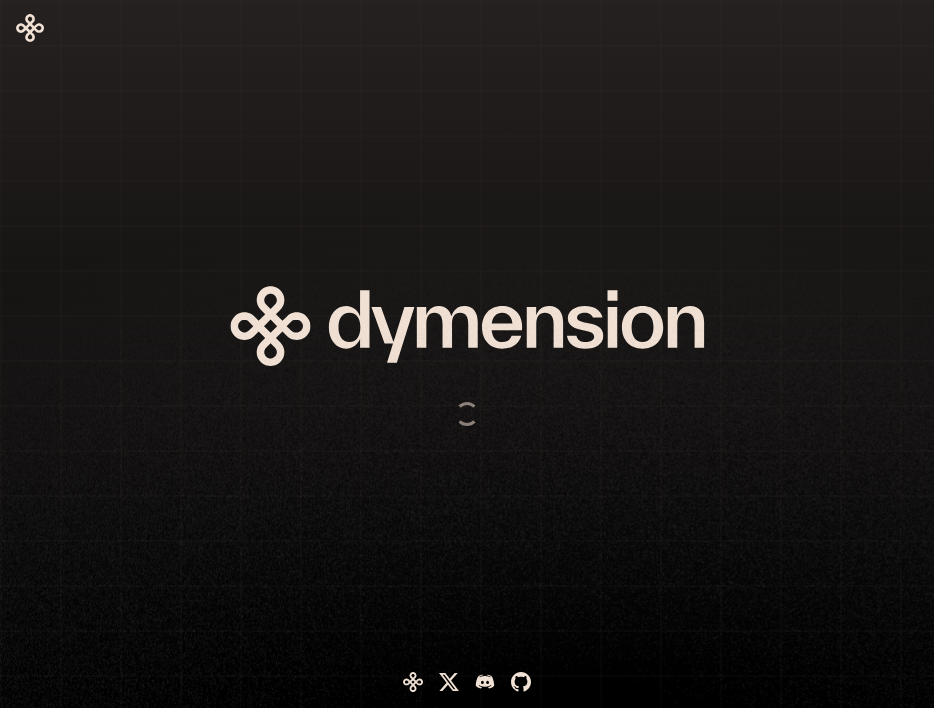 scroll, scrollTop: 0, scrollLeft: 0, axis: both 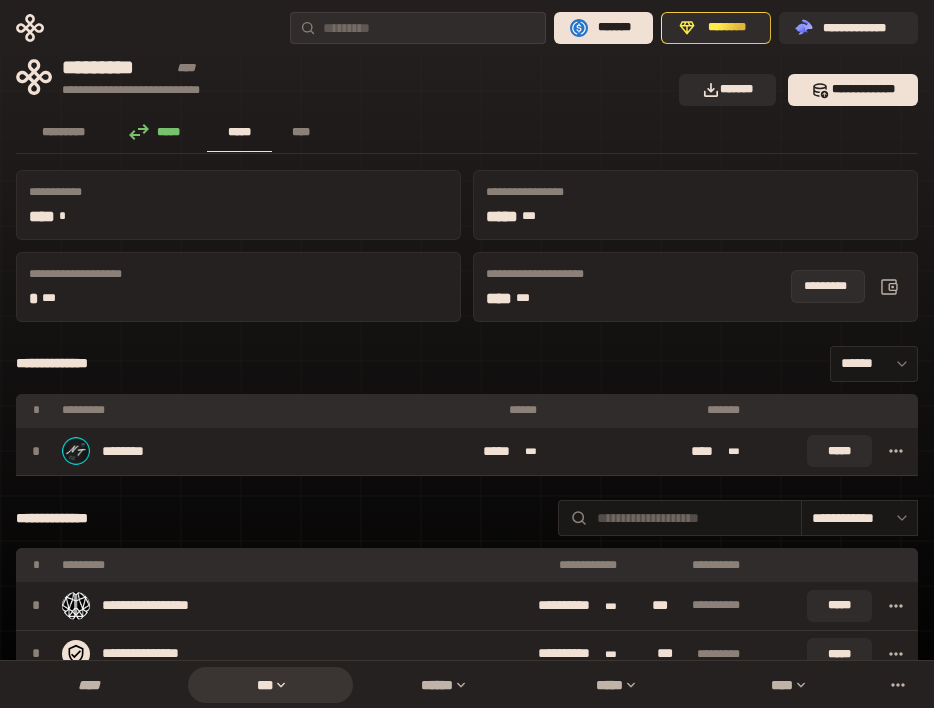 click 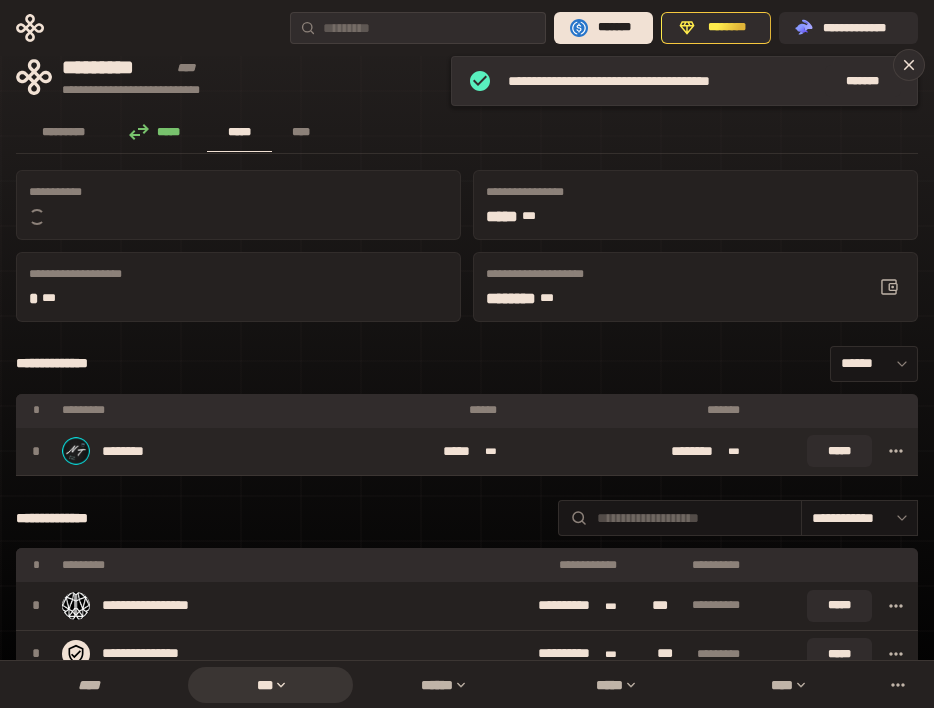 click 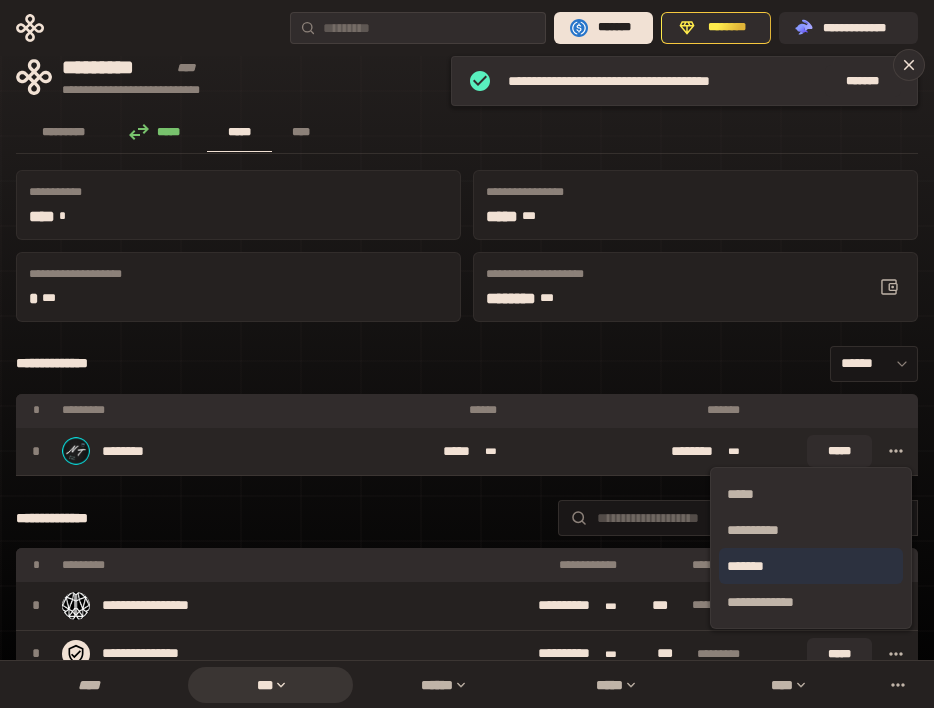 click on "*******" at bounding box center (811, 566) 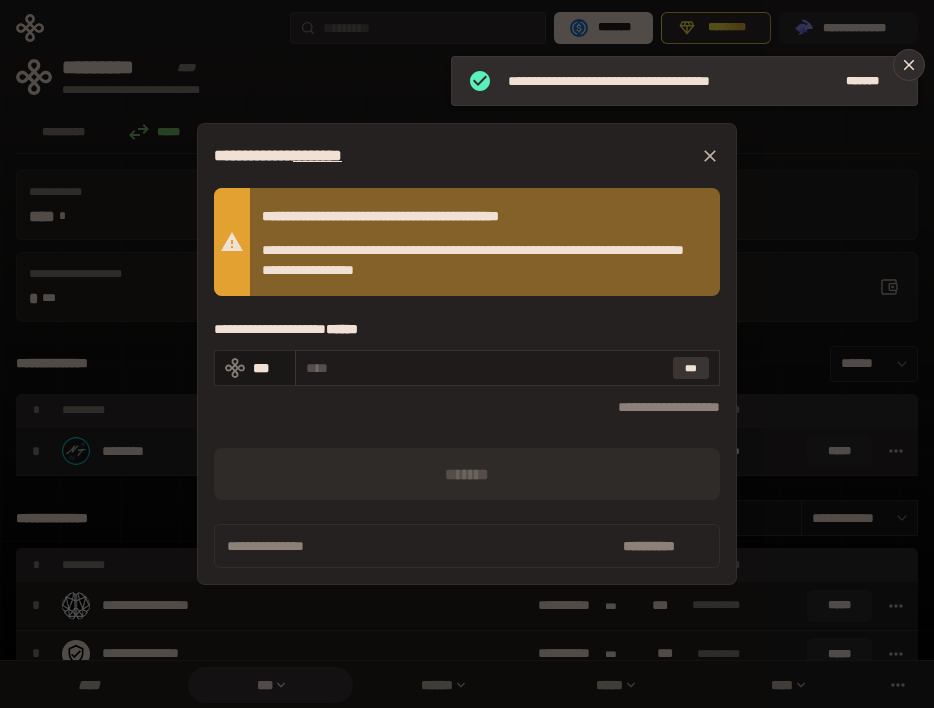 click on "***" at bounding box center (691, 368) 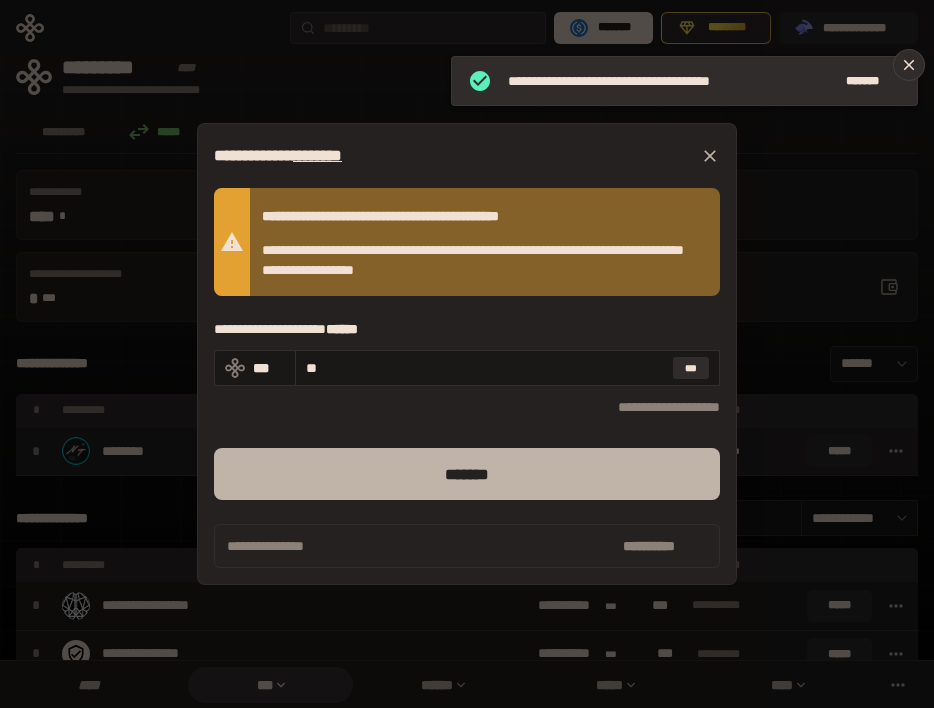 click on "*******" at bounding box center (467, 474) 